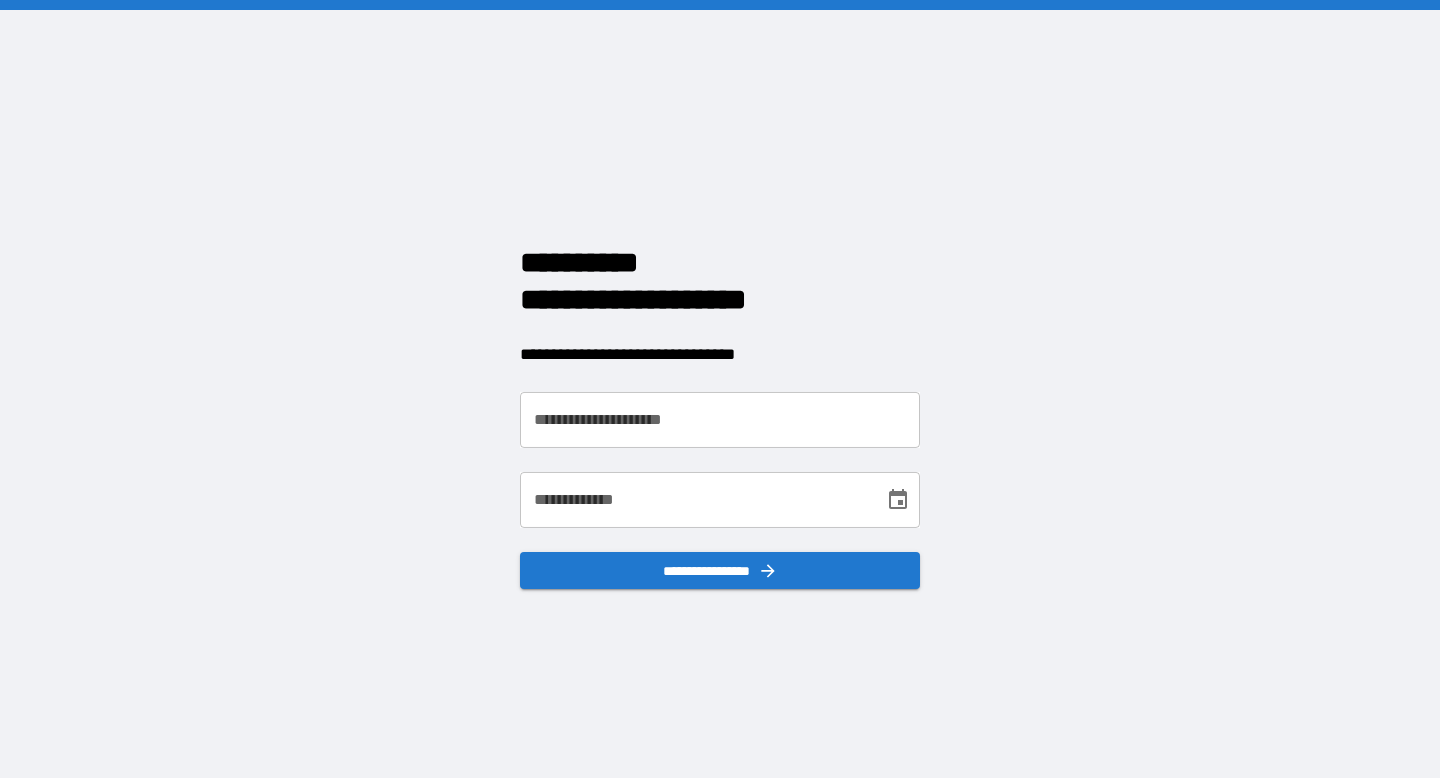scroll, scrollTop: 0, scrollLeft: 0, axis: both 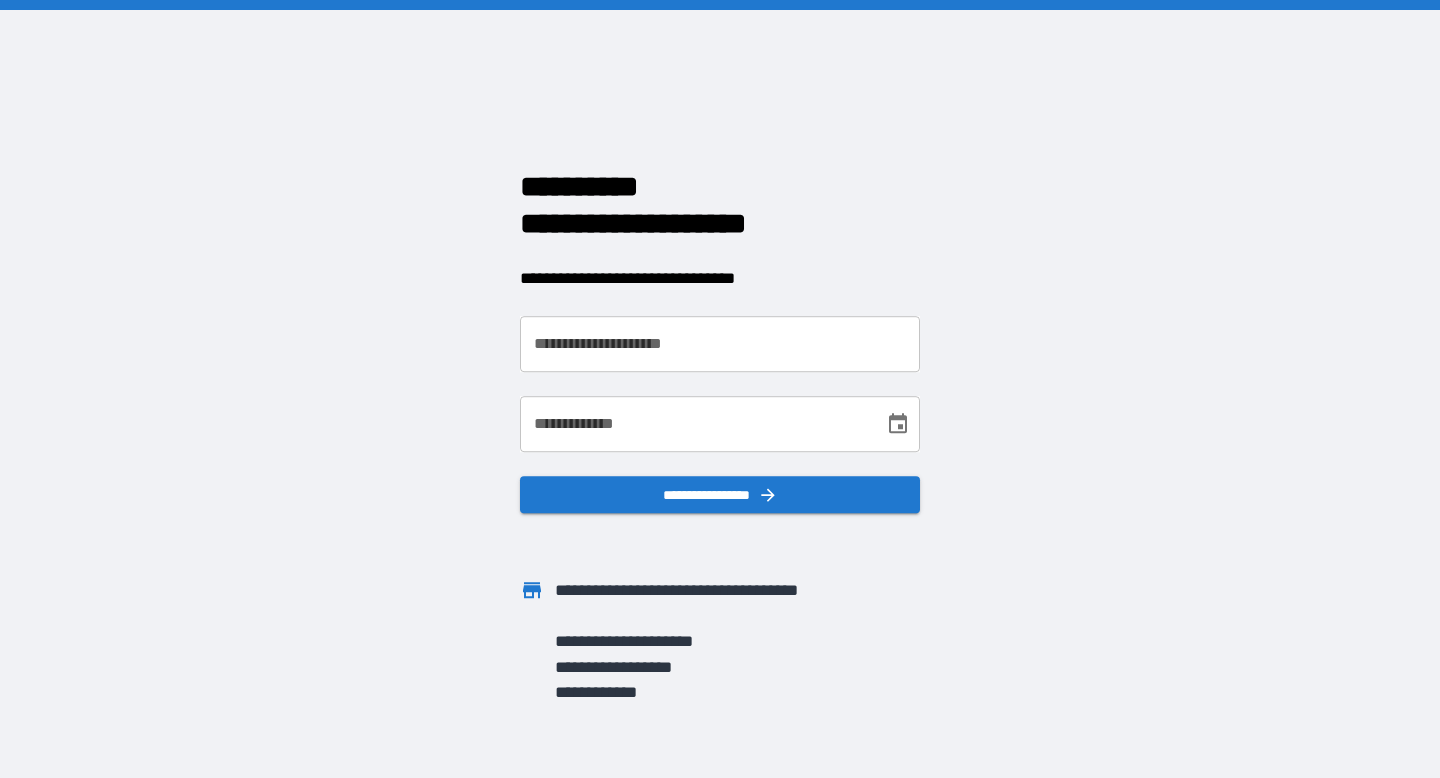 click on "**********" at bounding box center (720, 344) 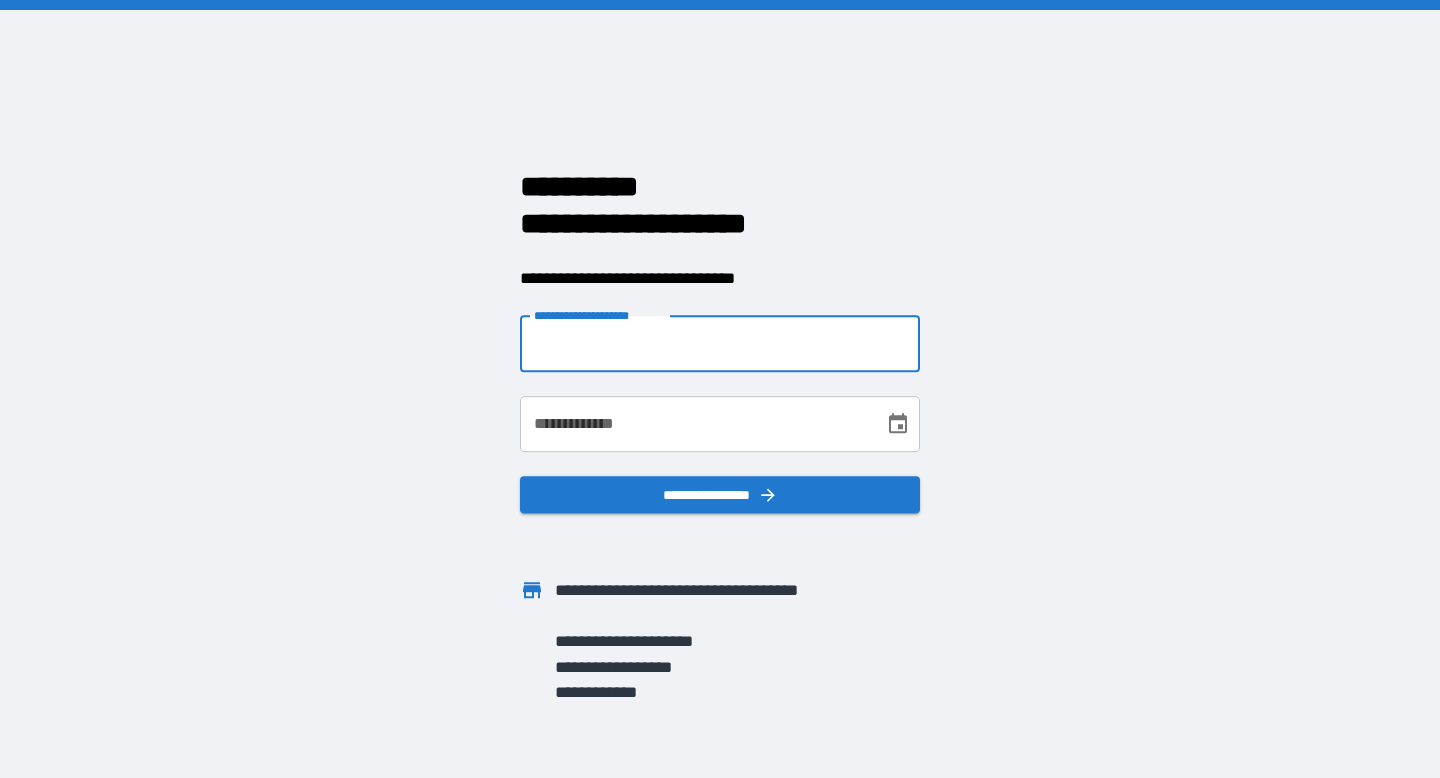 type on "**********" 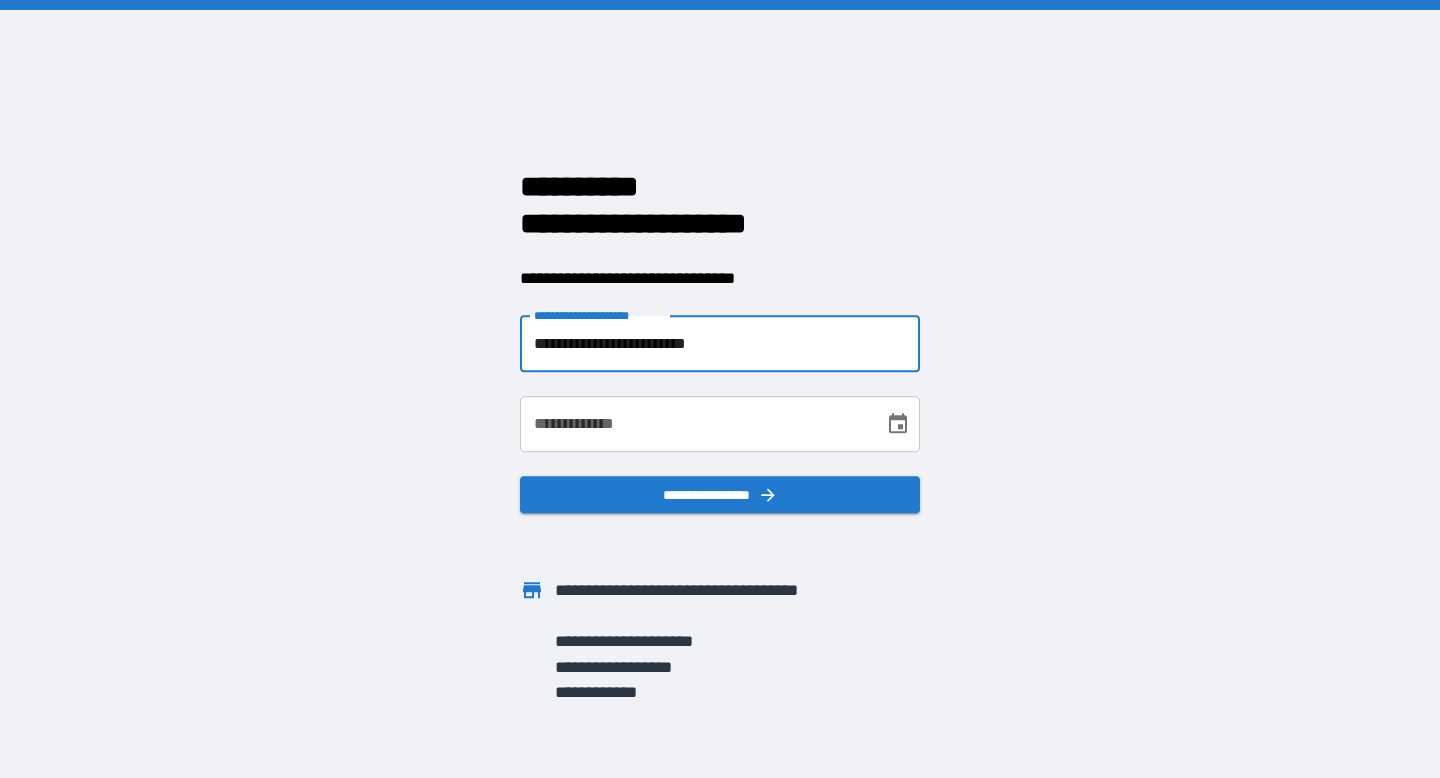 click on "**********" at bounding box center [695, 424] 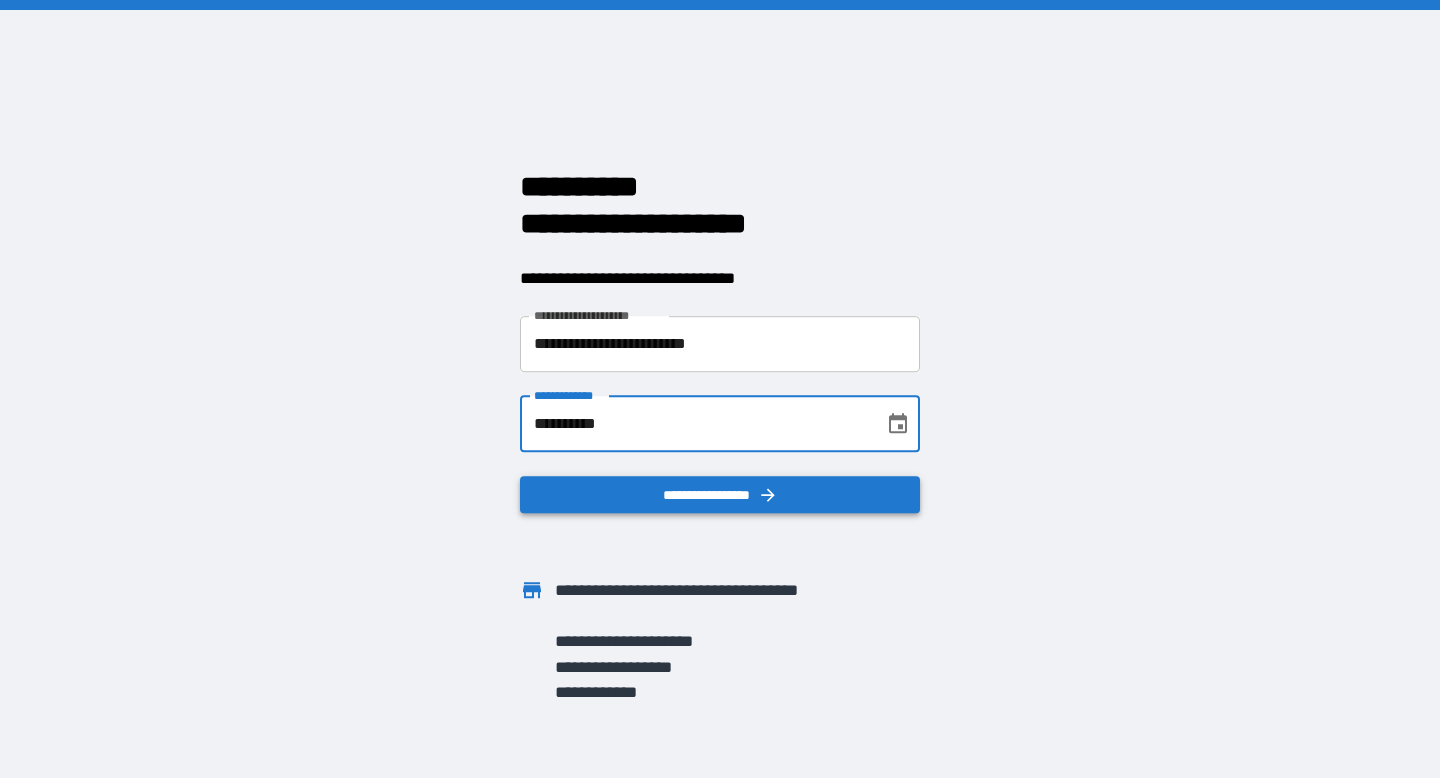 type on "**********" 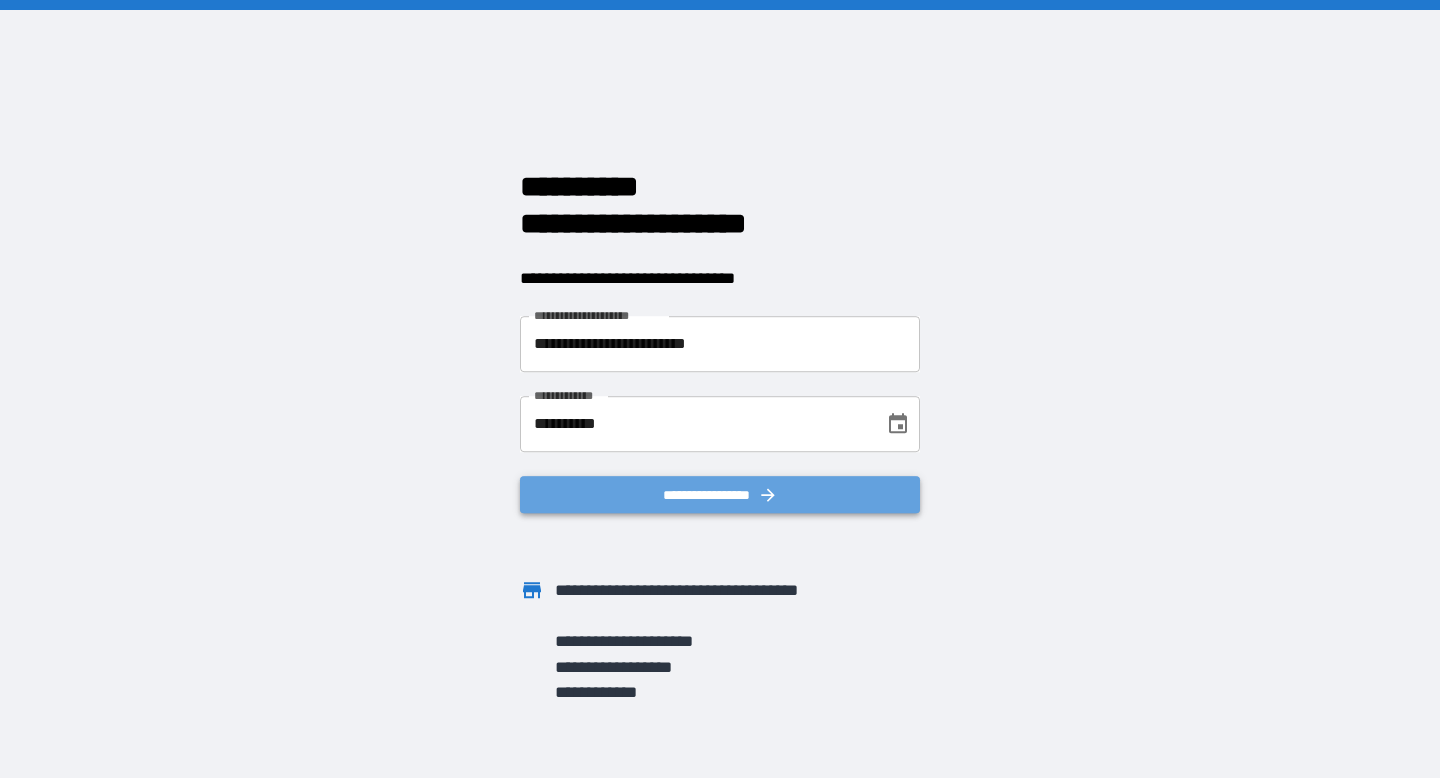 click 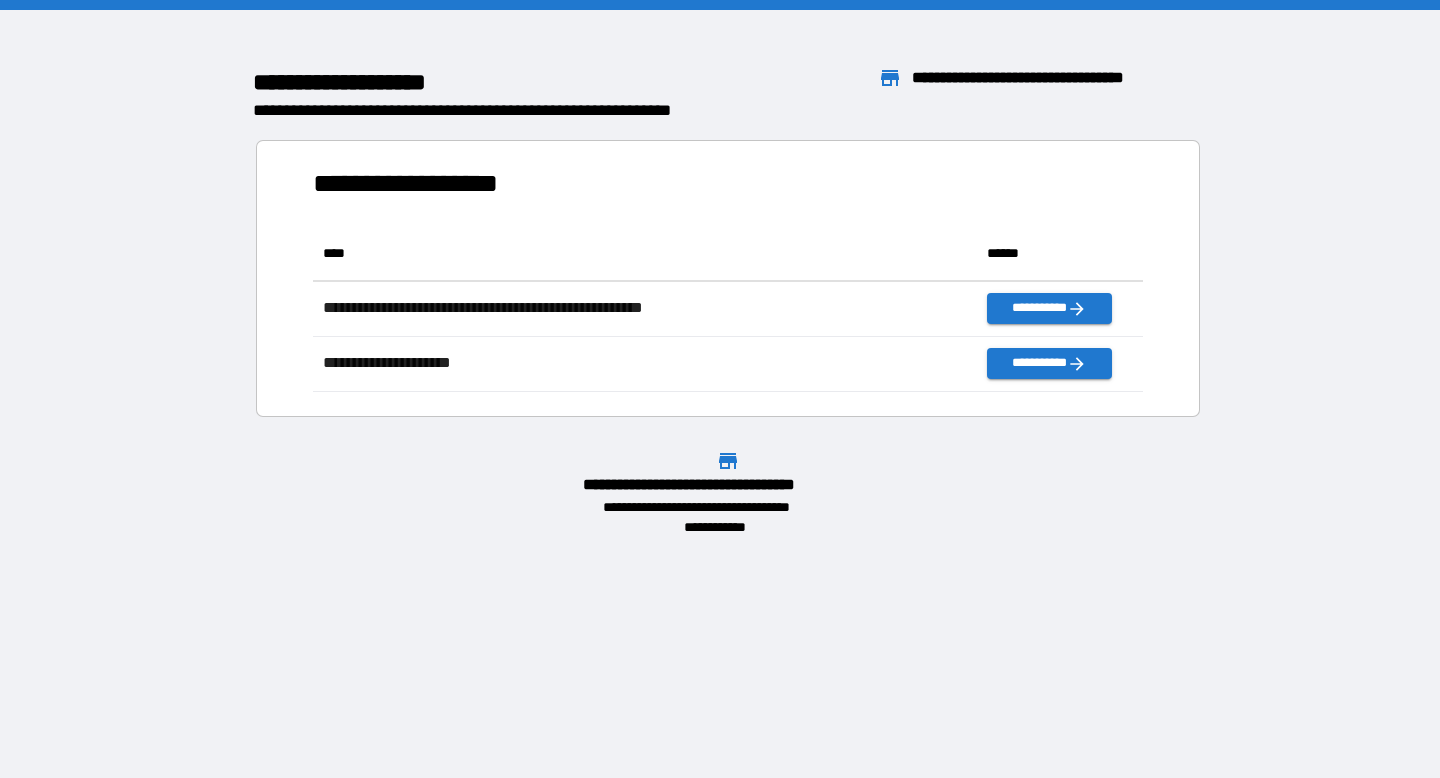 scroll, scrollTop: 16, scrollLeft: 16, axis: both 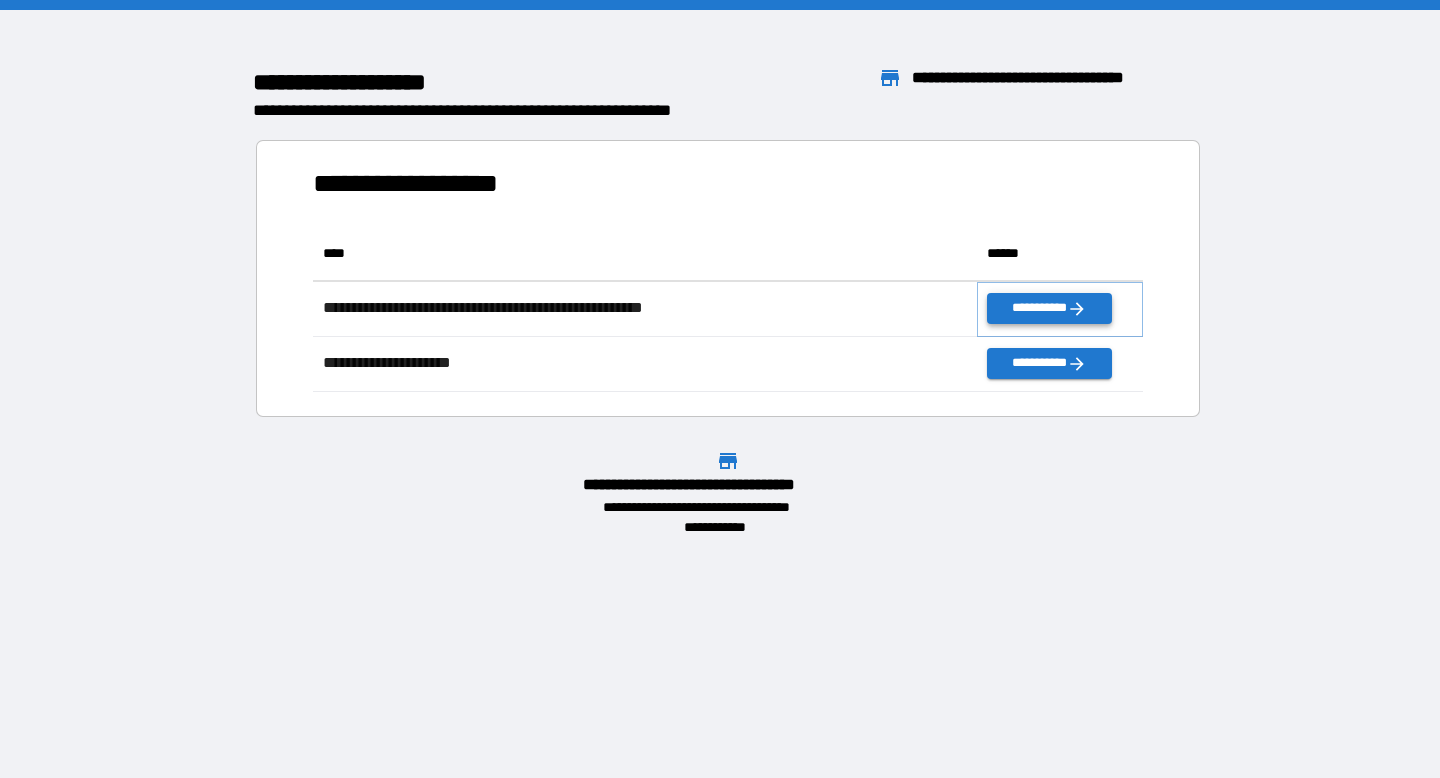 click on "**********" at bounding box center (1049, 308) 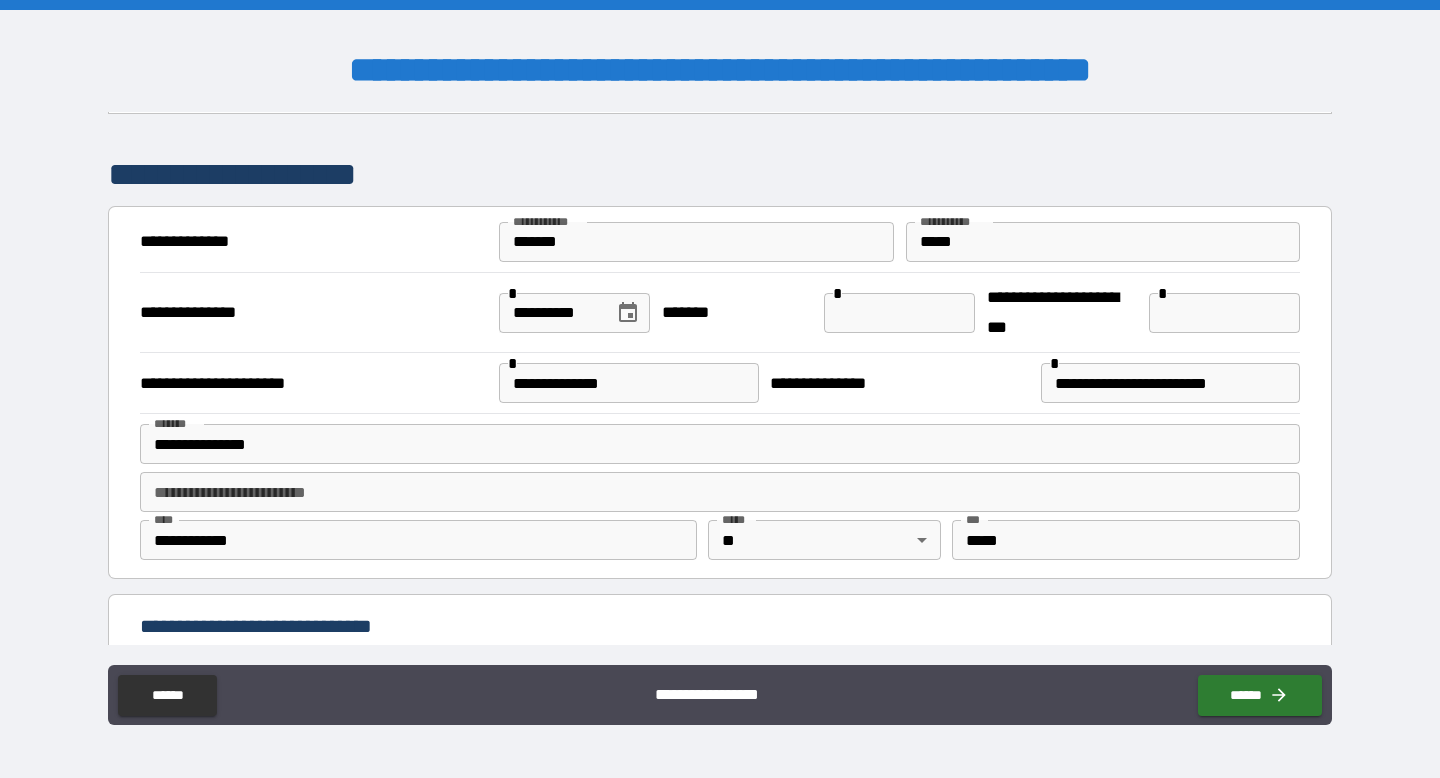 scroll, scrollTop: 80, scrollLeft: 0, axis: vertical 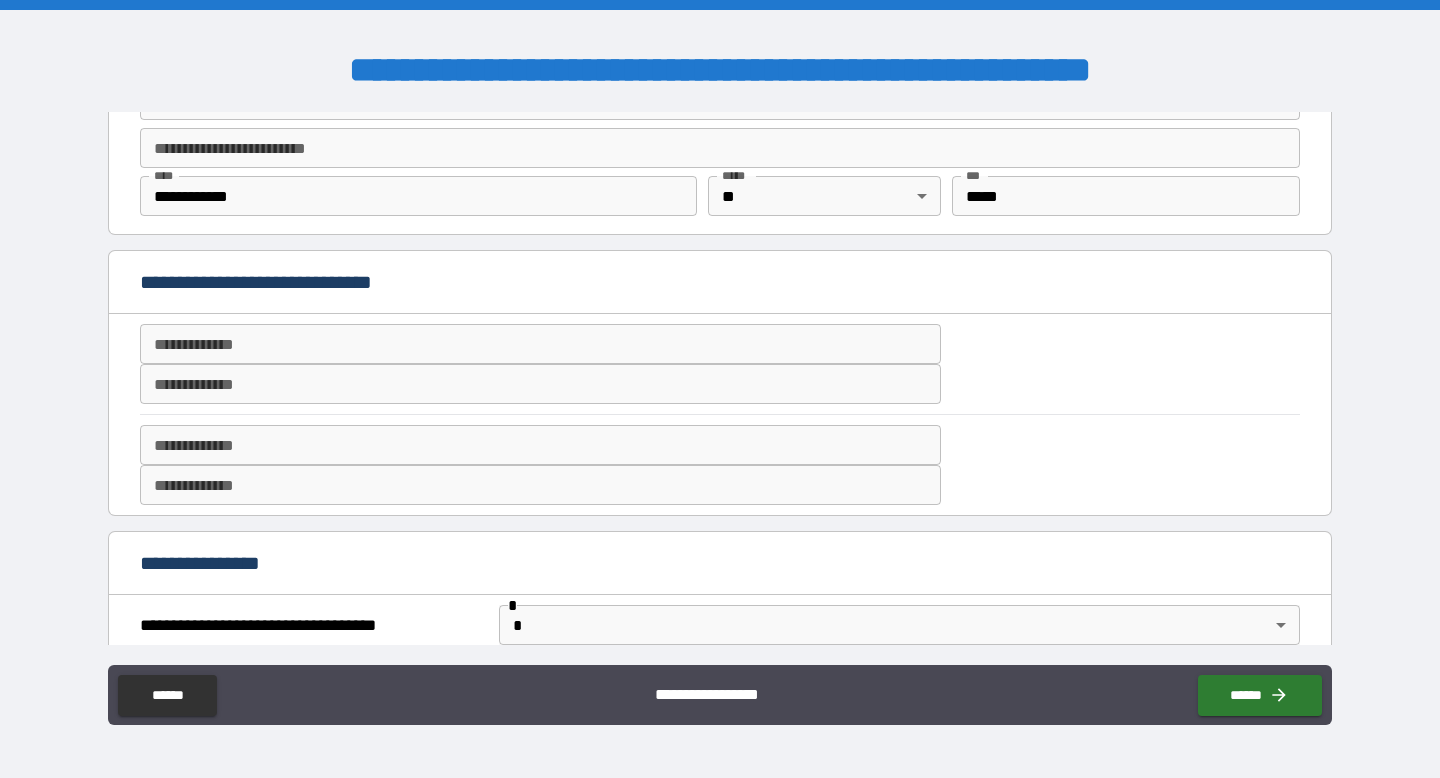 click on "**********" at bounding box center (540, 344) 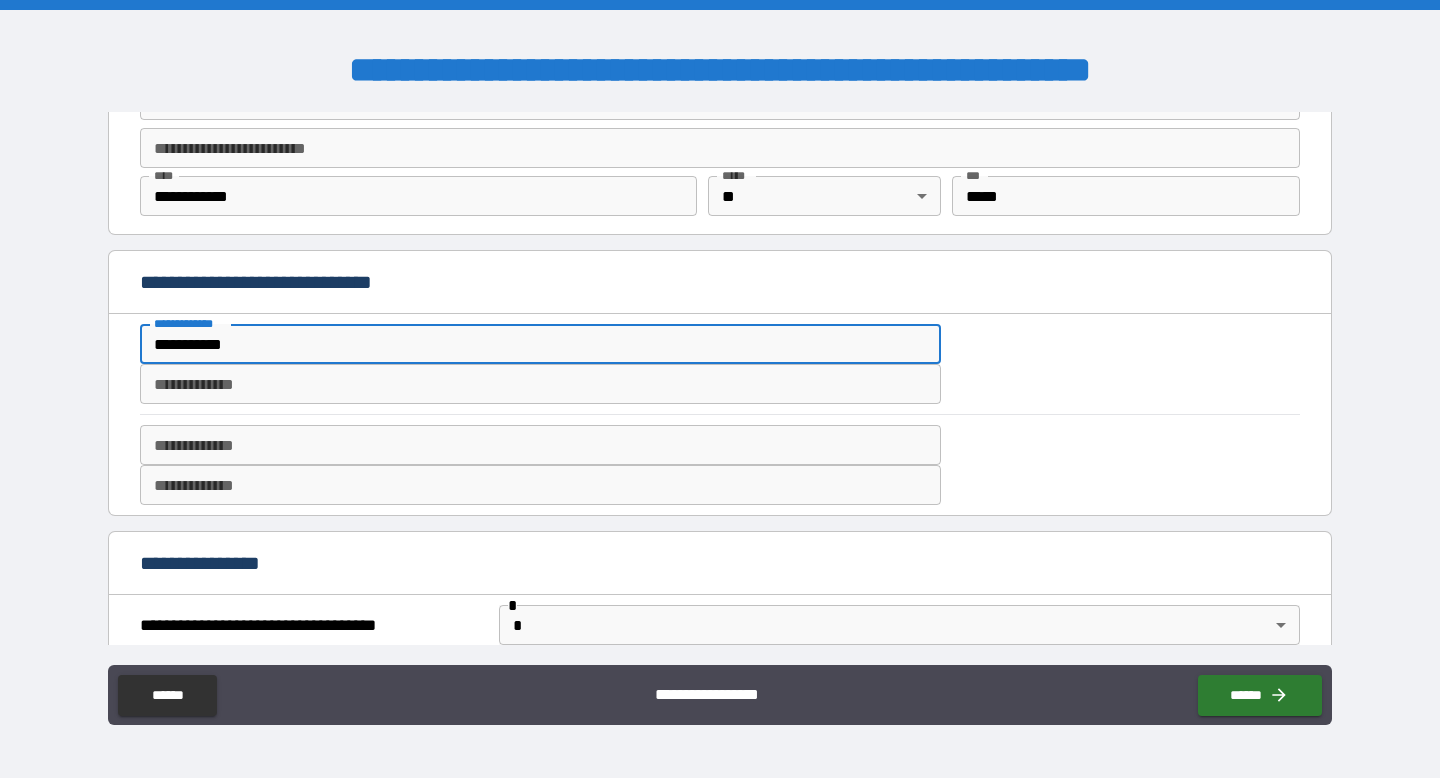 type on "**********" 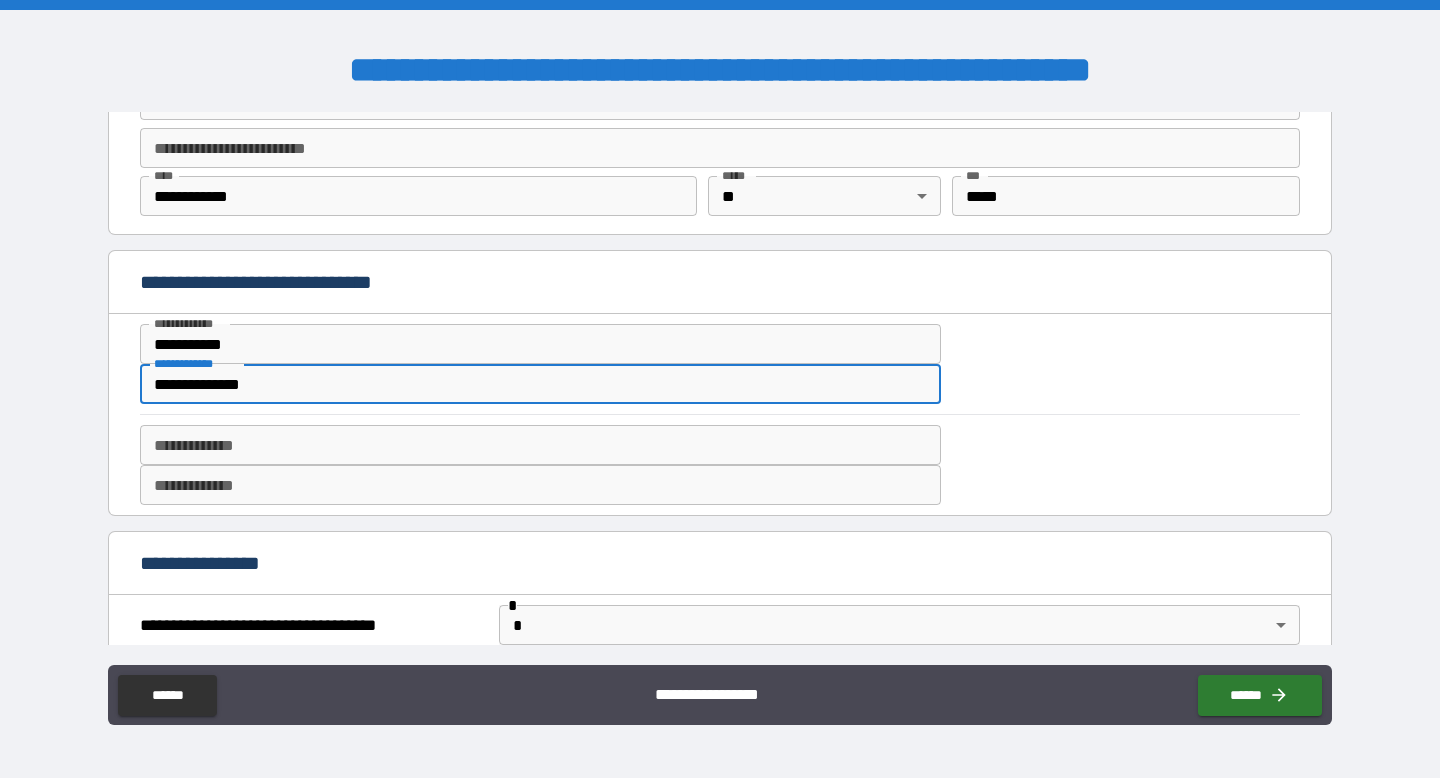 type on "**********" 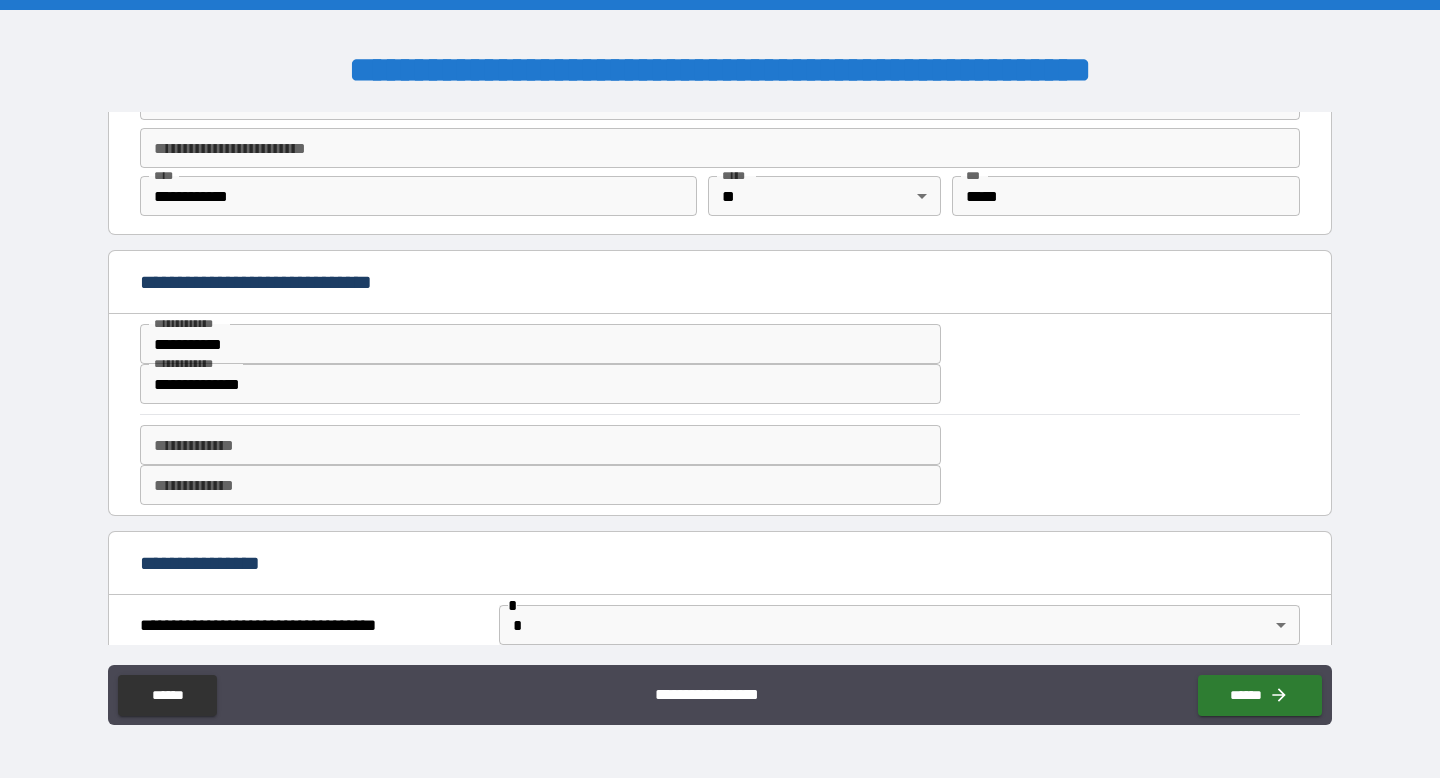 click on "**********" at bounding box center [720, 465] 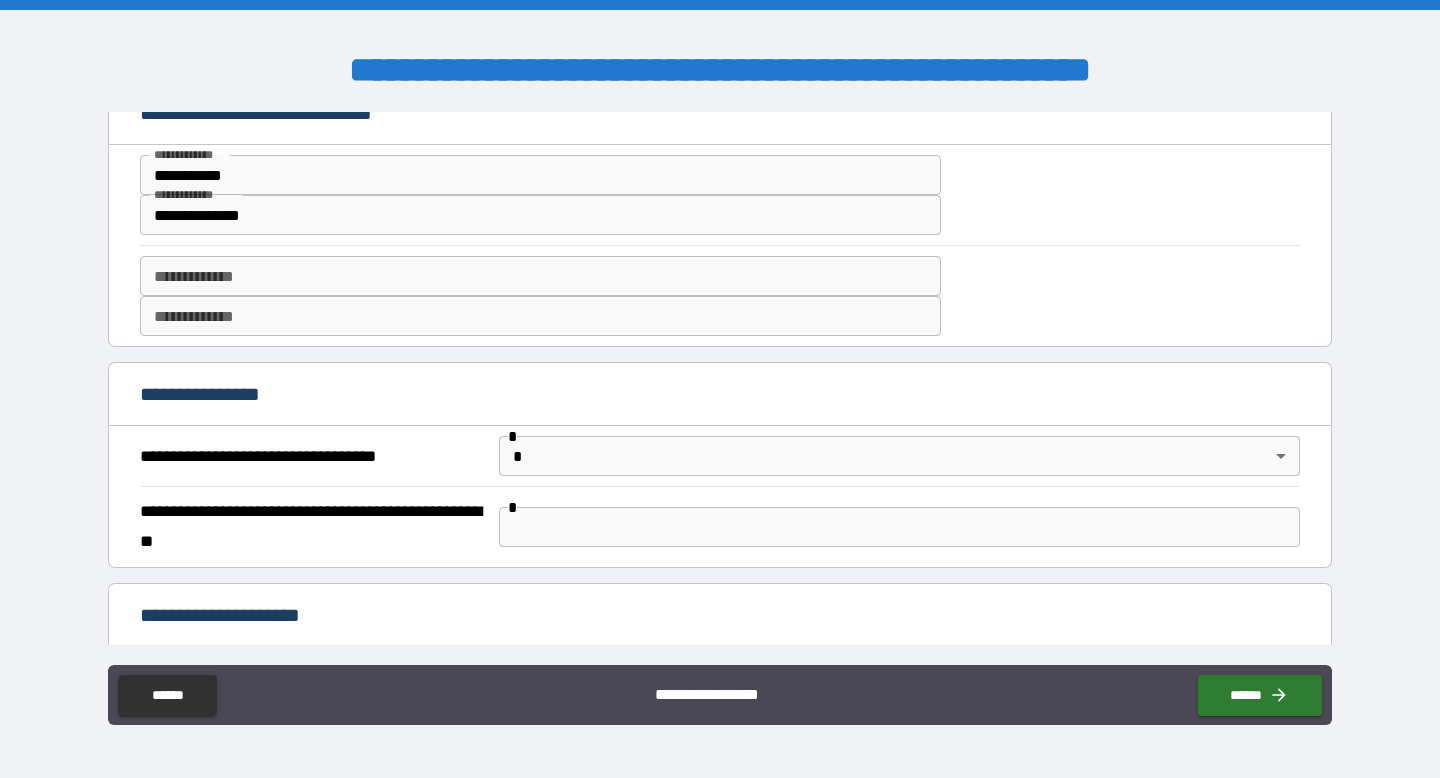 scroll, scrollTop: 817, scrollLeft: 0, axis: vertical 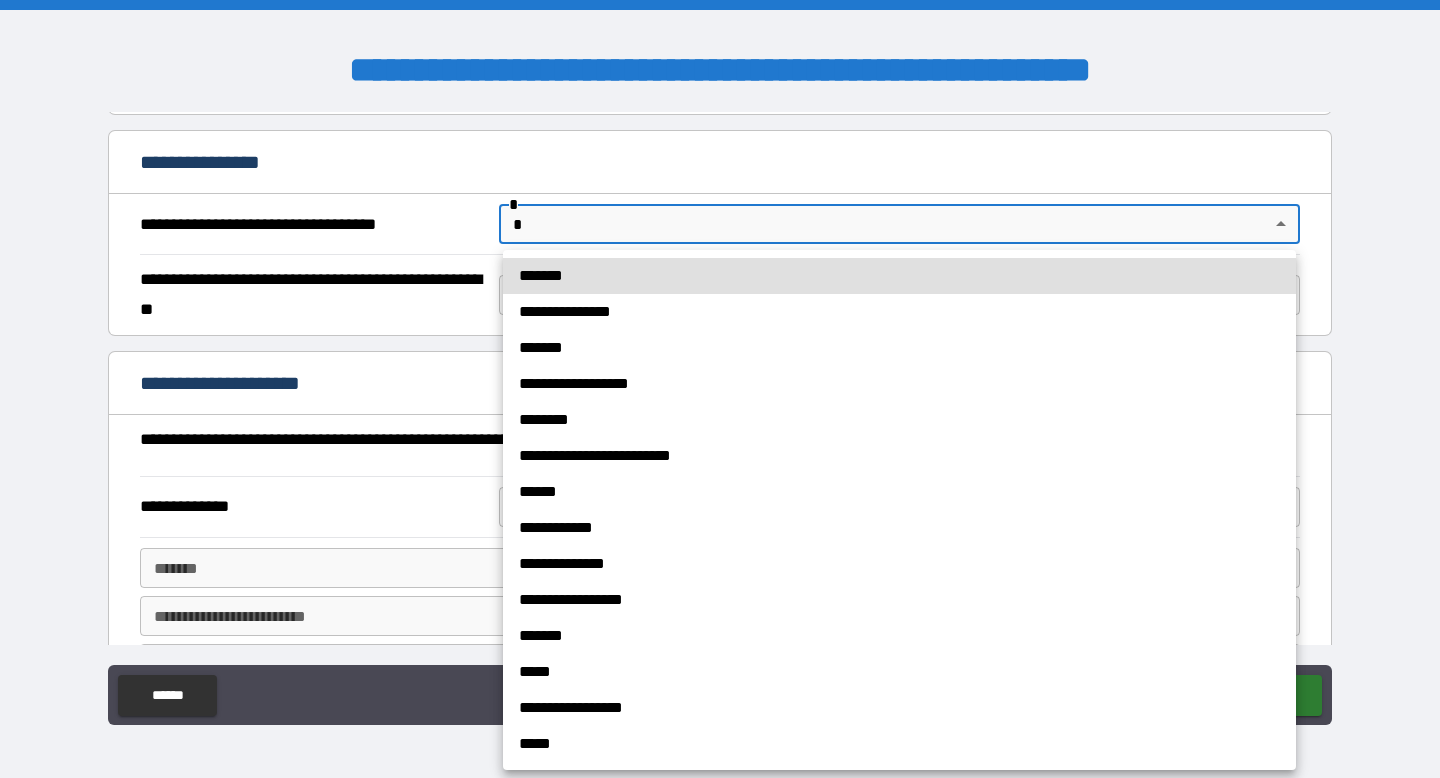 click on "**********" at bounding box center [720, 389] 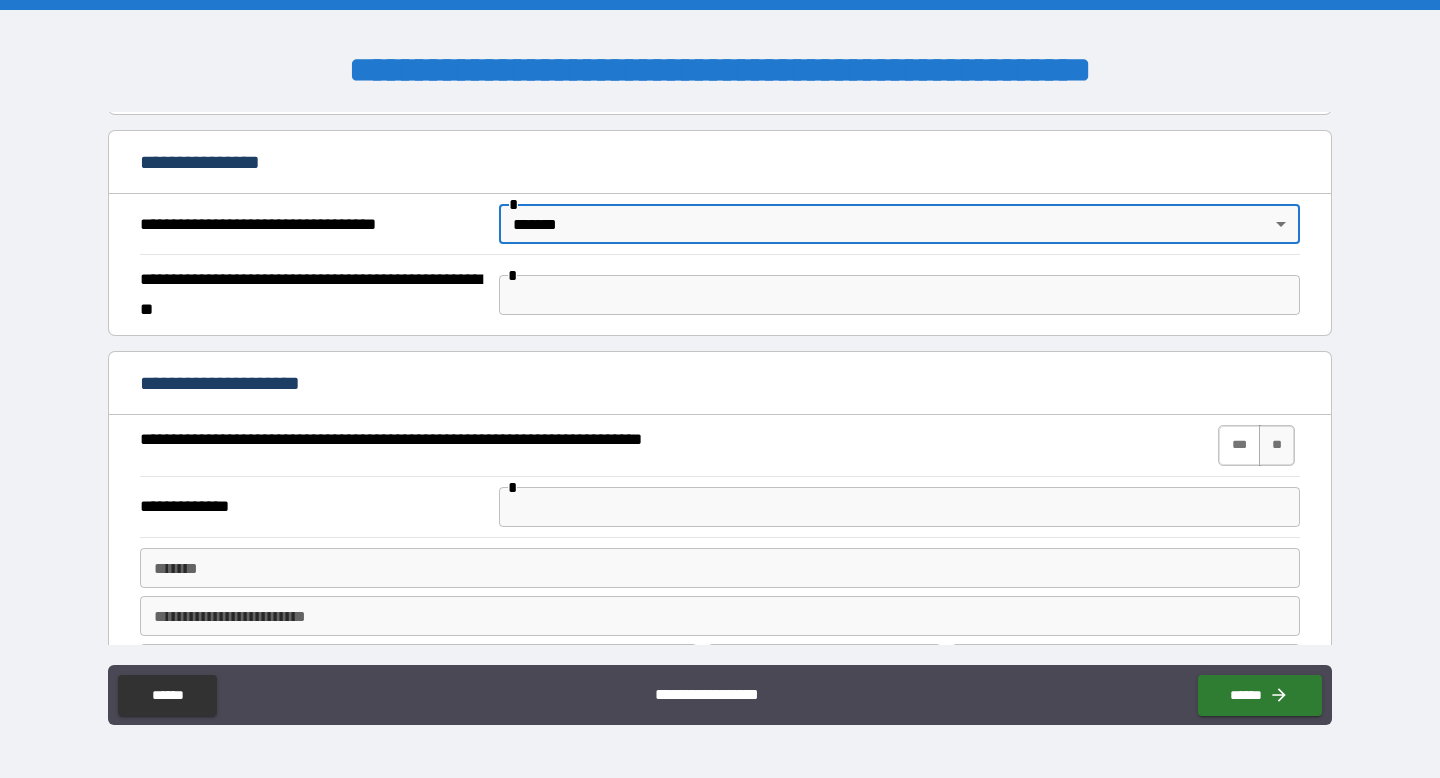 click on "***" at bounding box center [1239, 445] 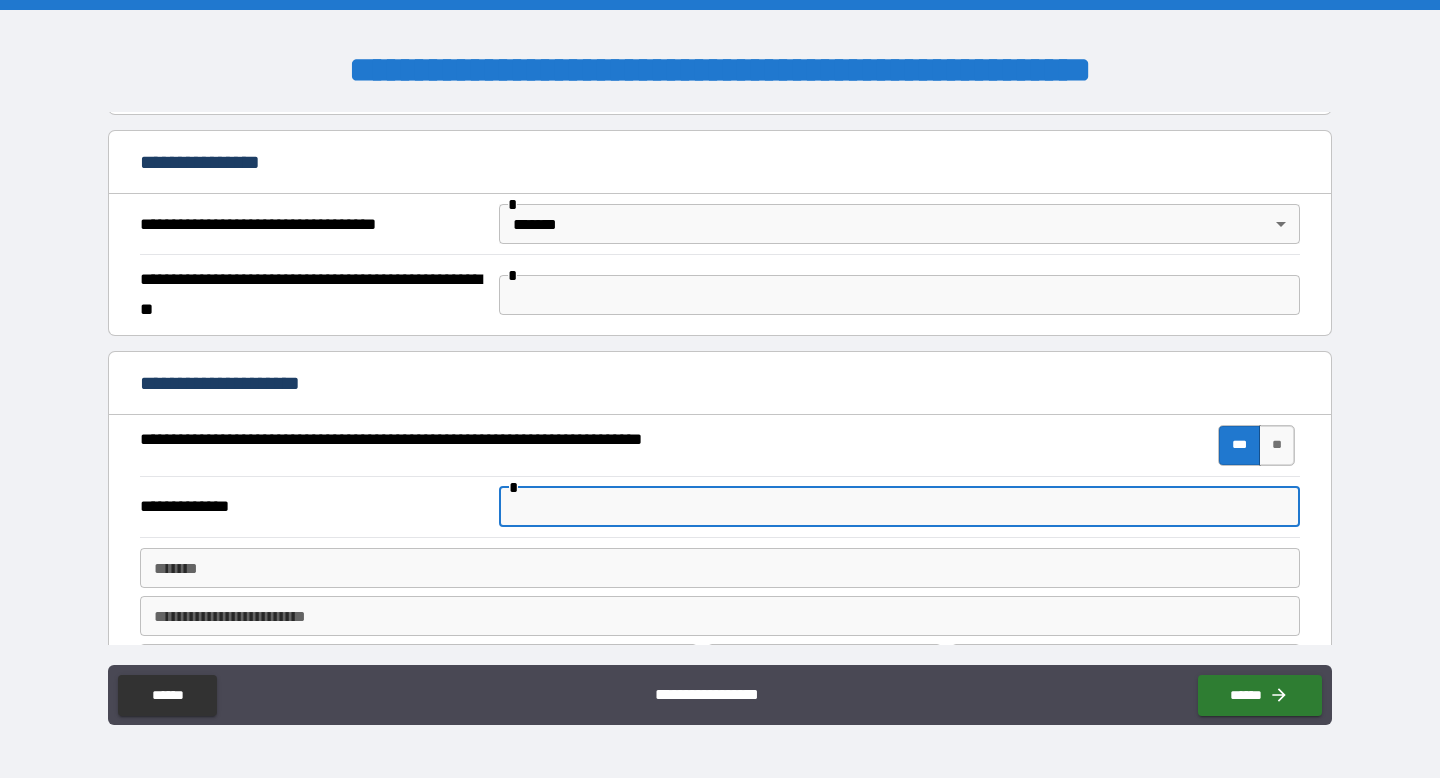 click at bounding box center [899, 507] 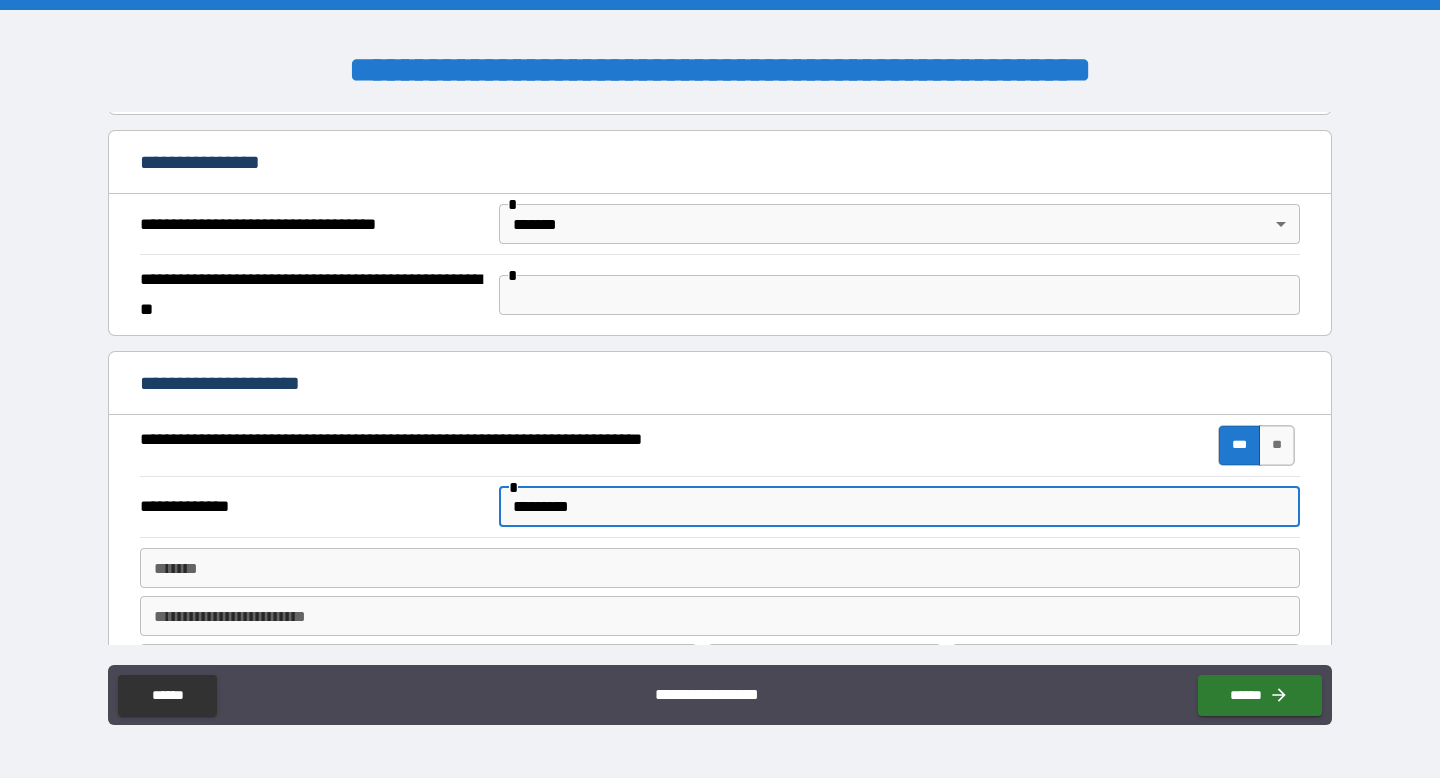 type on "*********" 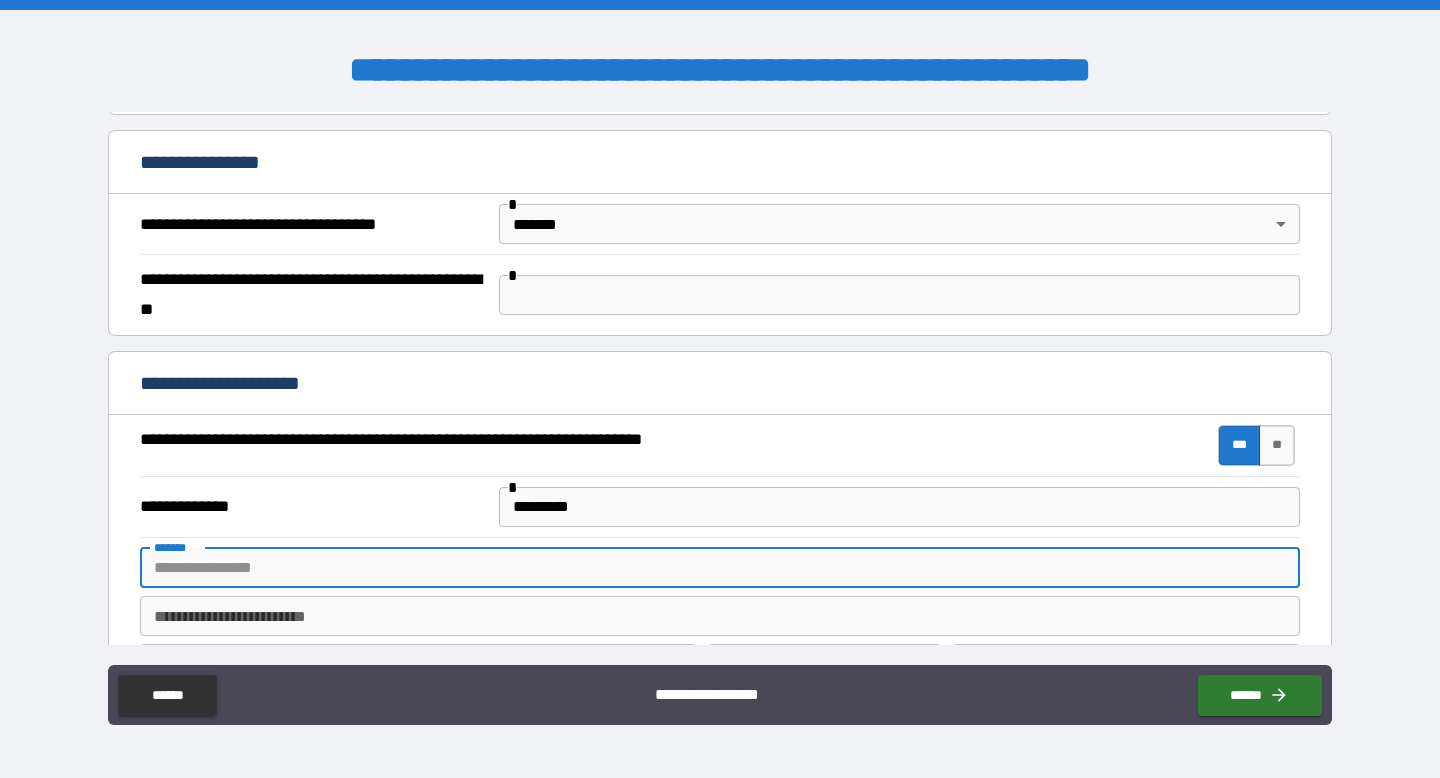 click on "*******" at bounding box center [720, 568] 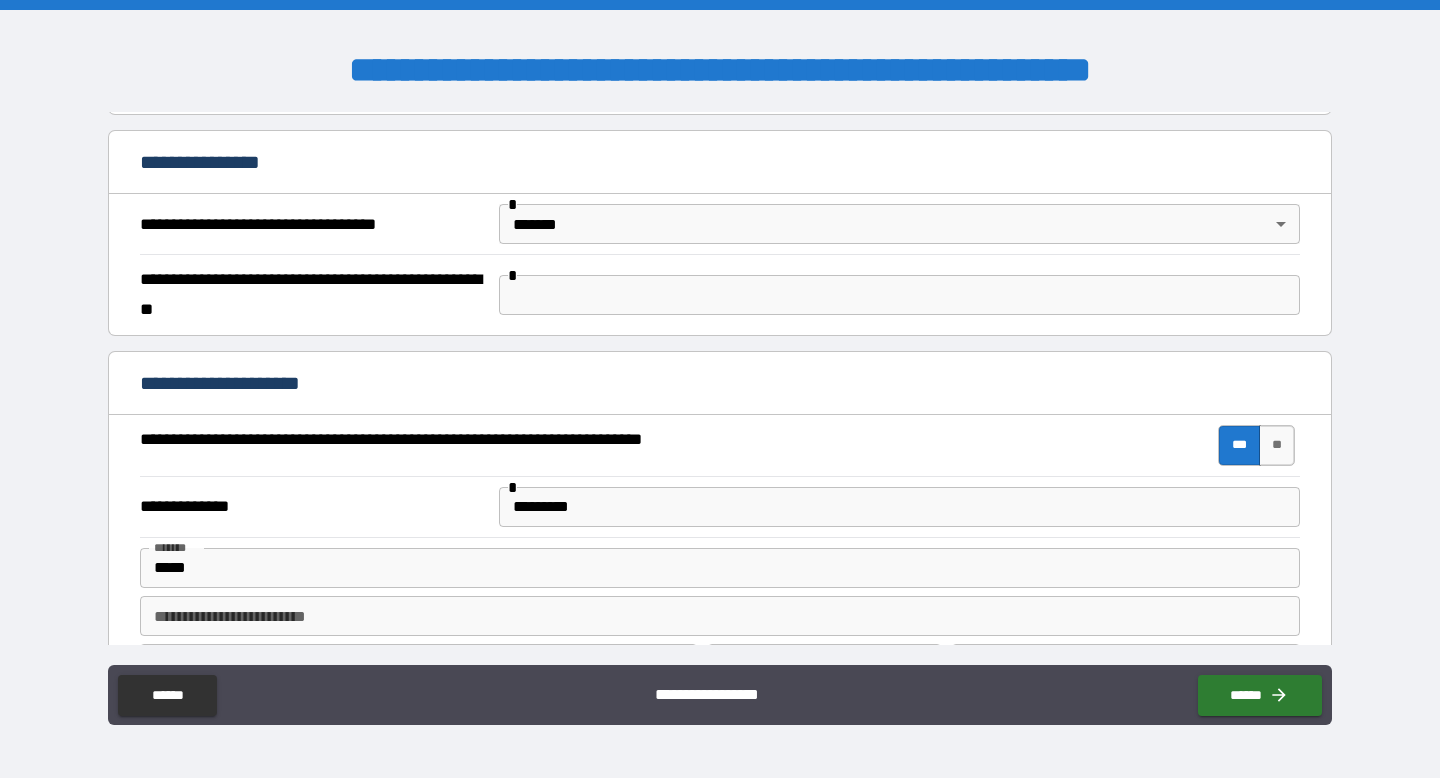 type on "*********" 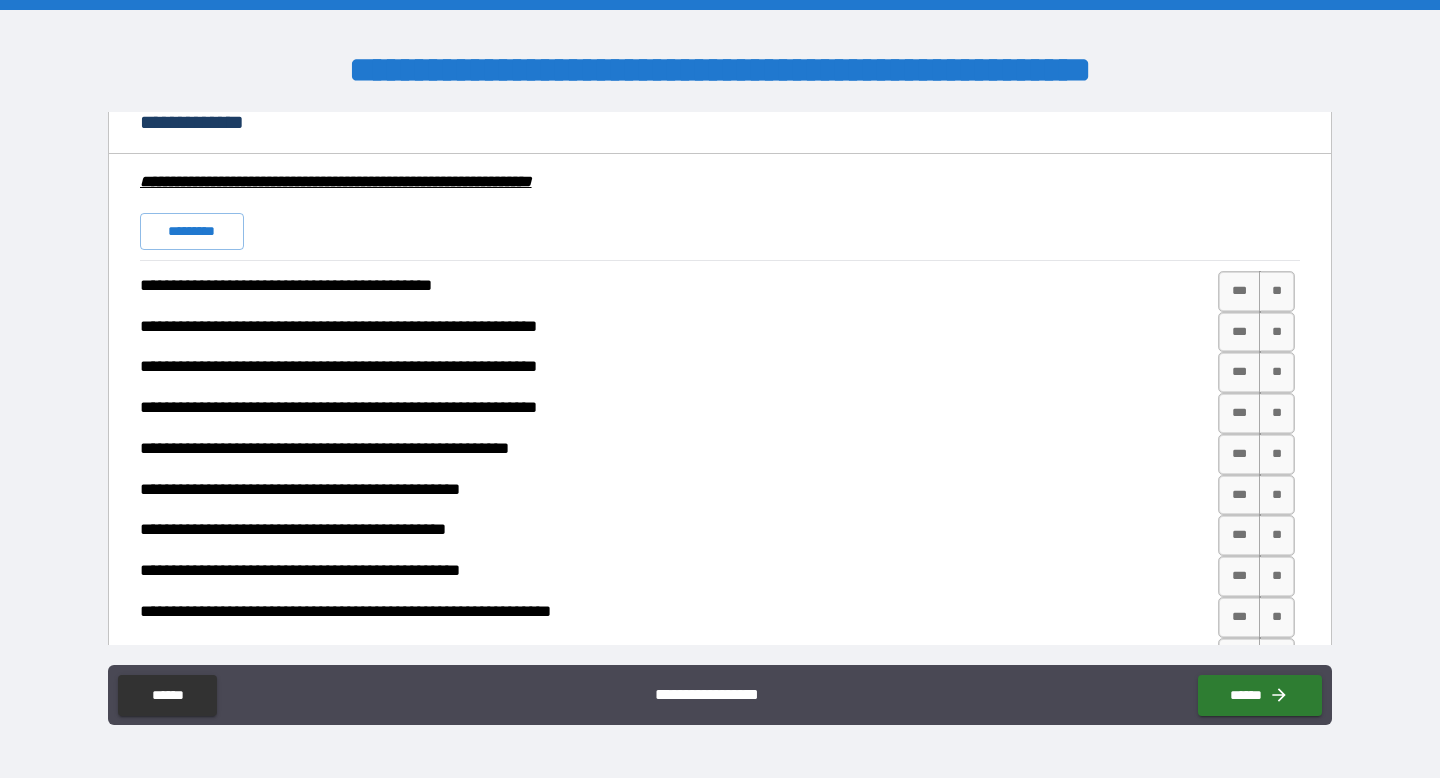 scroll, scrollTop: 1562, scrollLeft: 0, axis: vertical 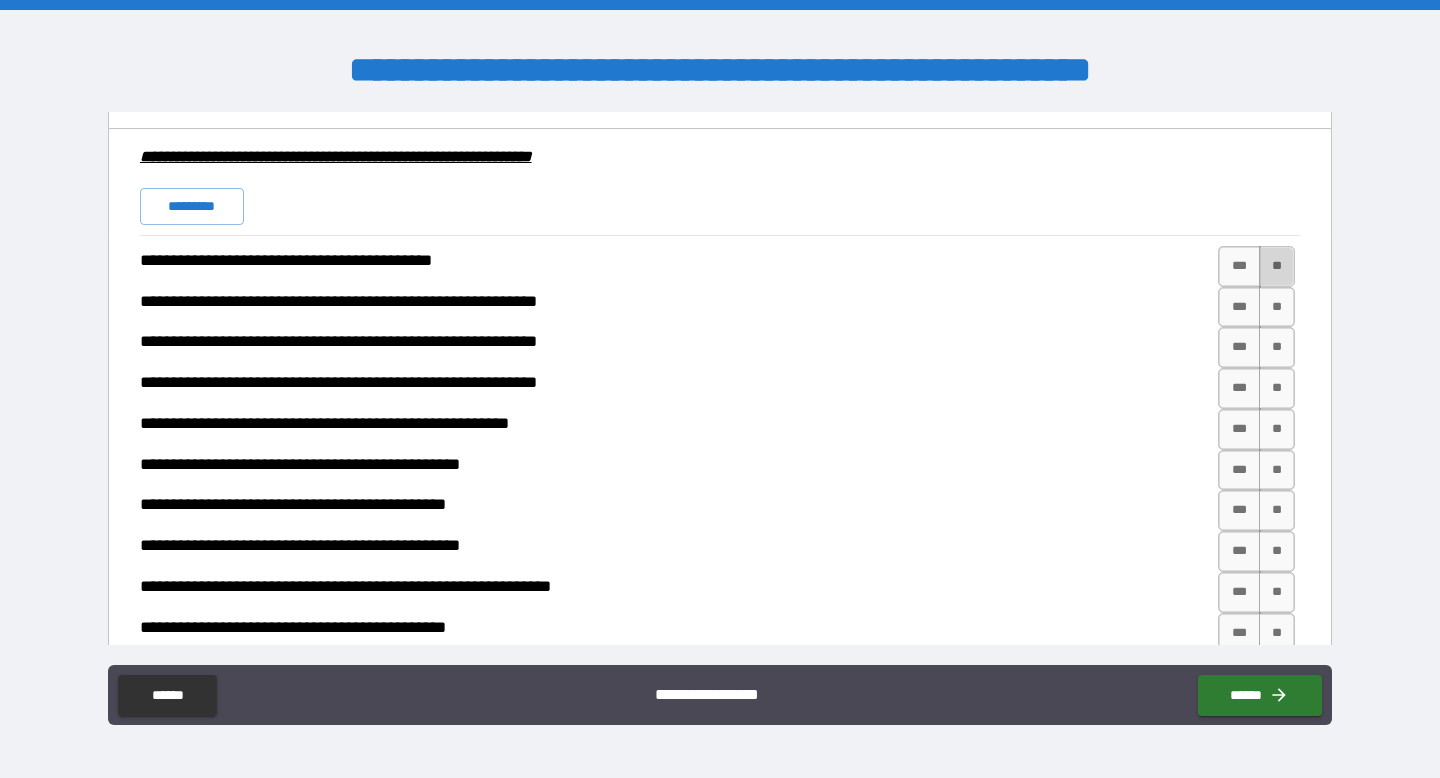 click on "**" at bounding box center (1277, 266) 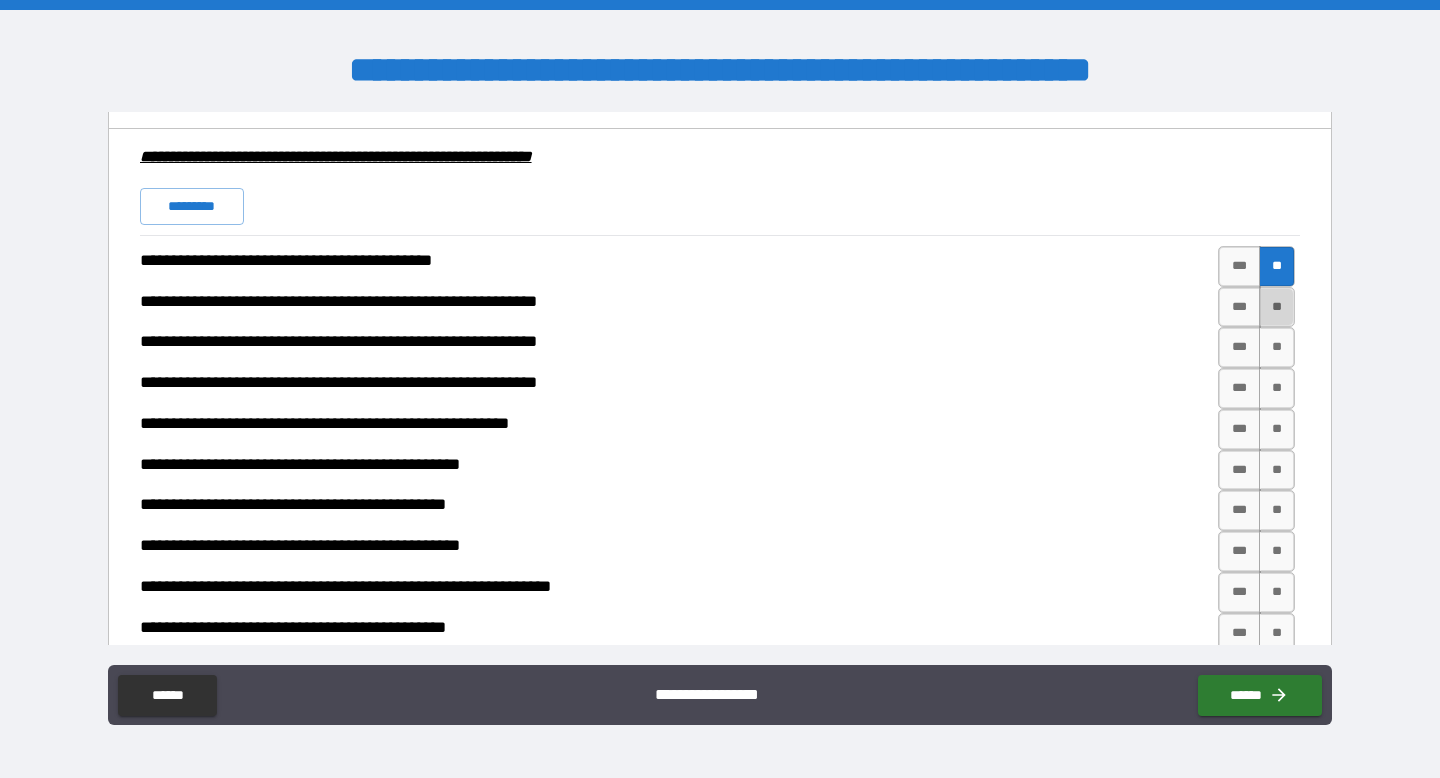 click on "**" at bounding box center [1277, 307] 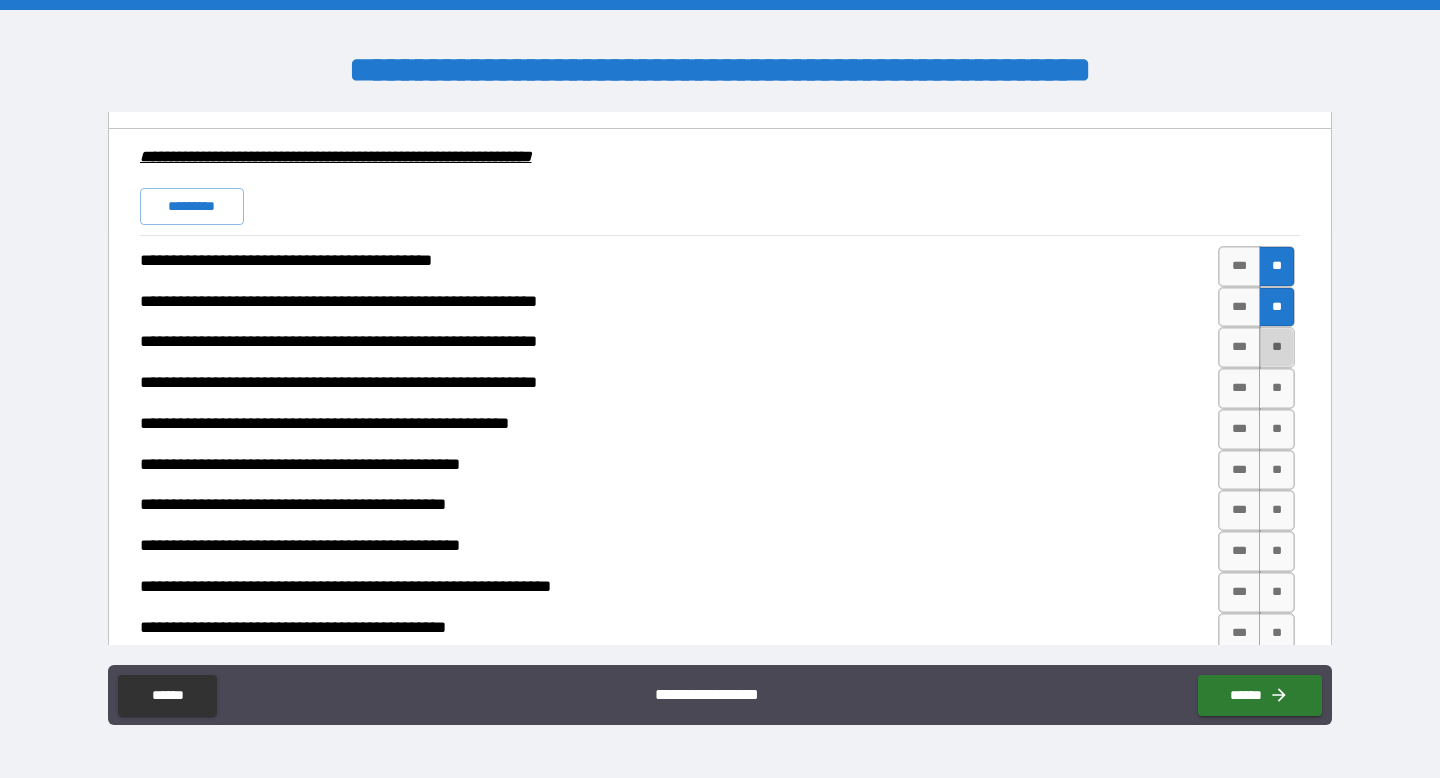 click on "**" at bounding box center (1277, 347) 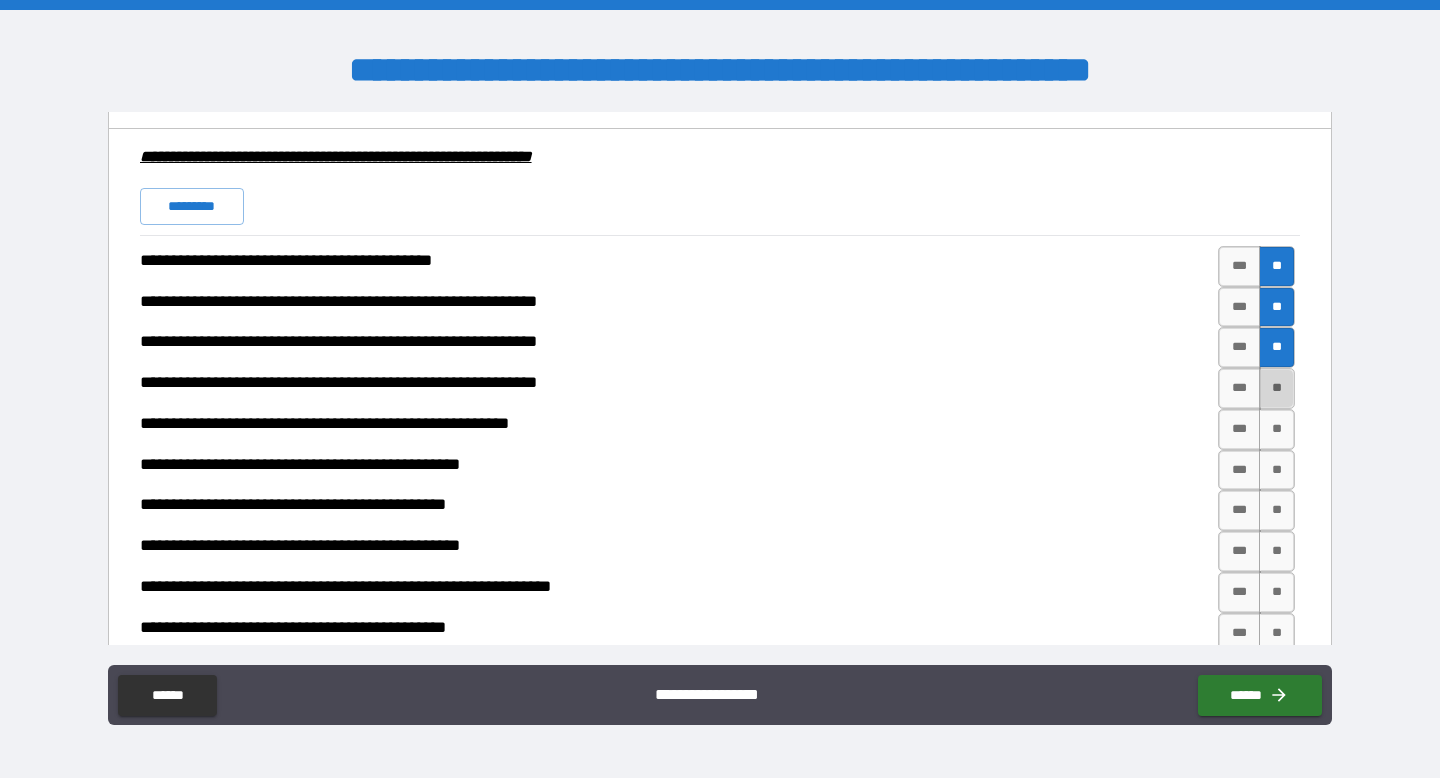 click on "**" at bounding box center [1277, 388] 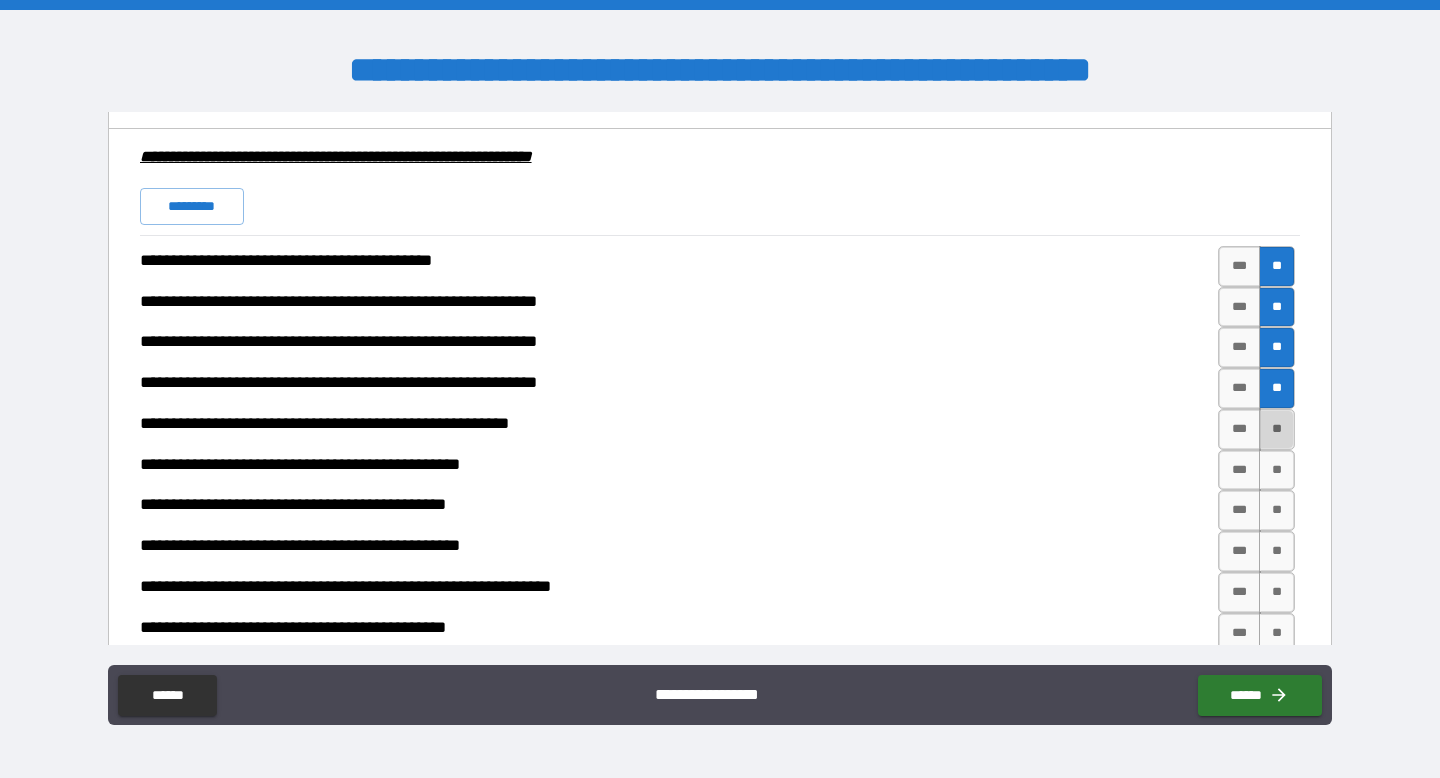 click on "**" at bounding box center [1277, 429] 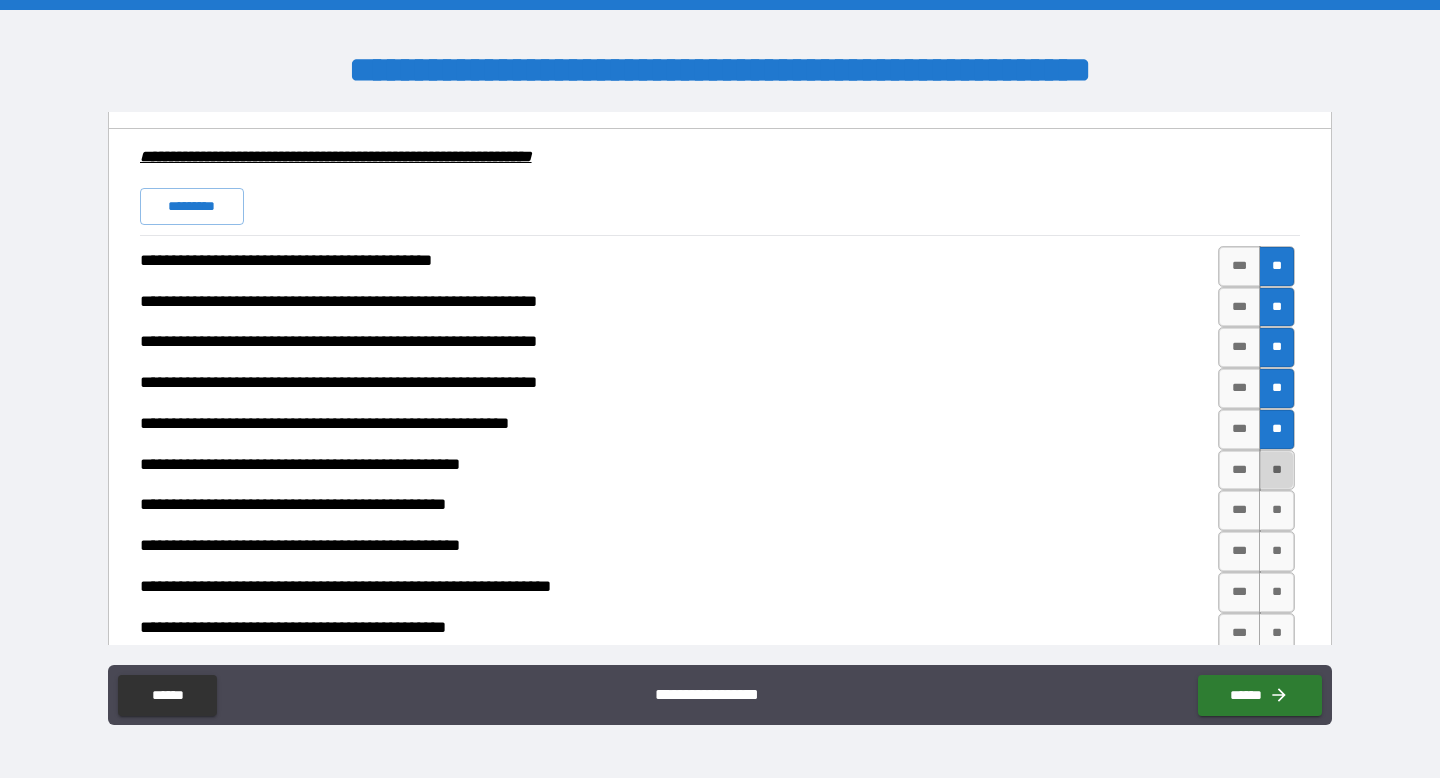 click on "**" at bounding box center [1277, 470] 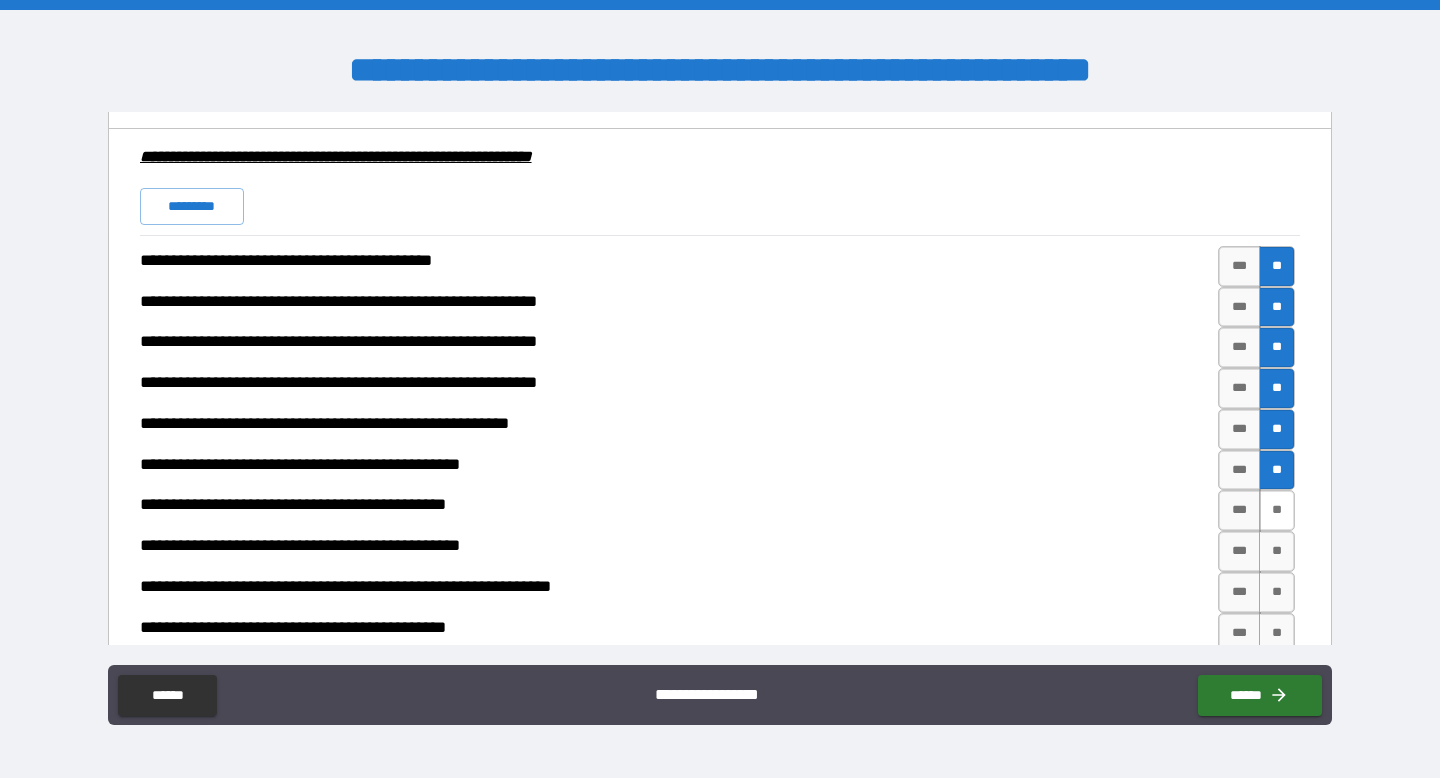 click on "**" at bounding box center [1277, 510] 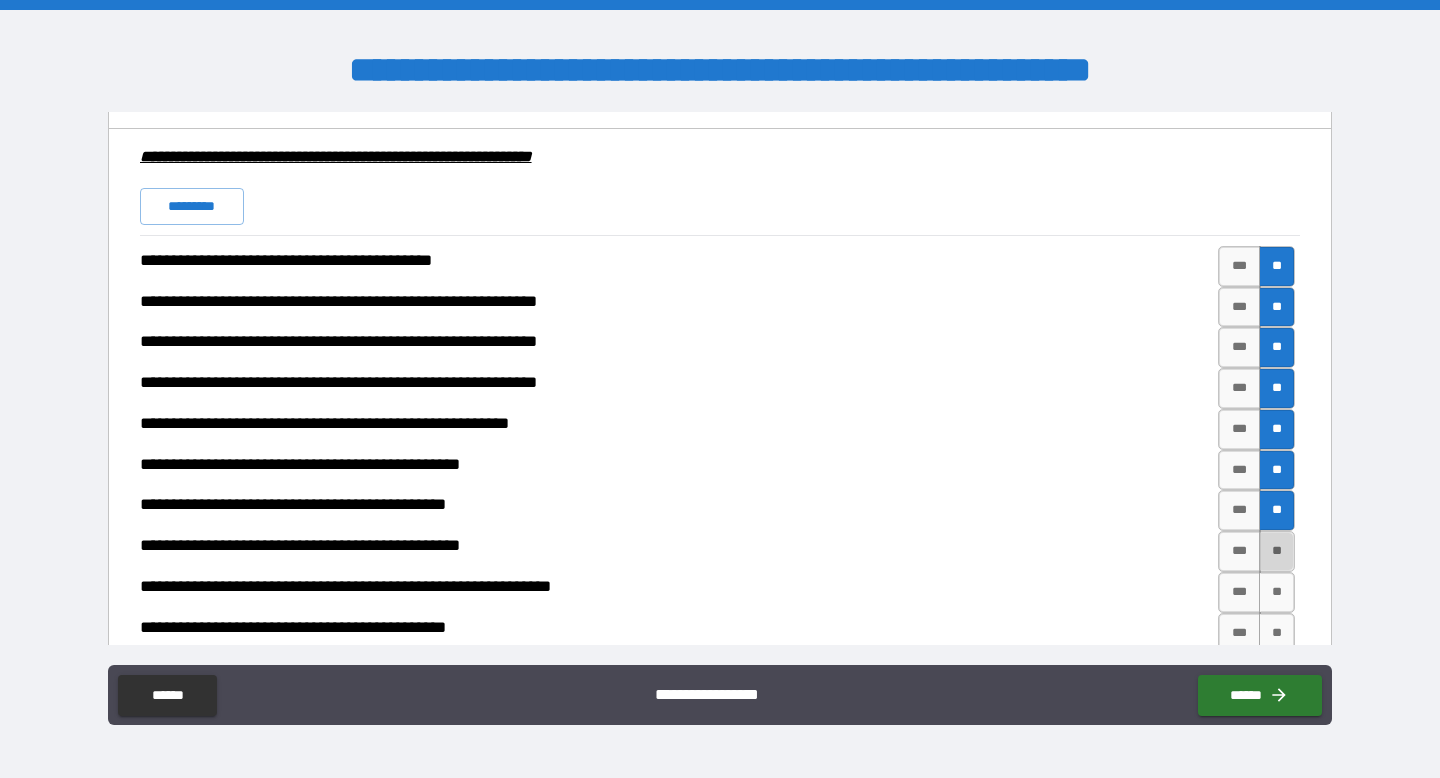 click on "**" at bounding box center (1277, 551) 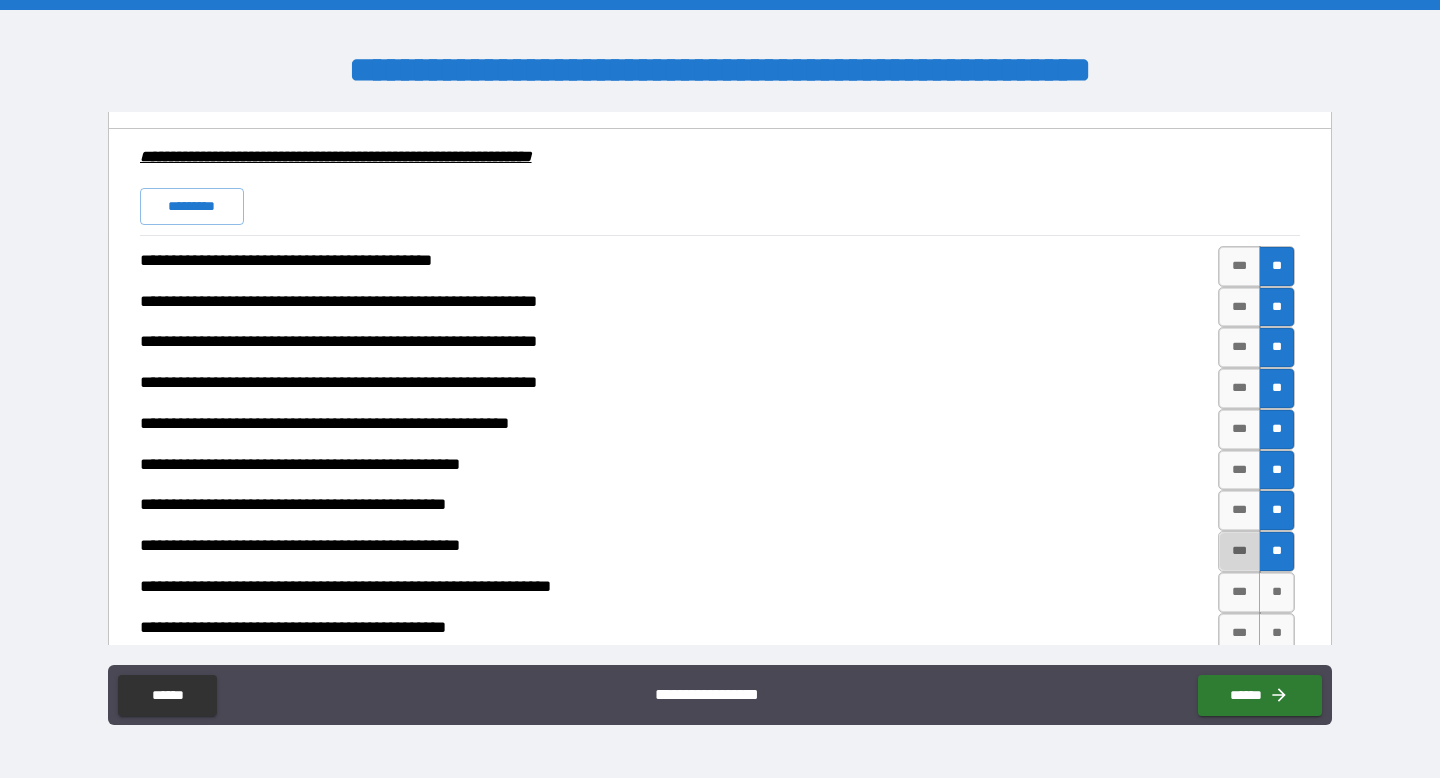 click on "***" at bounding box center (1239, 551) 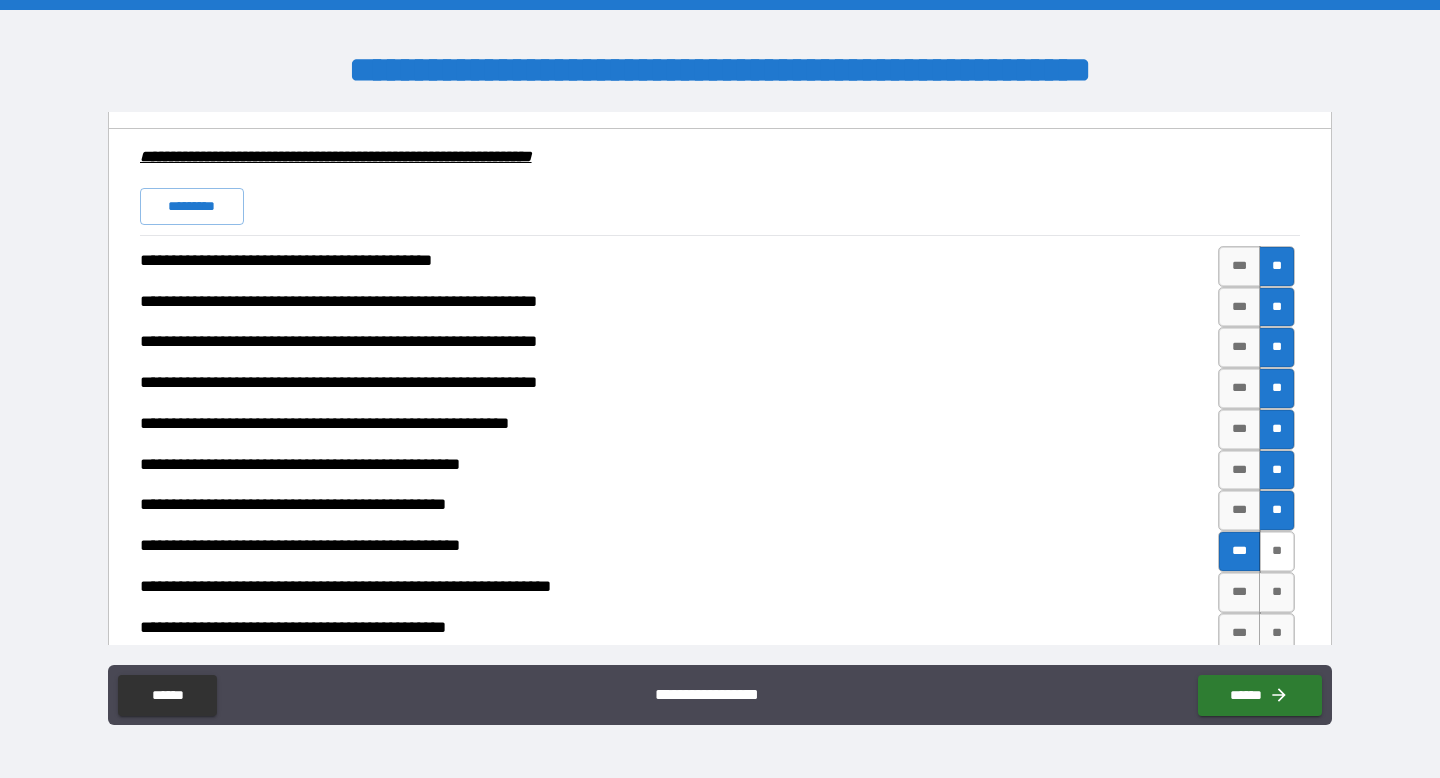 click on "**" at bounding box center [1277, 551] 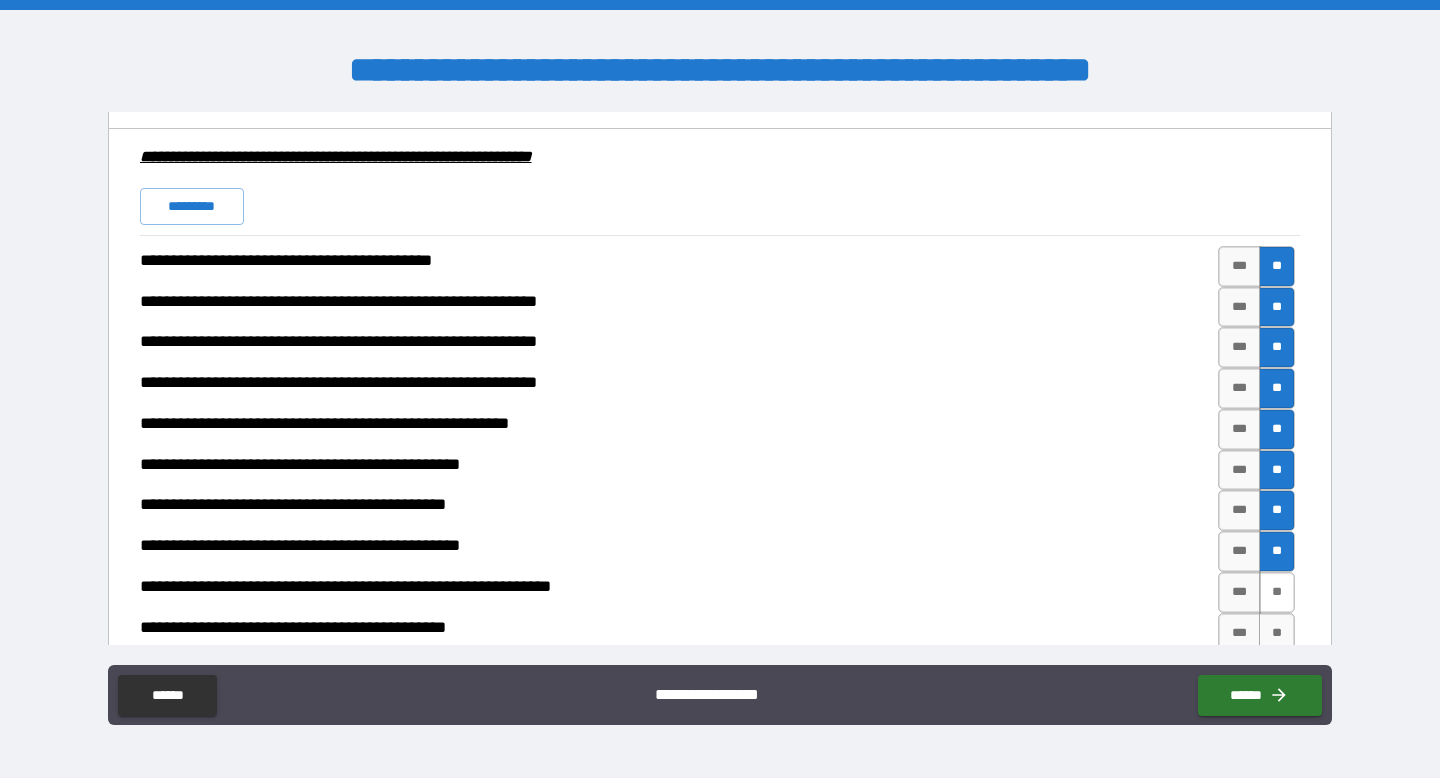 click on "**" at bounding box center [1277, 592] 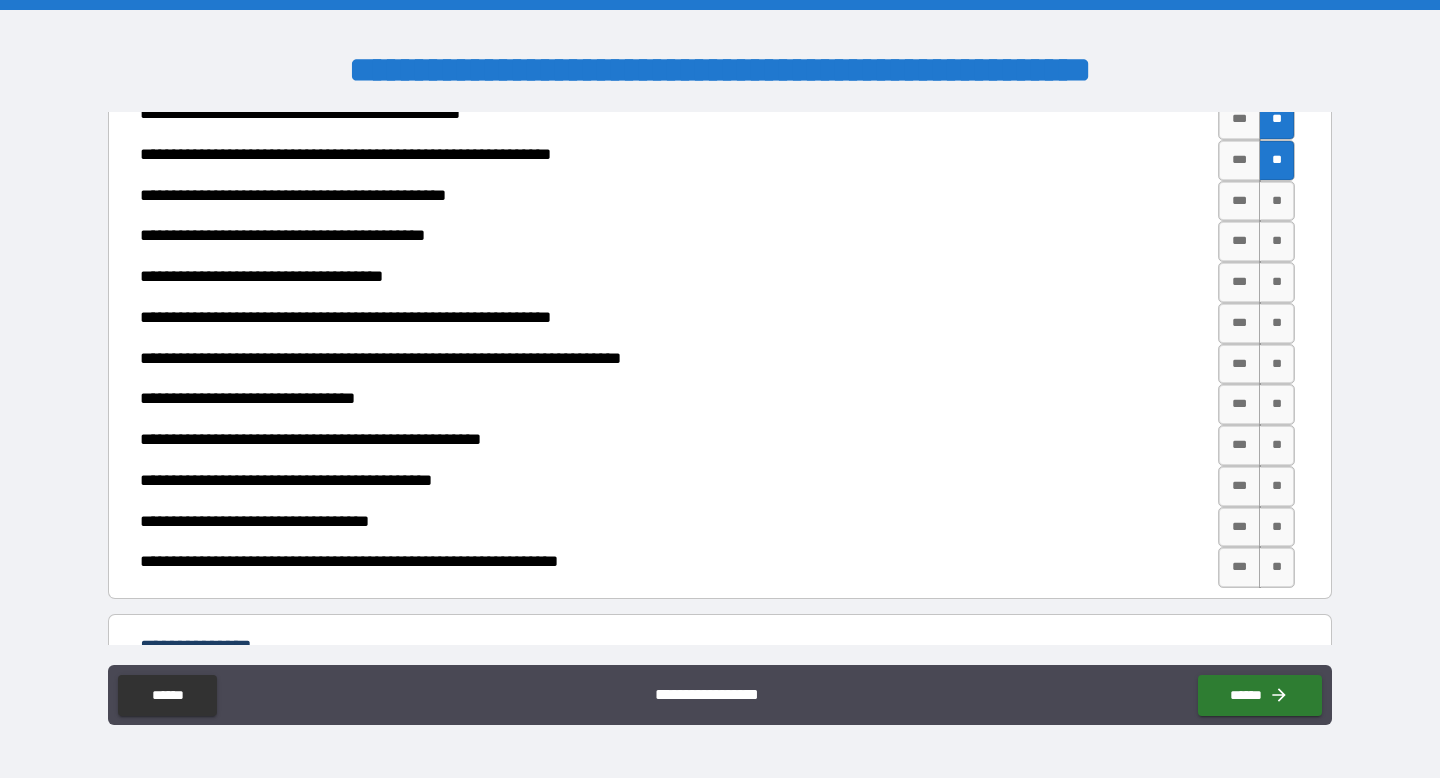 scroll, scrollTop: 1994, scrollLeft: 0, axis: vertical 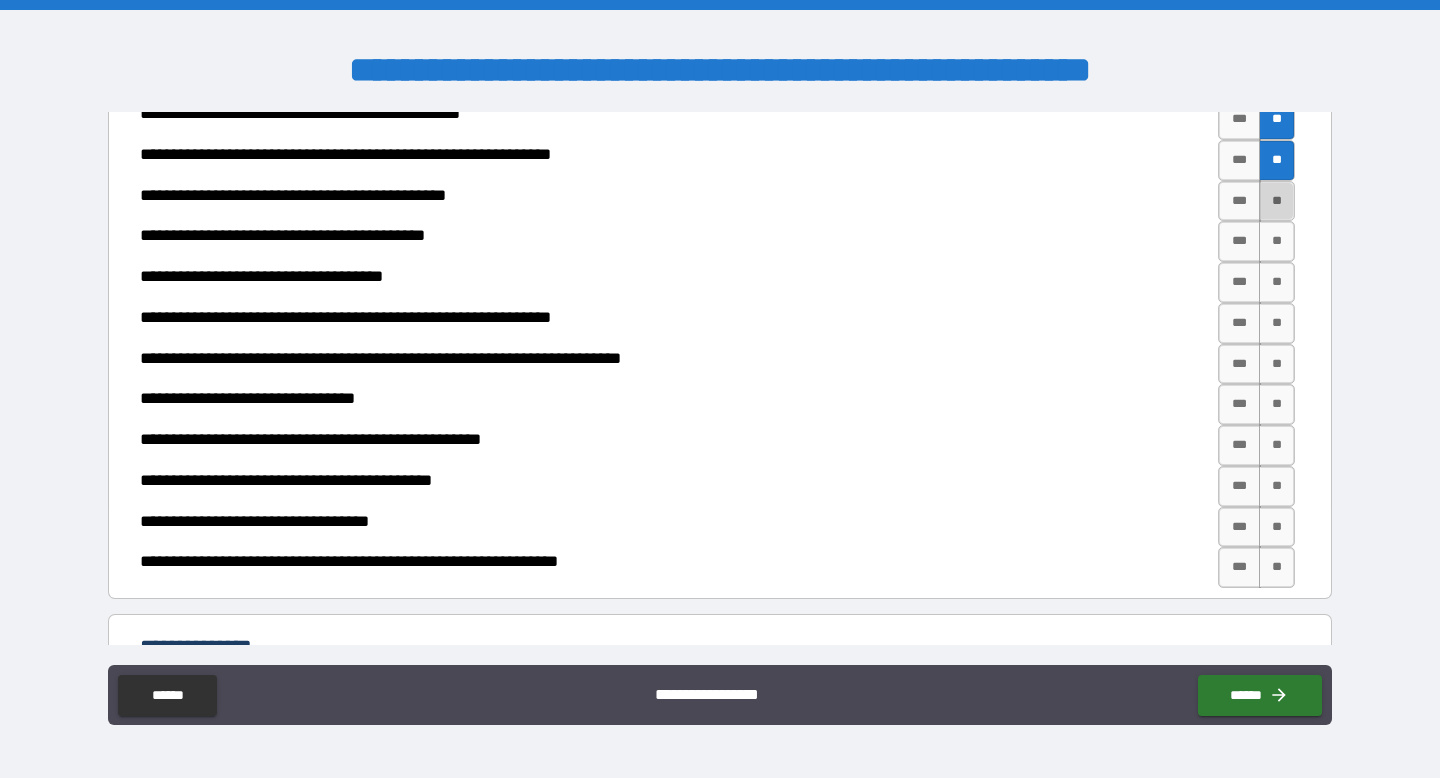 click on "**" at bounding box center [1277, 201] 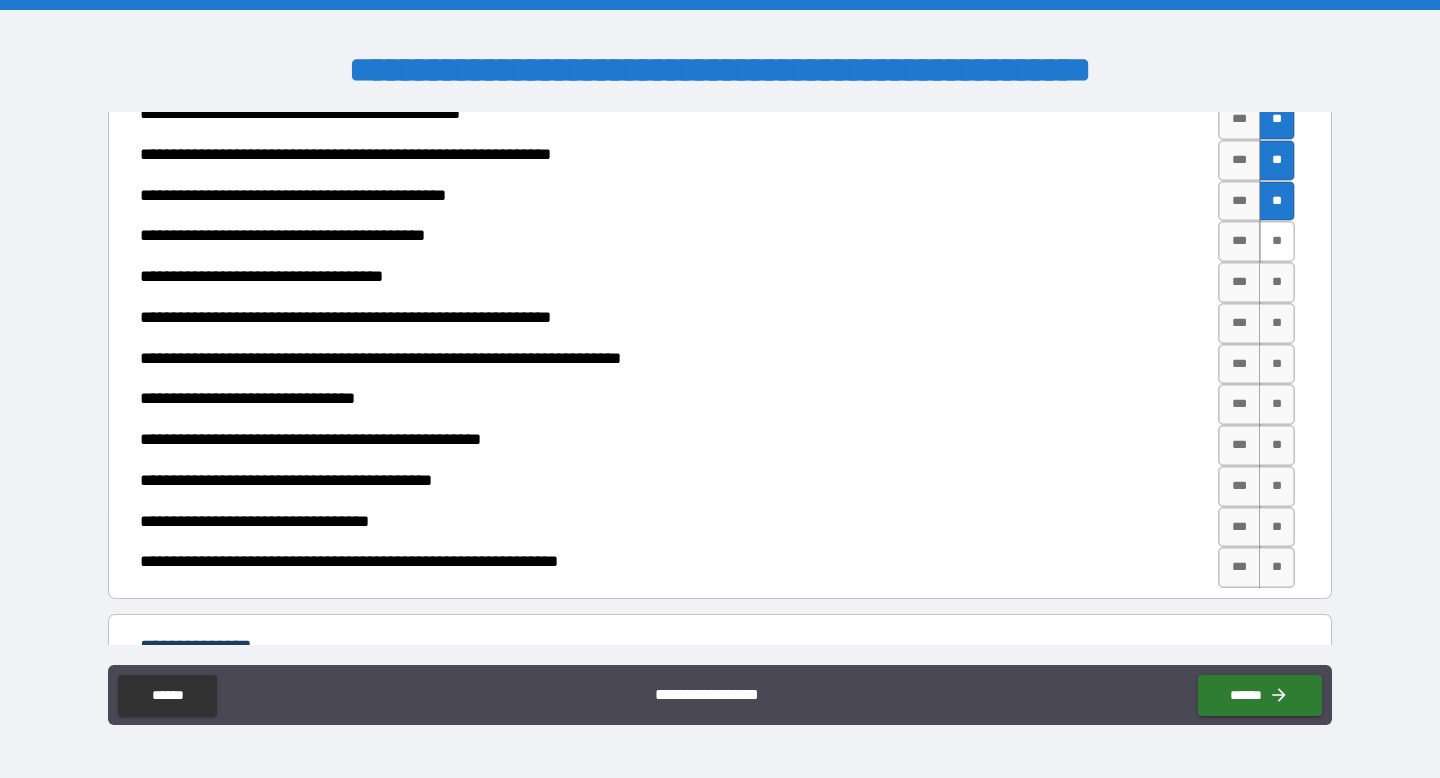 click on "**" at bounding box center (1277, 241) 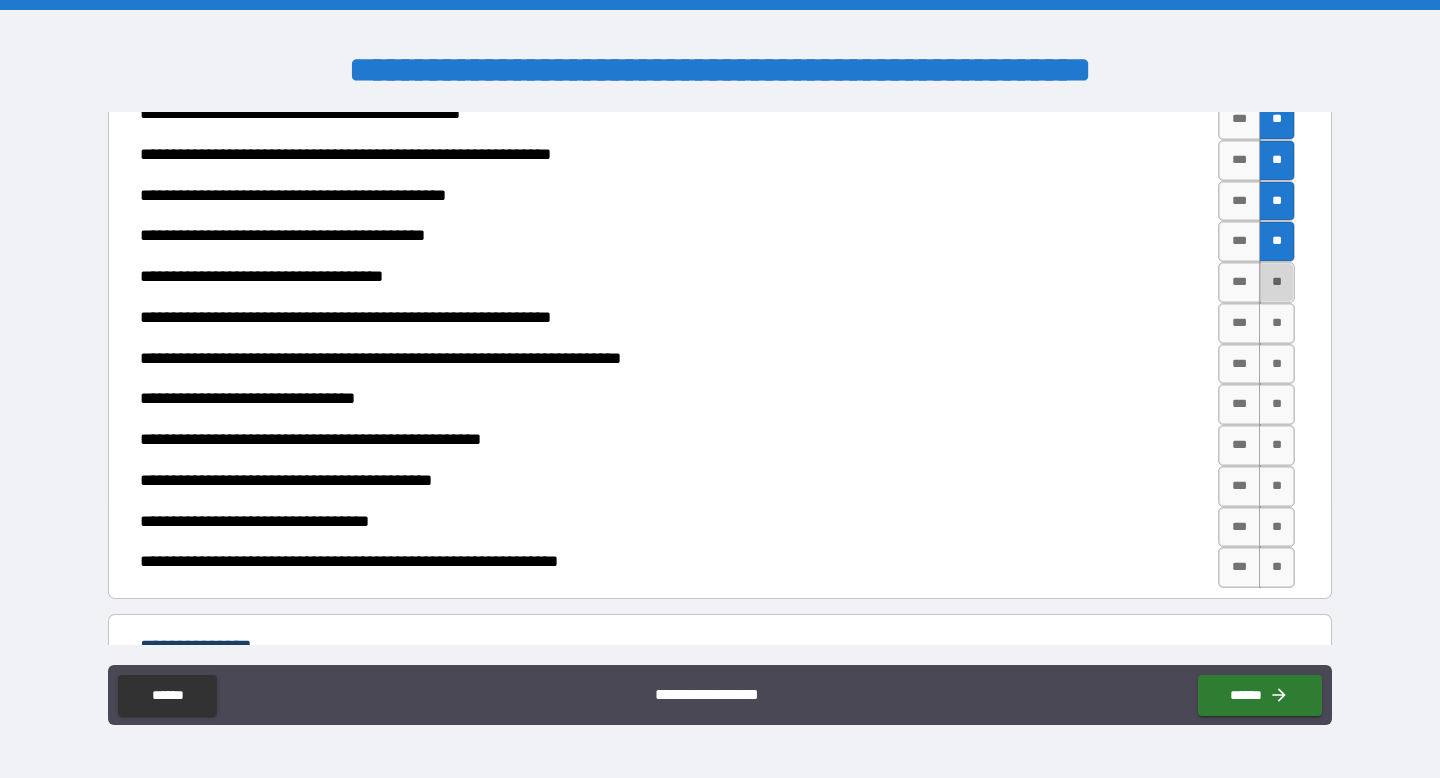 click on "**" at bounding box center (1277, 282) 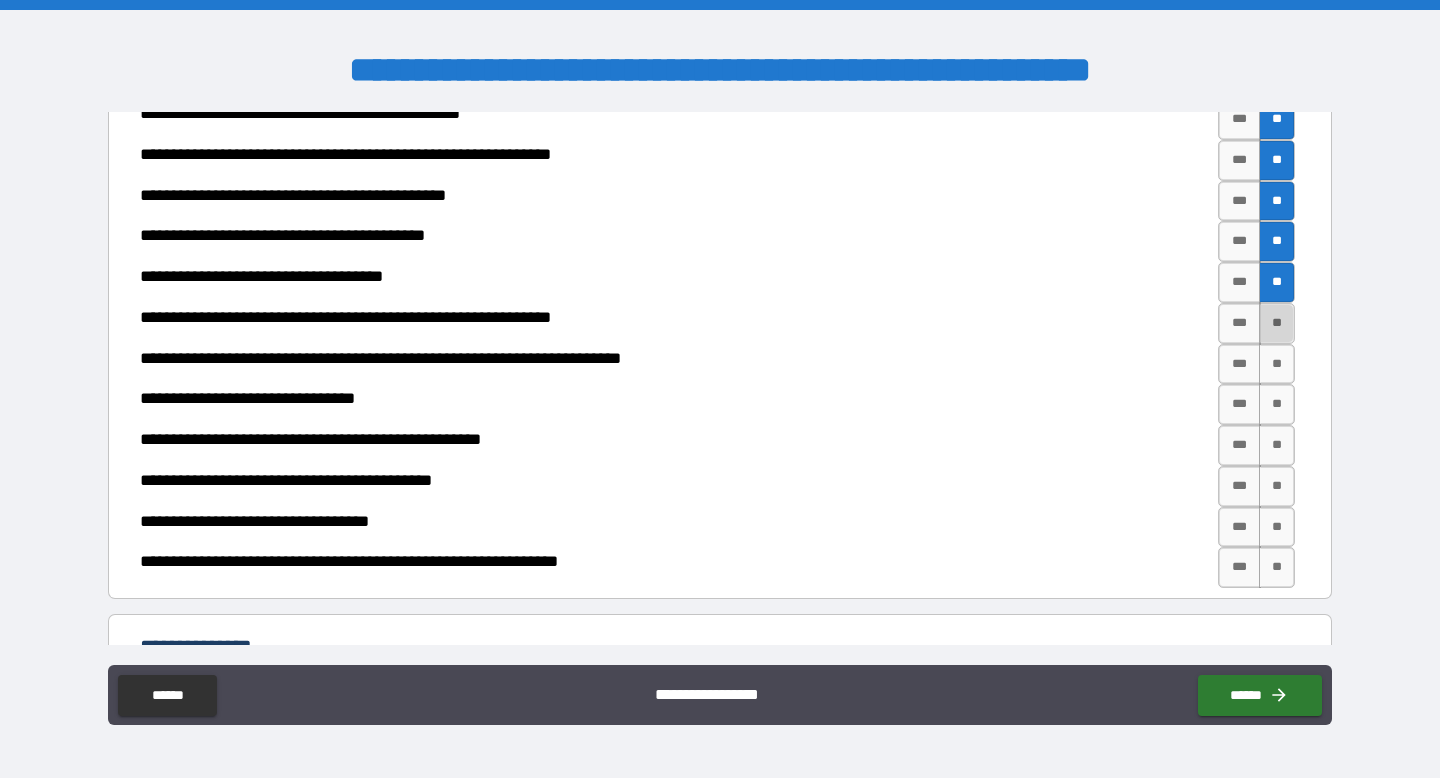 click on "**" at bounding box center [1277, 323] 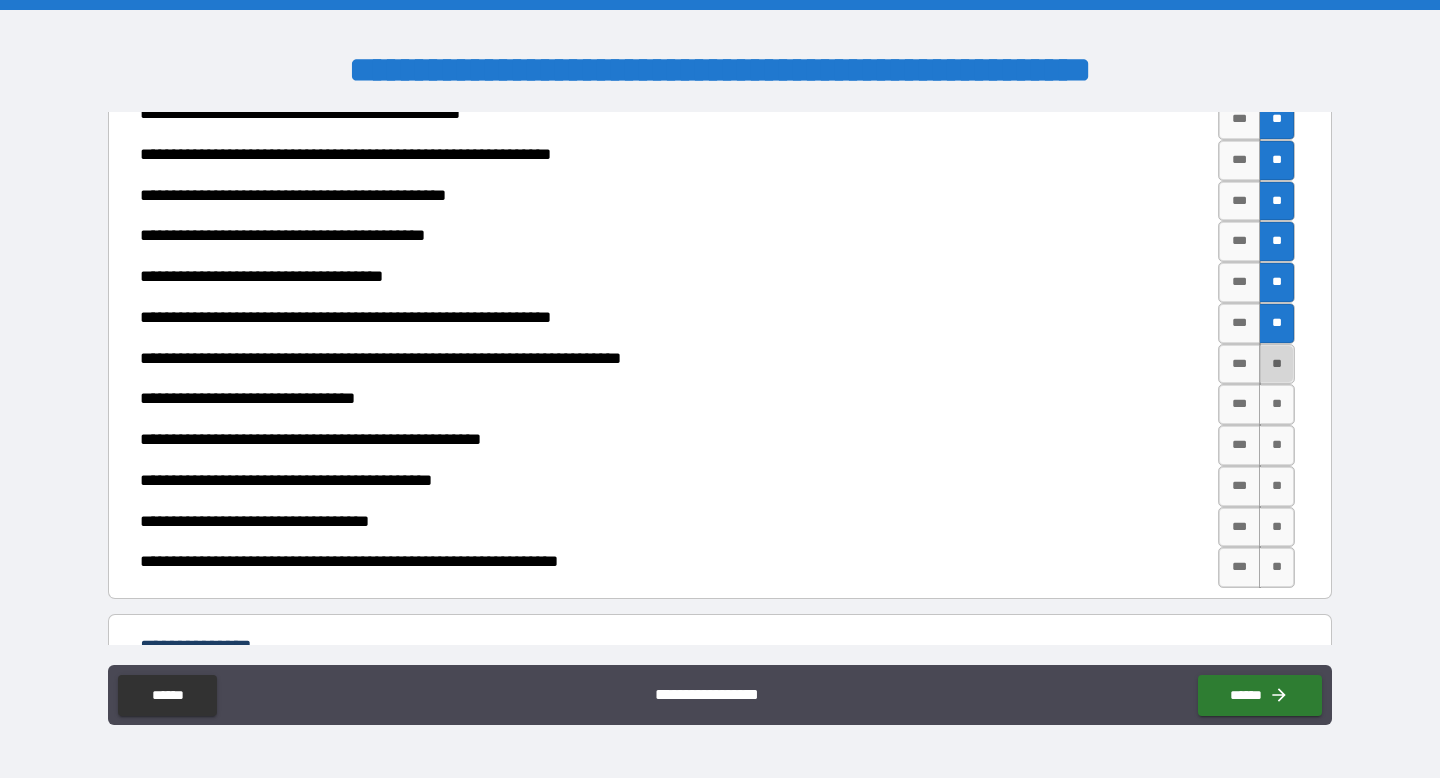 click on "**" at bounding box center [1277, 364] 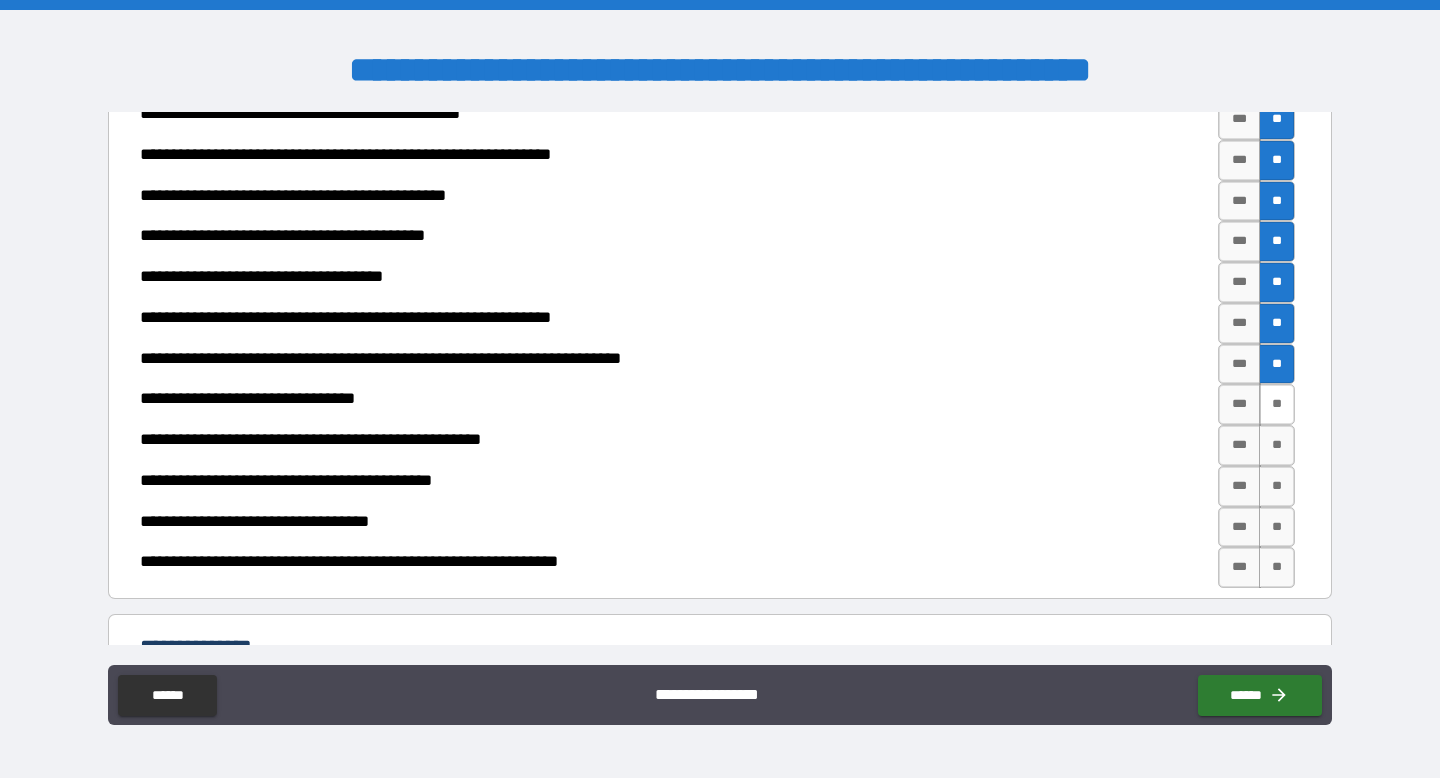 click on "**" at bounding box center [1277, 404] 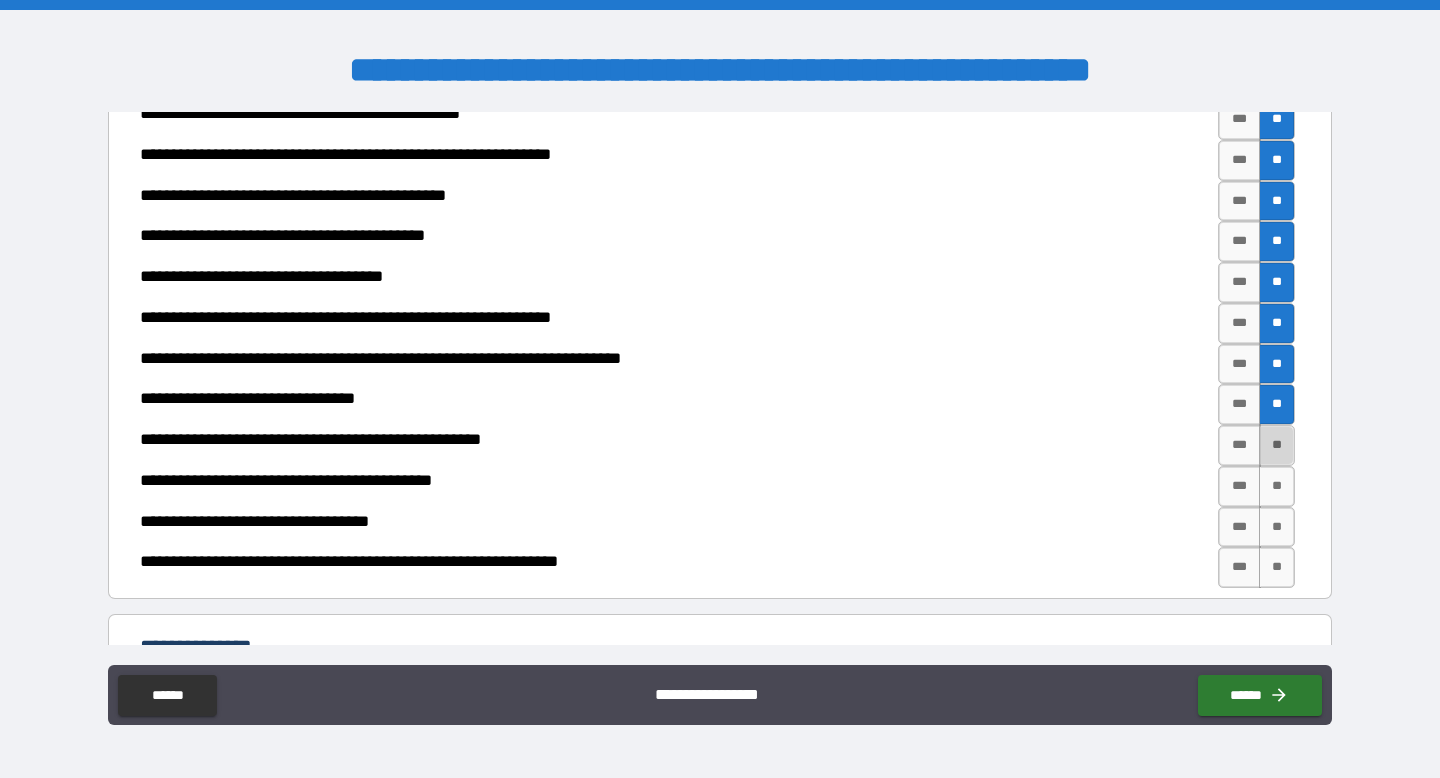 click on "**" at bounding box center [1277, 445] 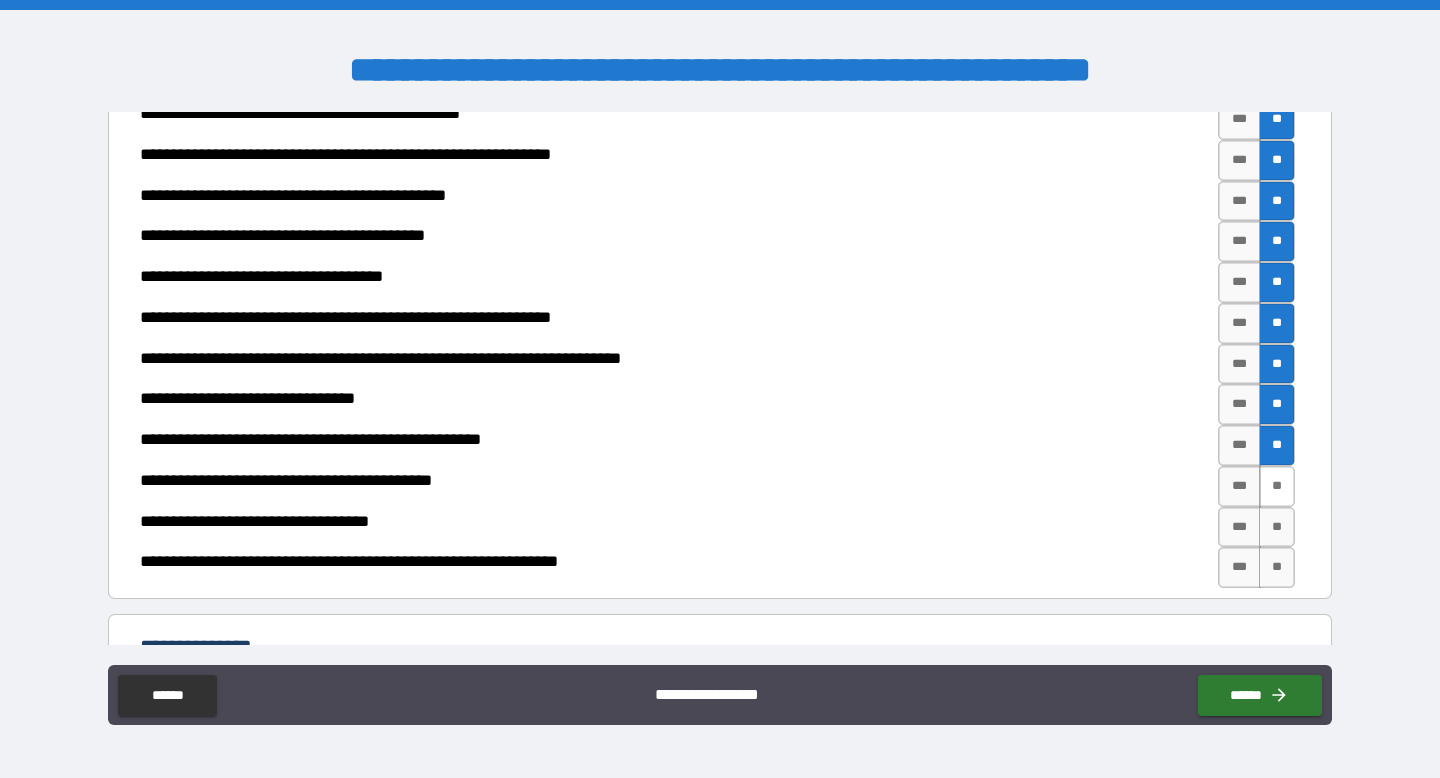 click on "**" at bounding box center [1277, 486] 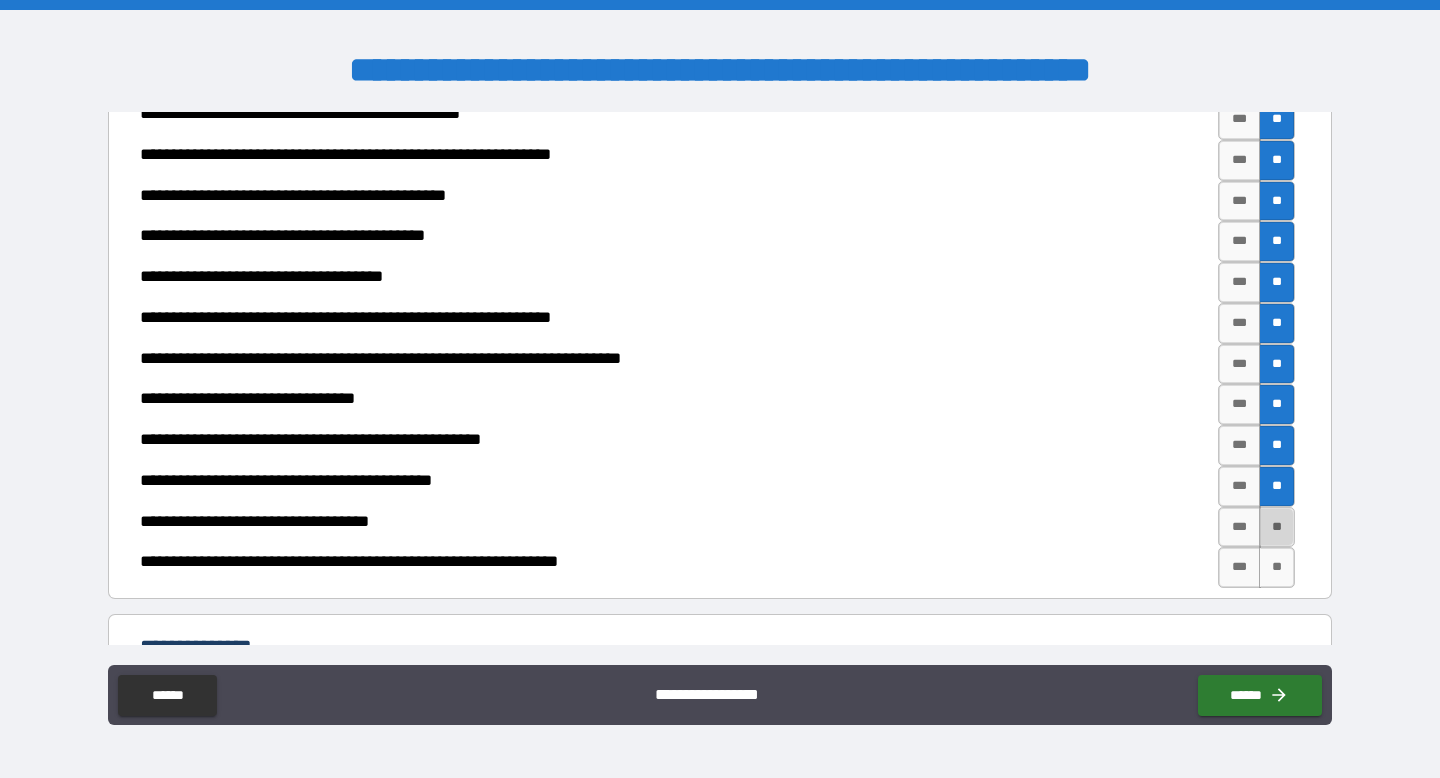 click on "**" at bounding box center [1277, 527] 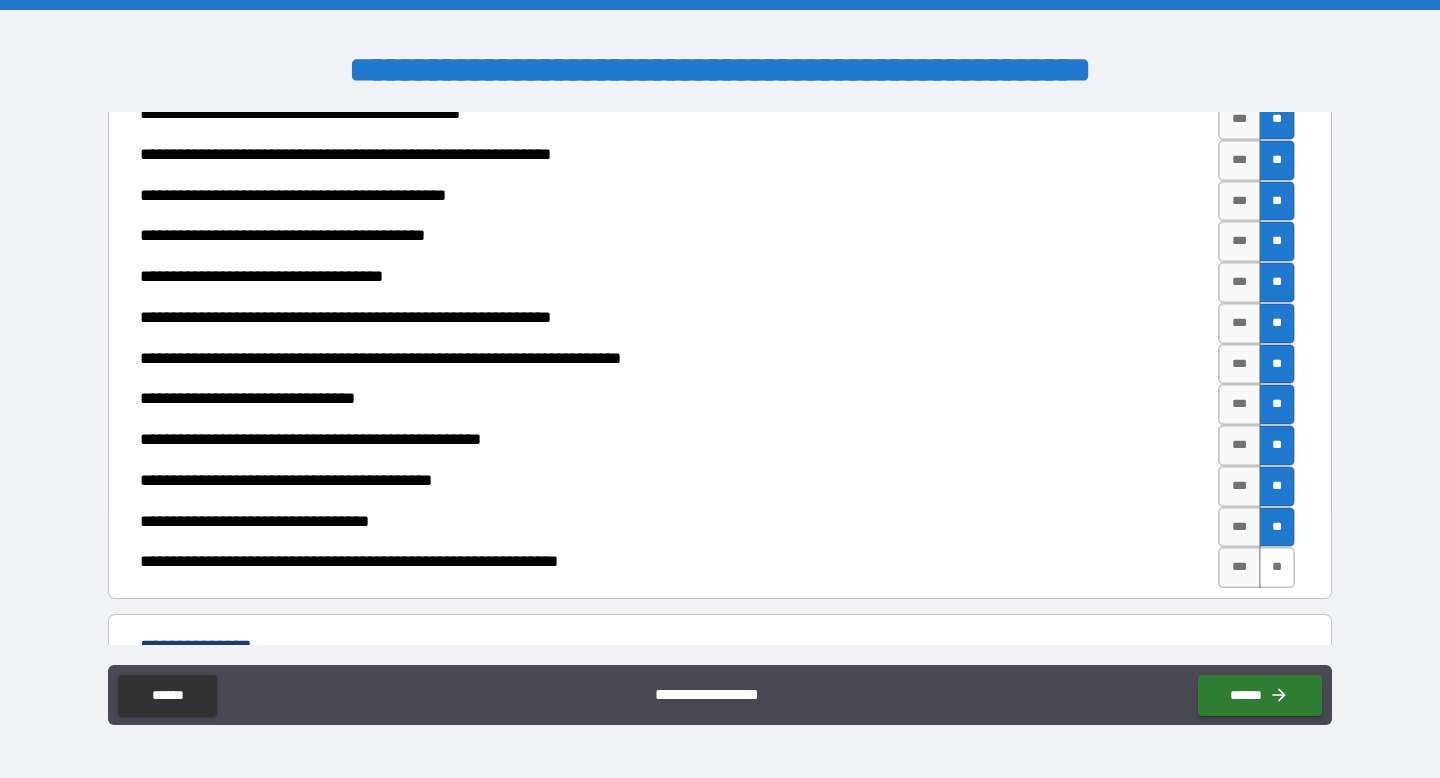 click on "**" at bounding box center (1277, 567) 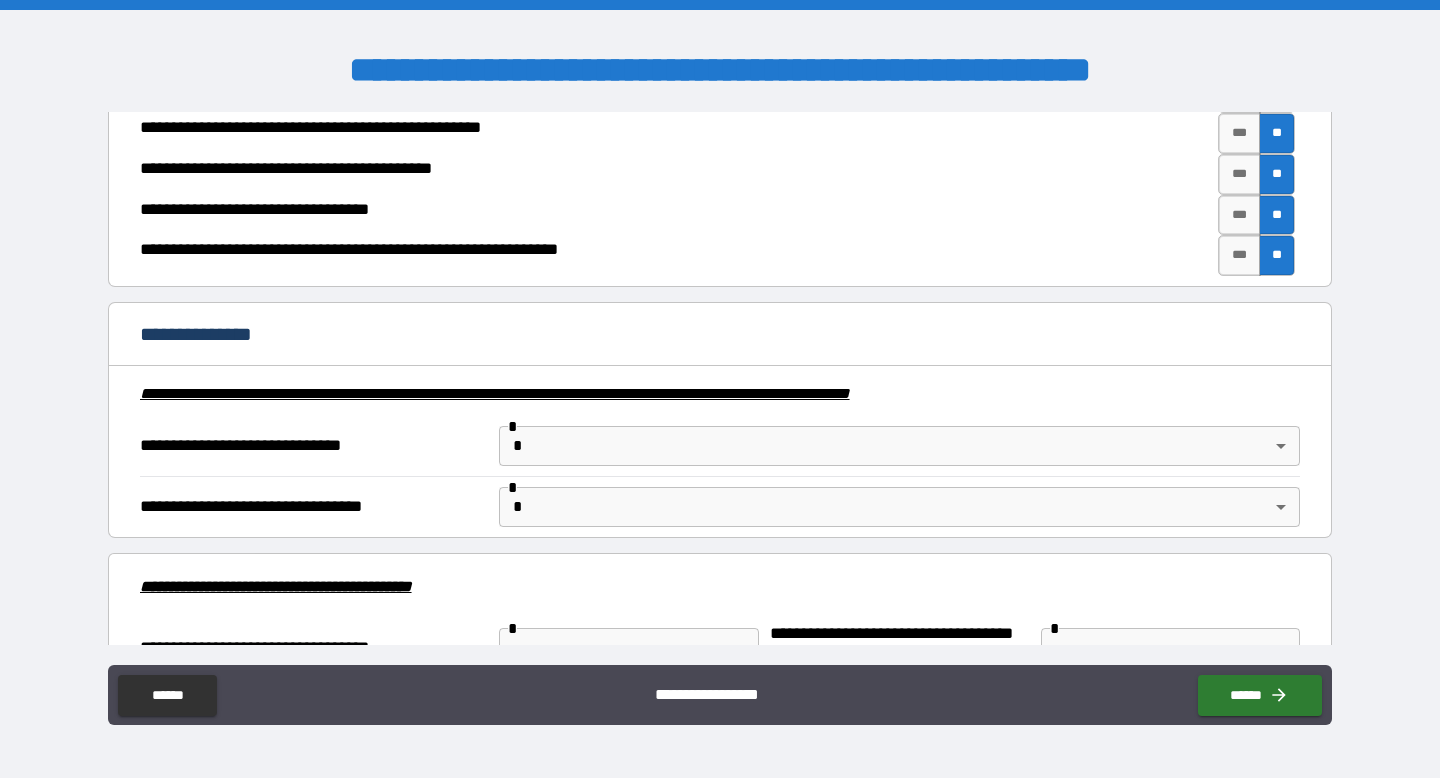 scroll, scrollTop: 2362, scrollLeft: 0, axis: vertical 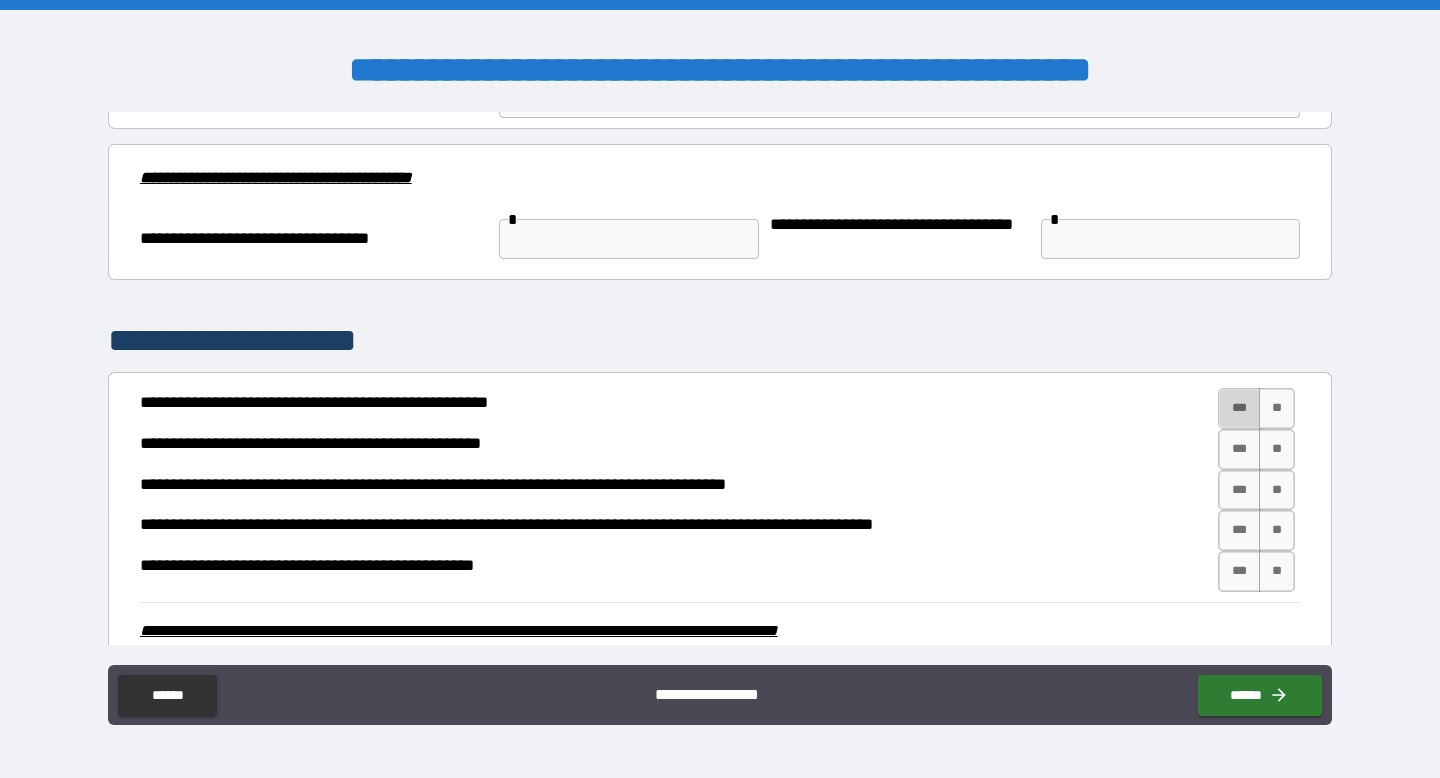 click on "***" at bounding box center (1239, 408) 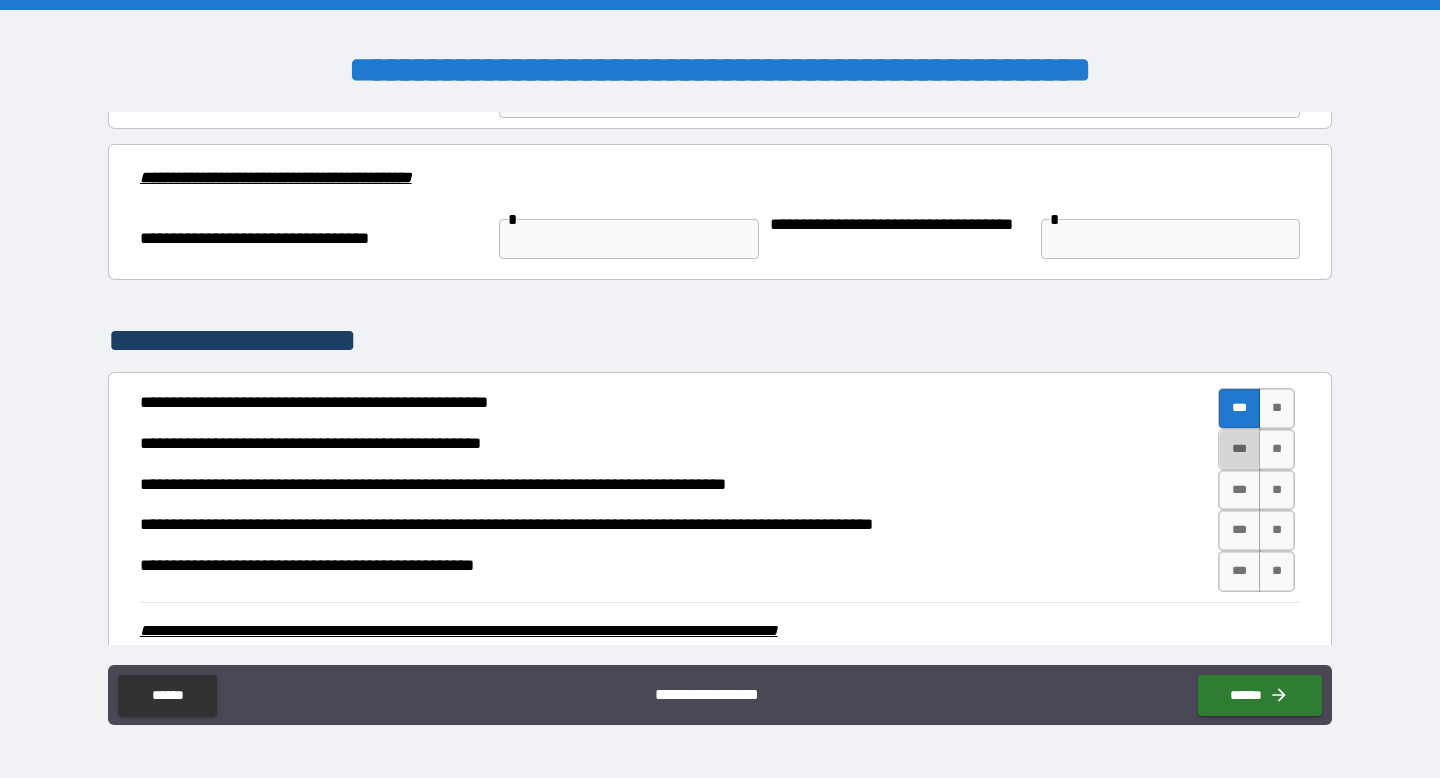 click on "***" at bounding box center (1239, 449) 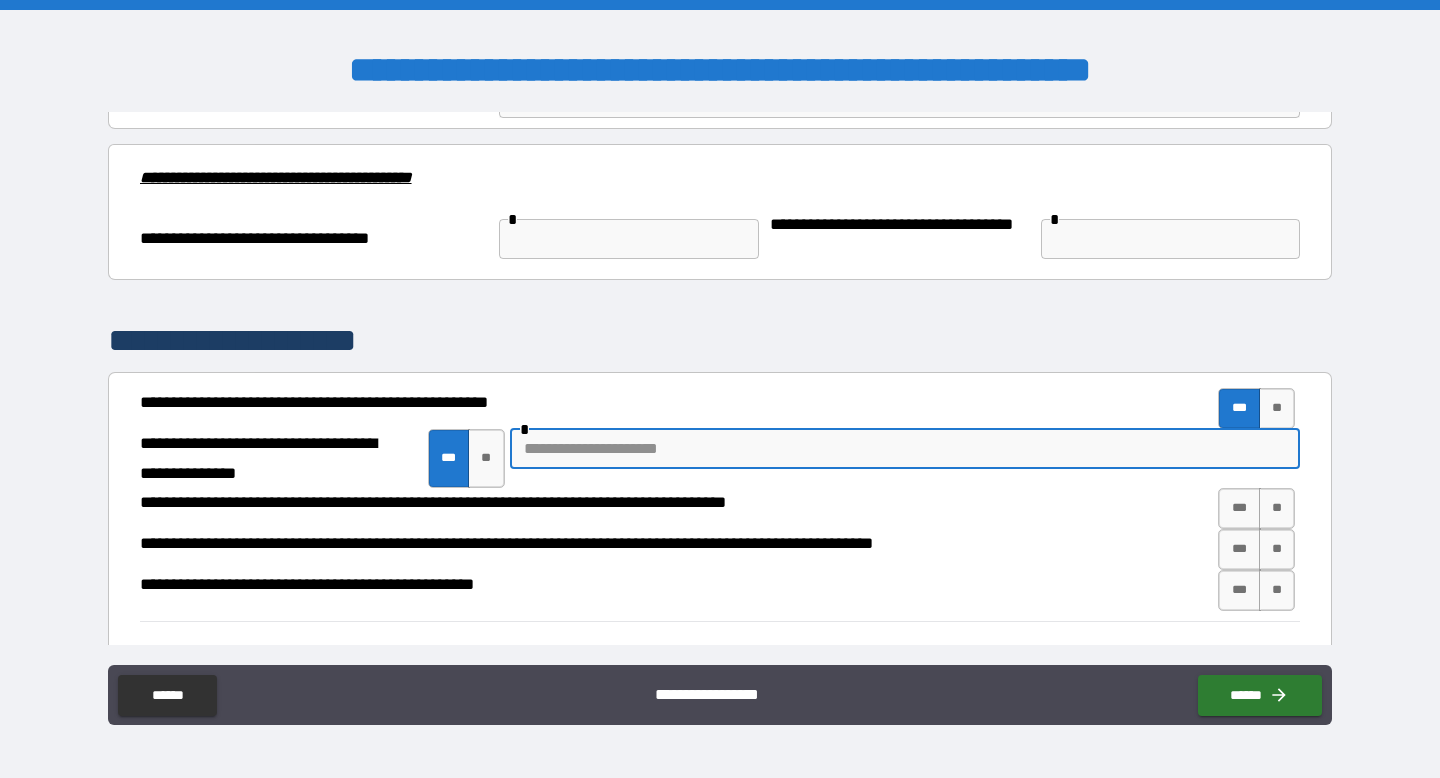 click at bounding box center [905, 449] 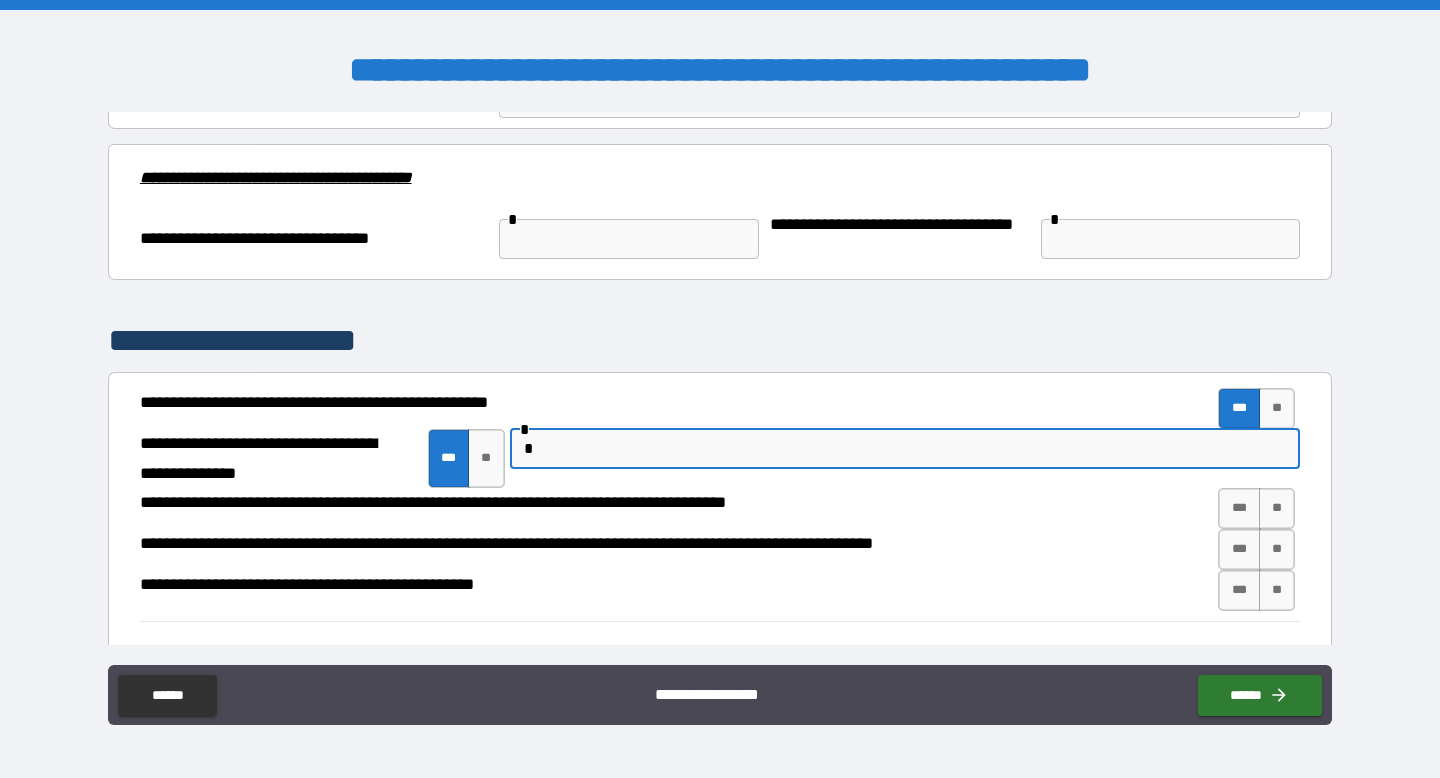 click on "*" at bounding box center [905, 449] 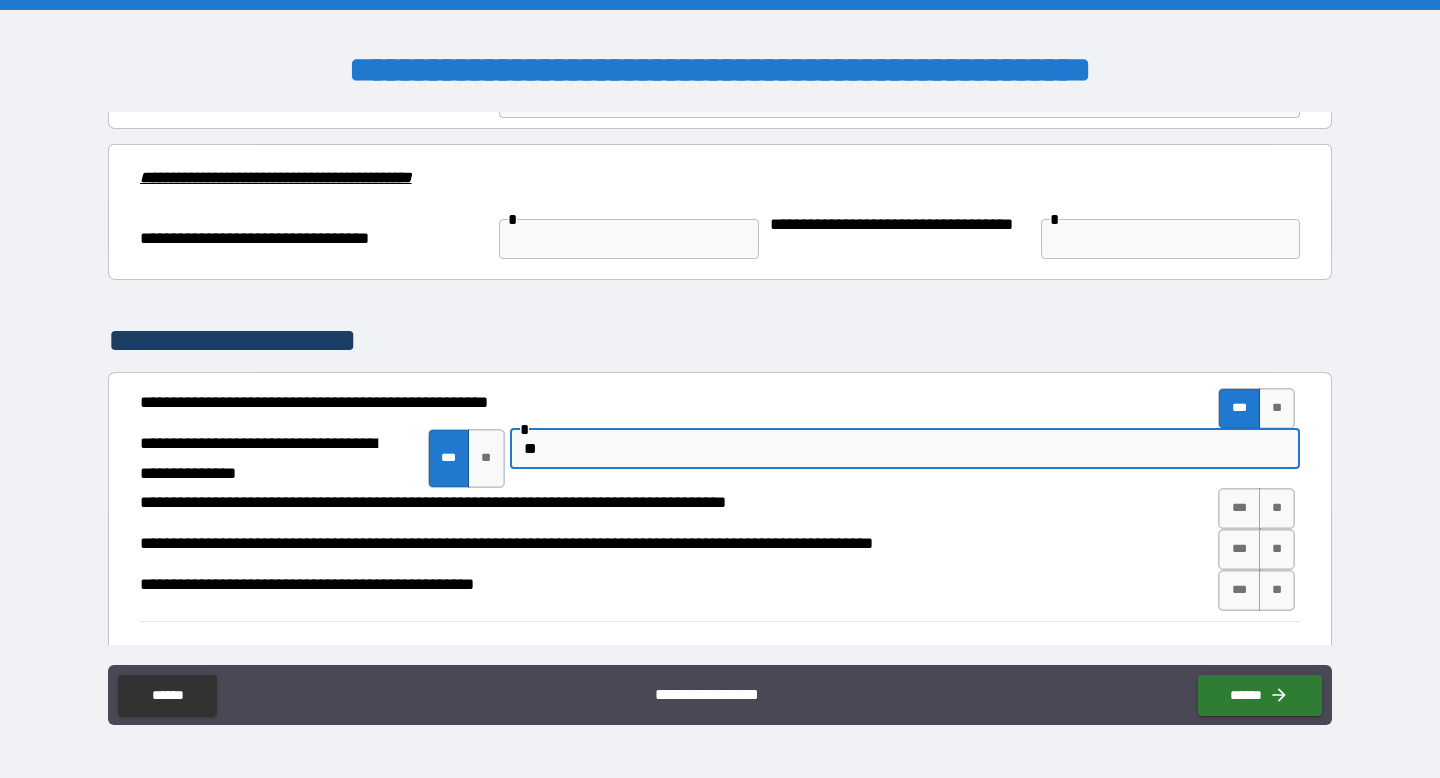 click on "**" at bounding box center [905, 449] 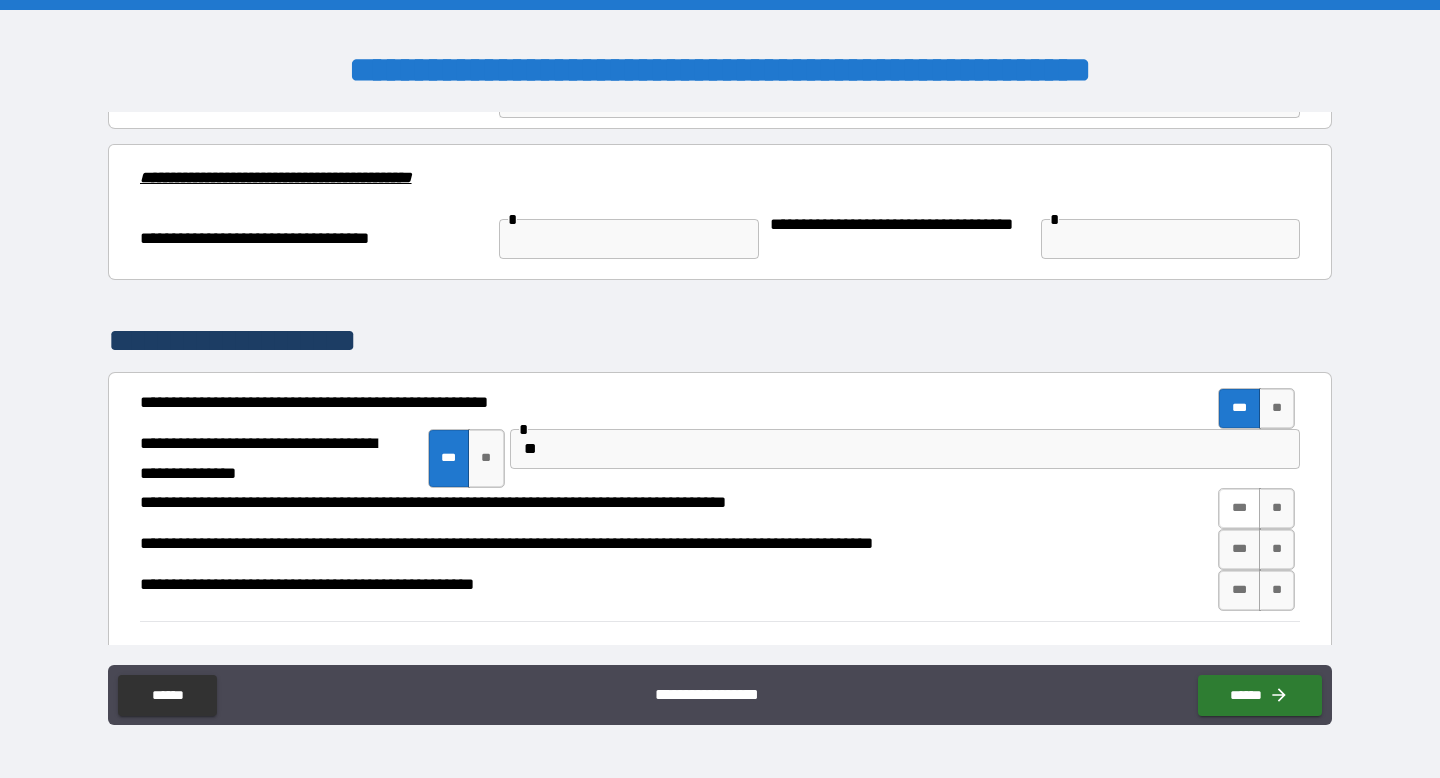 click on "***" at bounding box center (1239, 508) 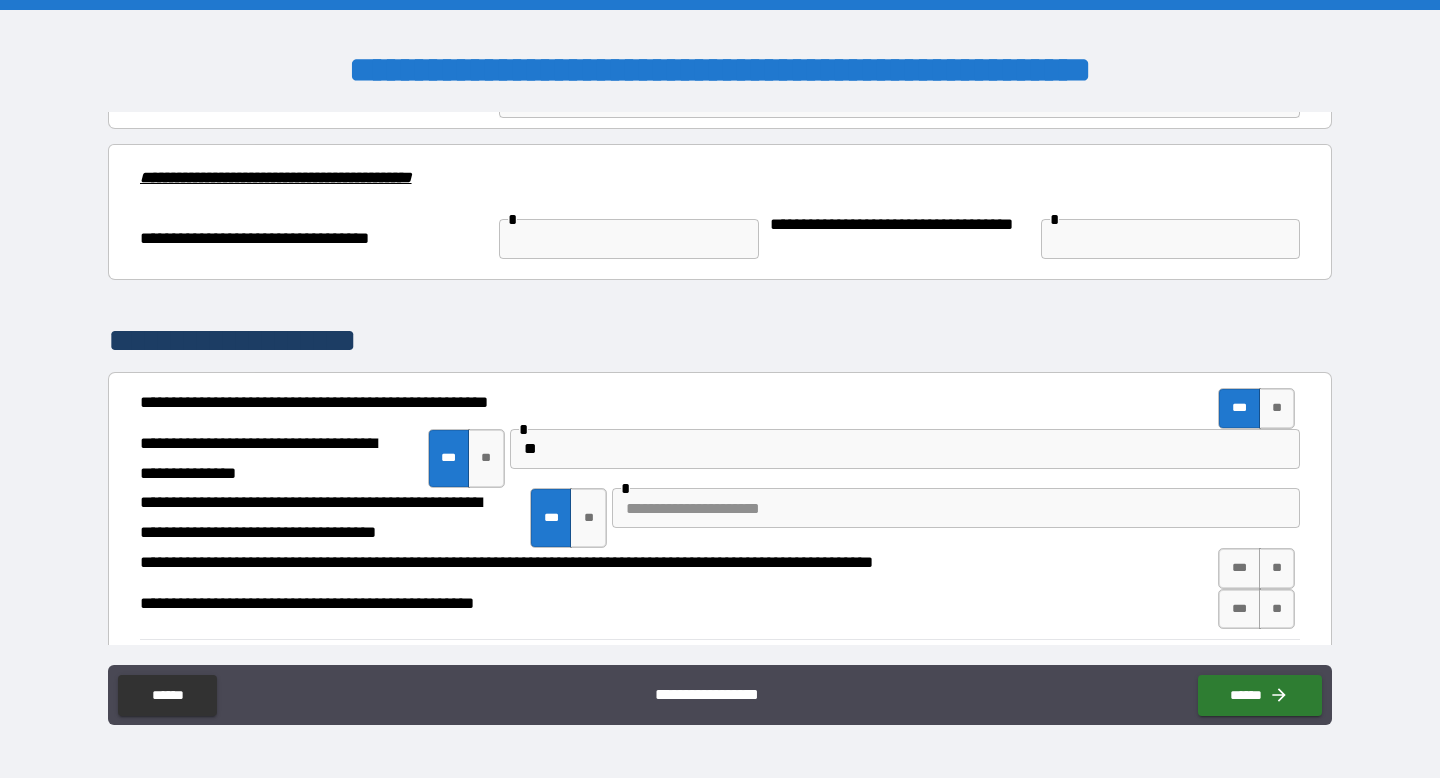 click at bounding box center (956, 508) 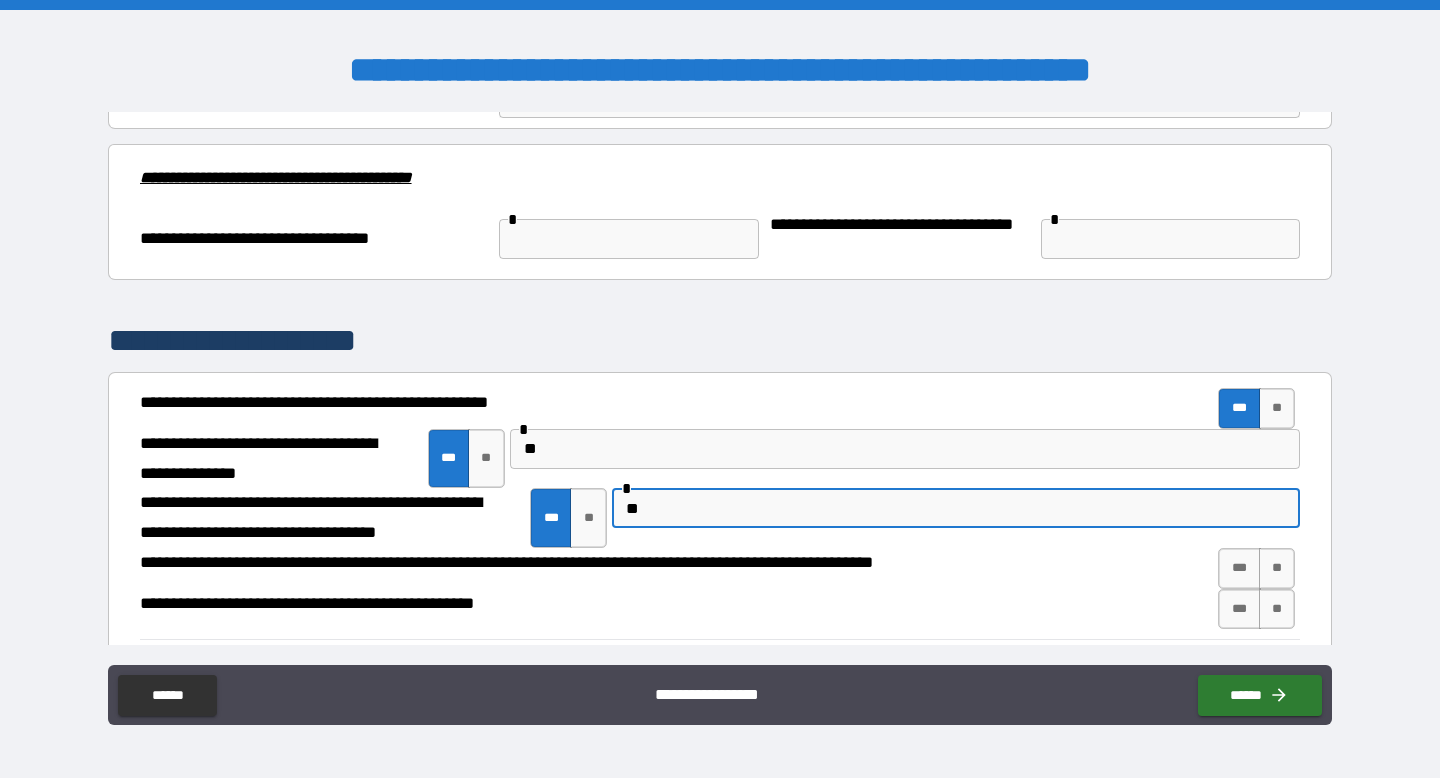type on "*" 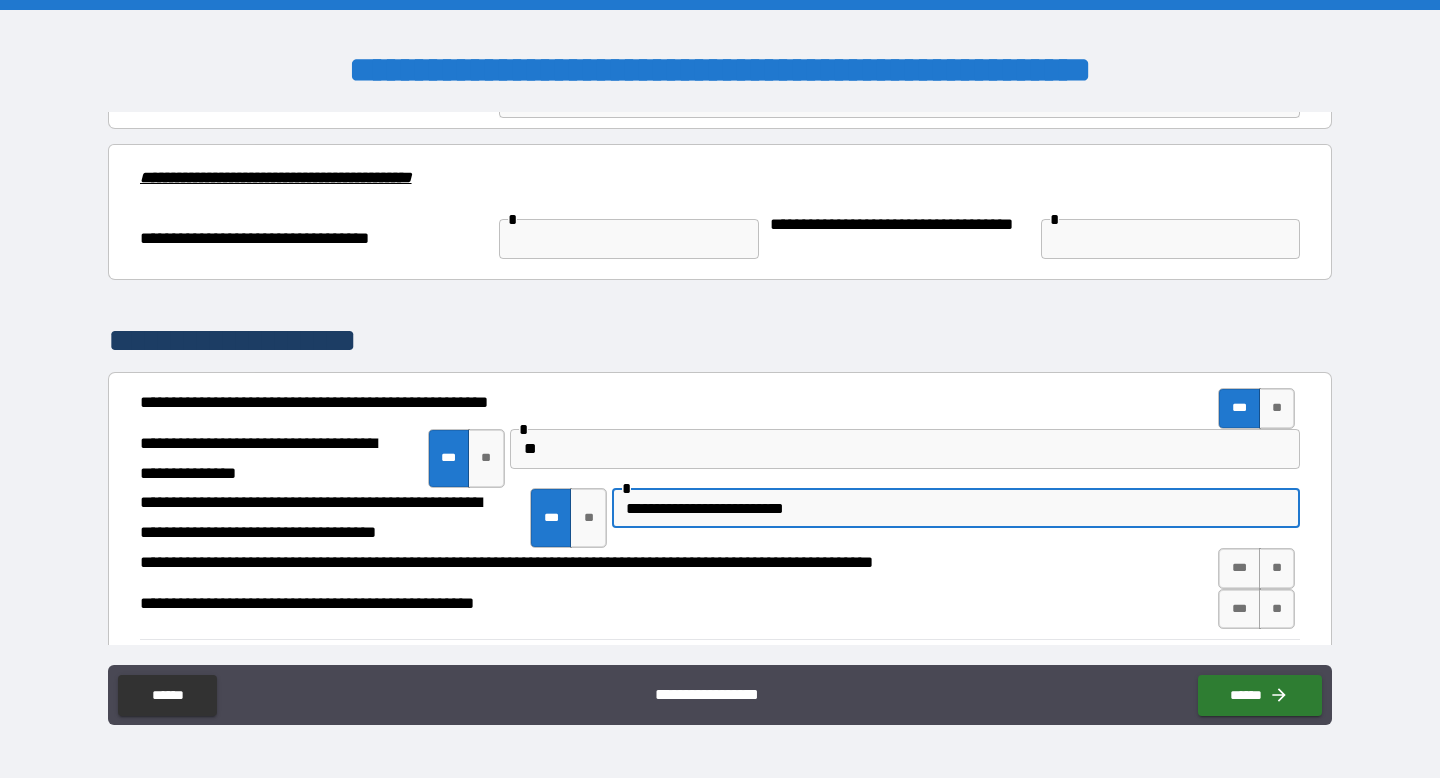 click on "**********" at bounding box center (956, 508) 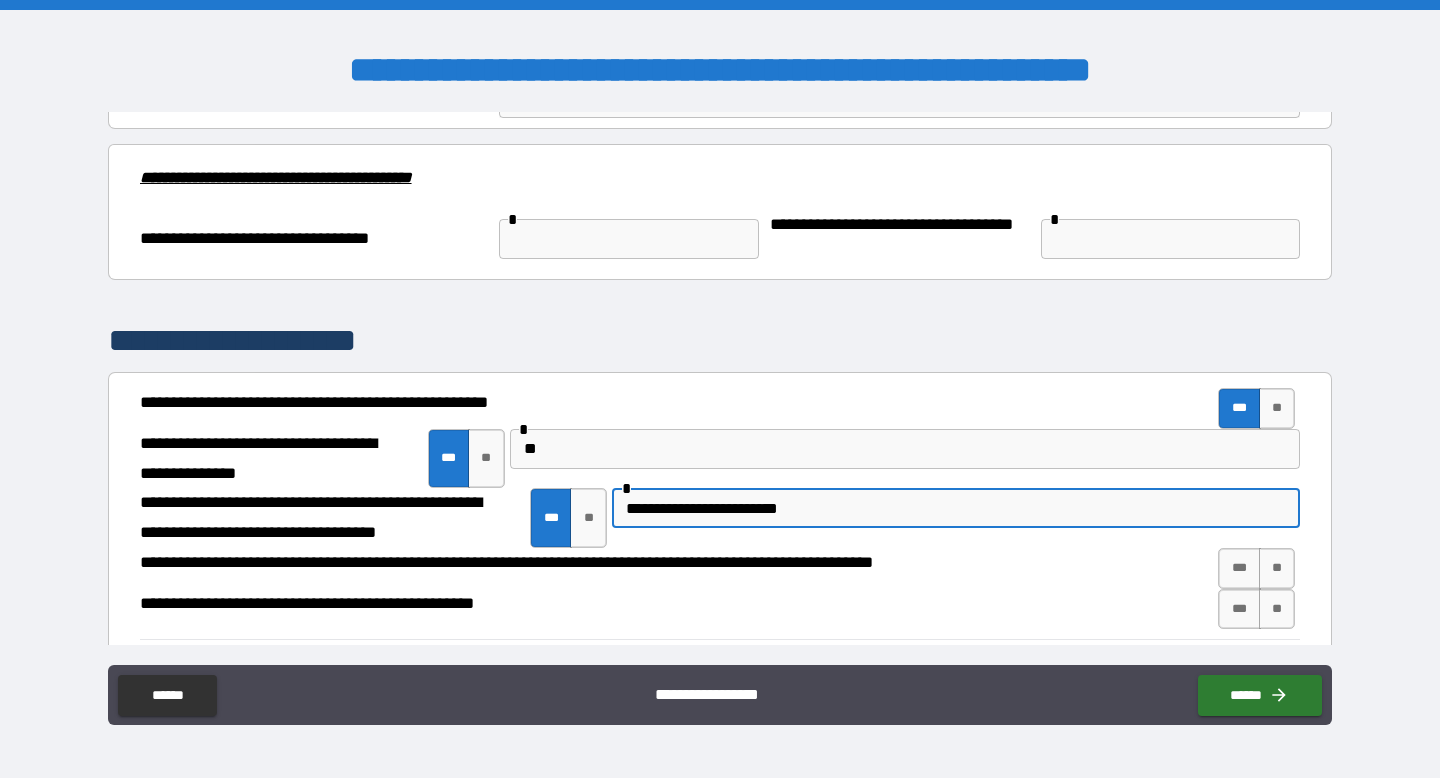type on "**********" 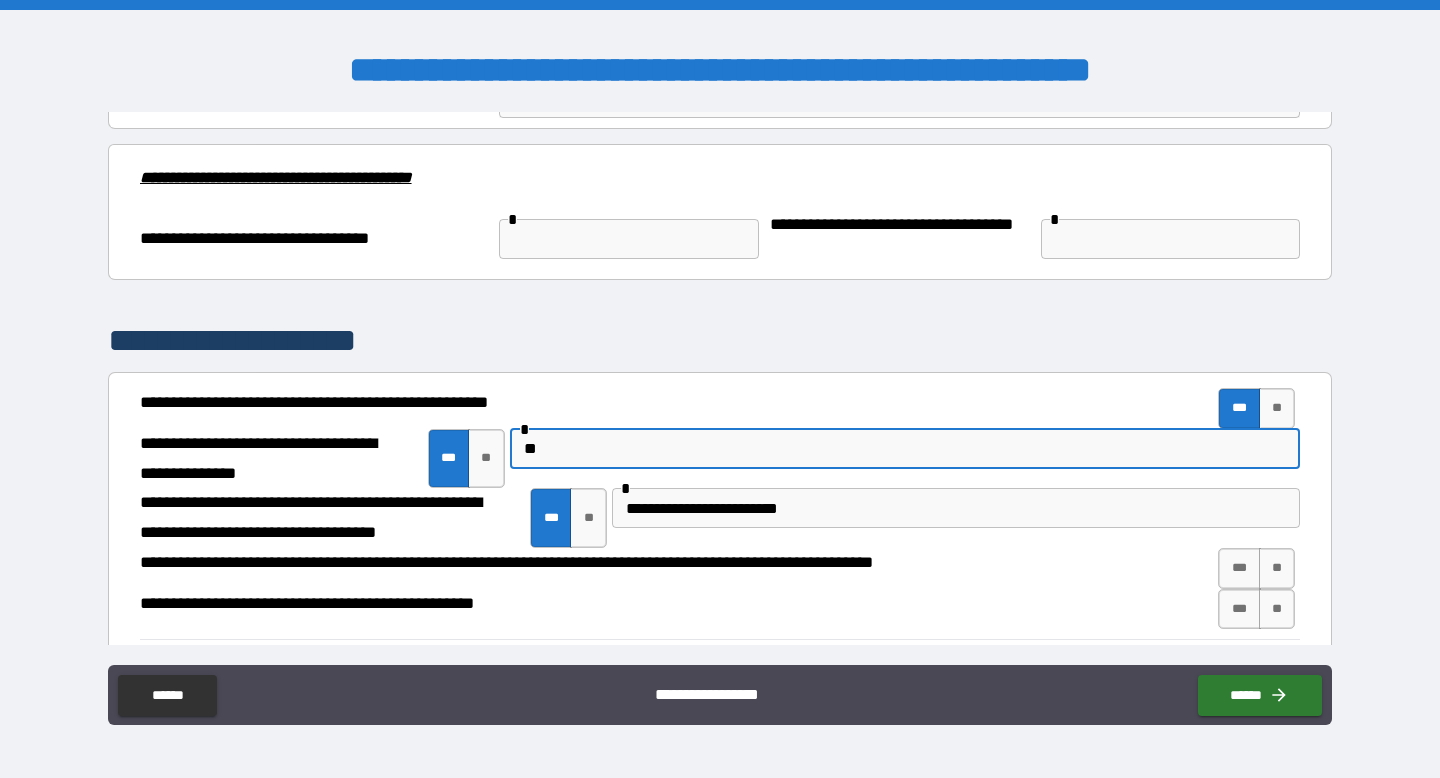 click on "**" at bounding box center [905, 449] 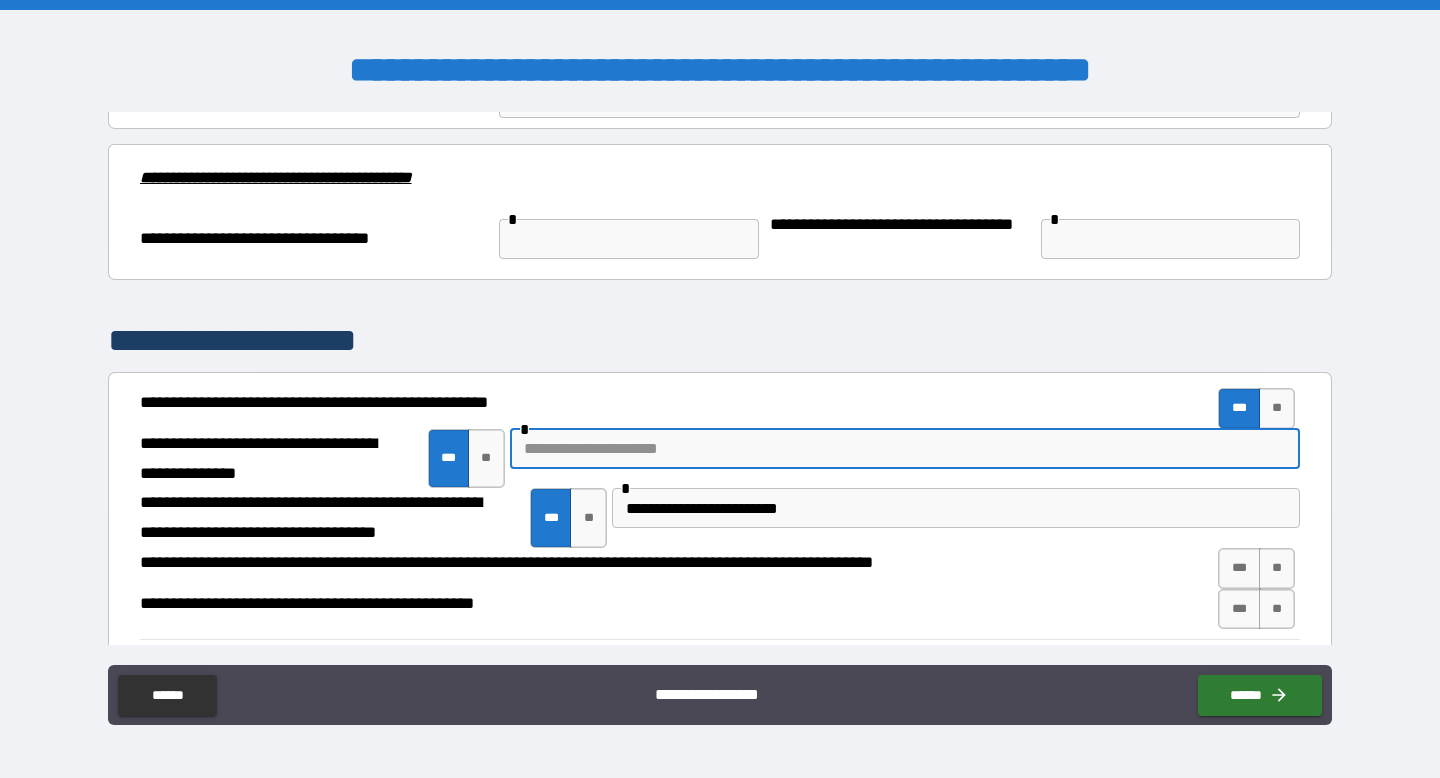 type 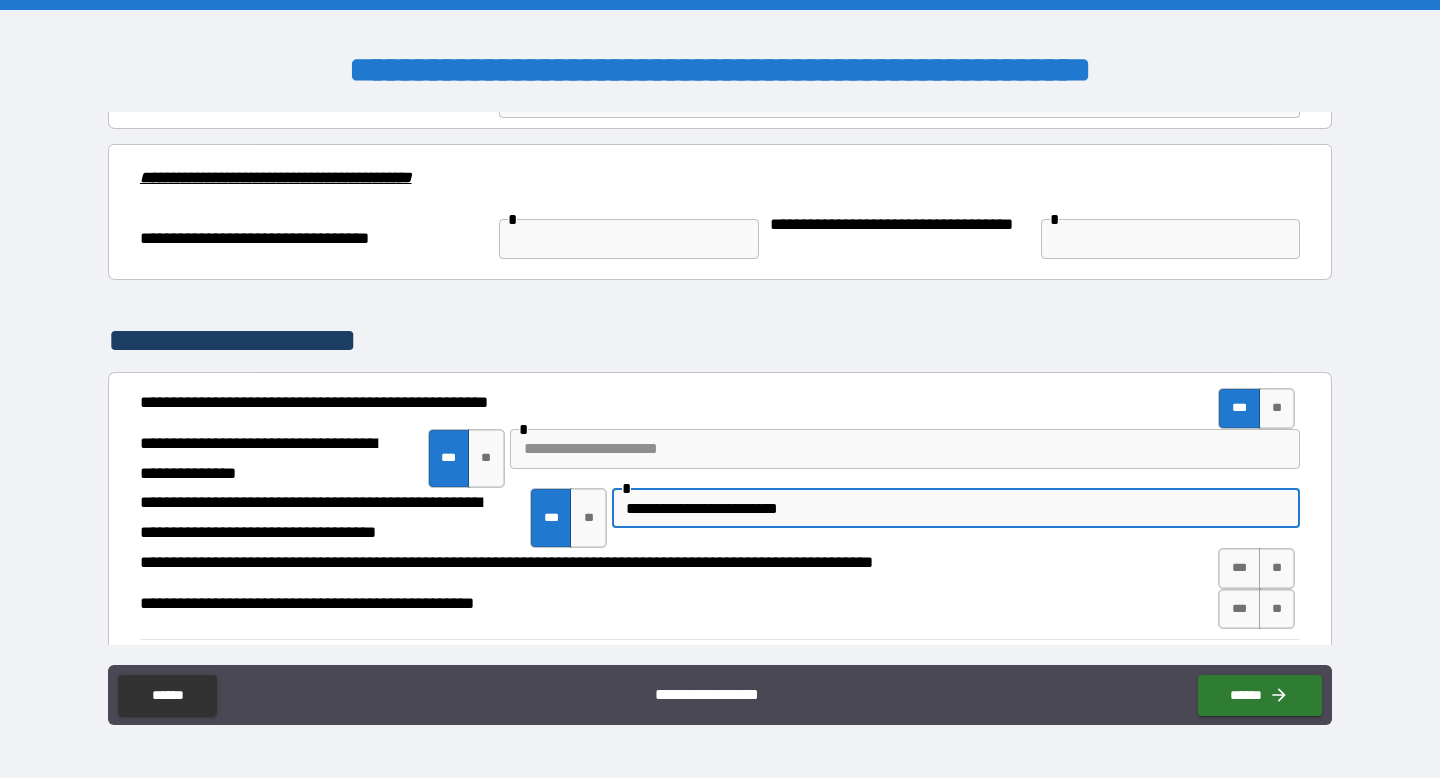click on "**********" at bounding box center [956, 508] 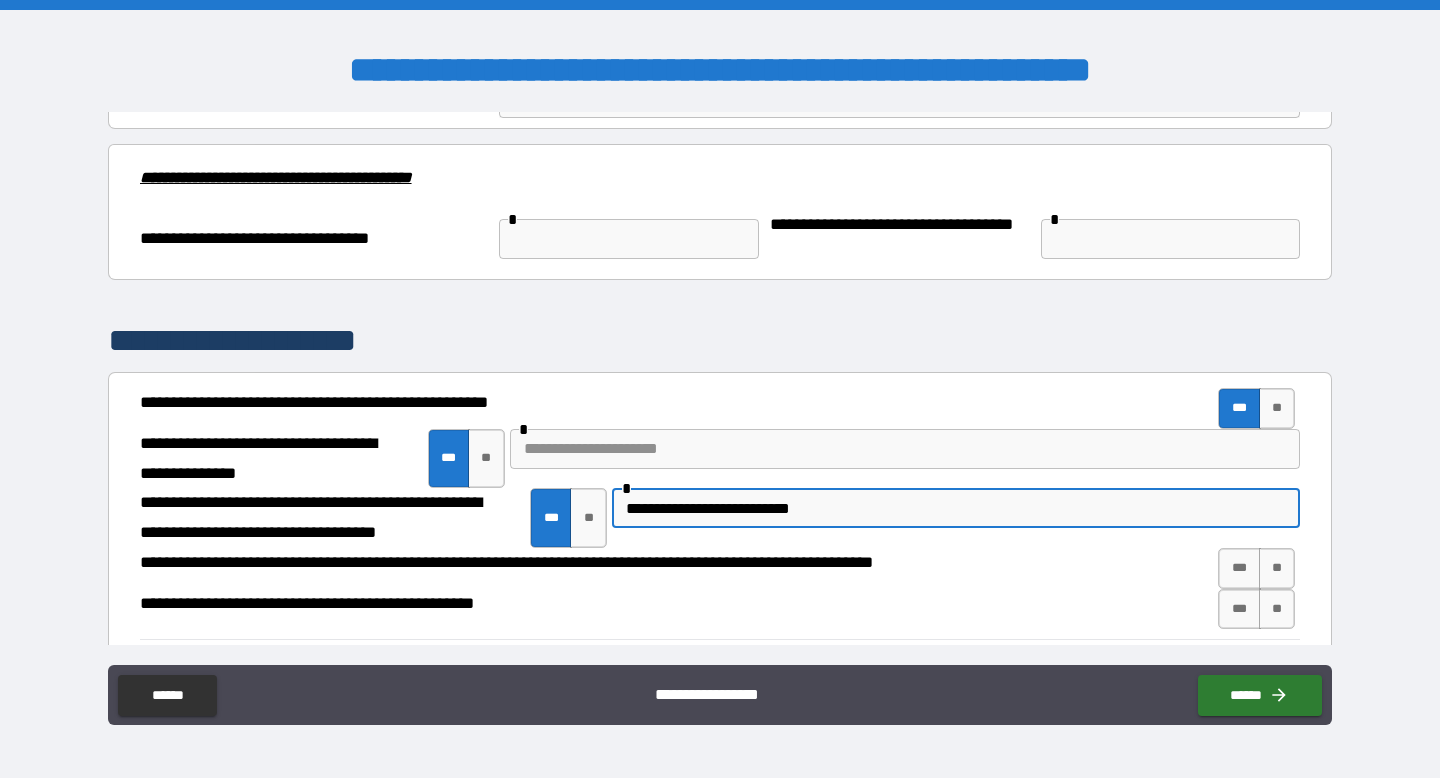 type on "**********" 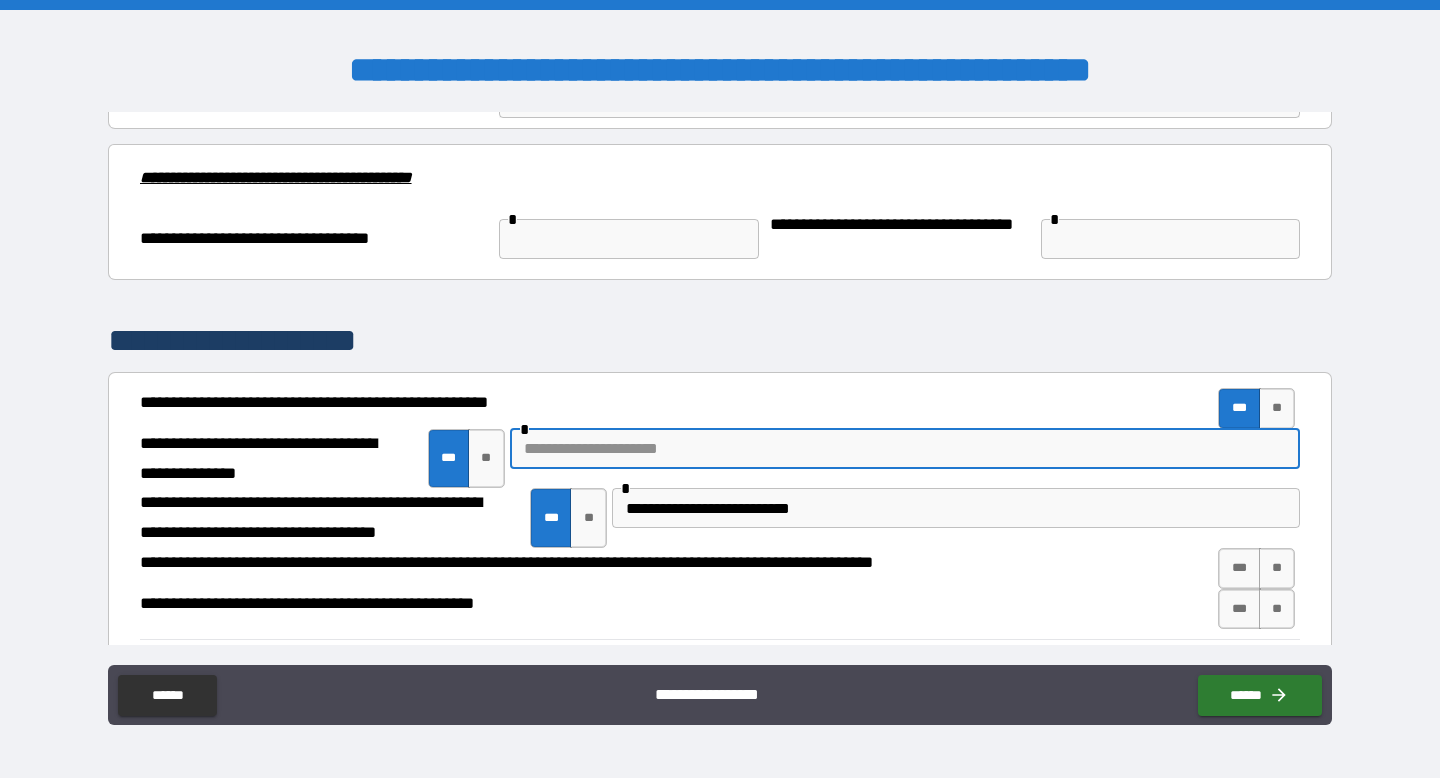 click at bounding box center [905, 449] 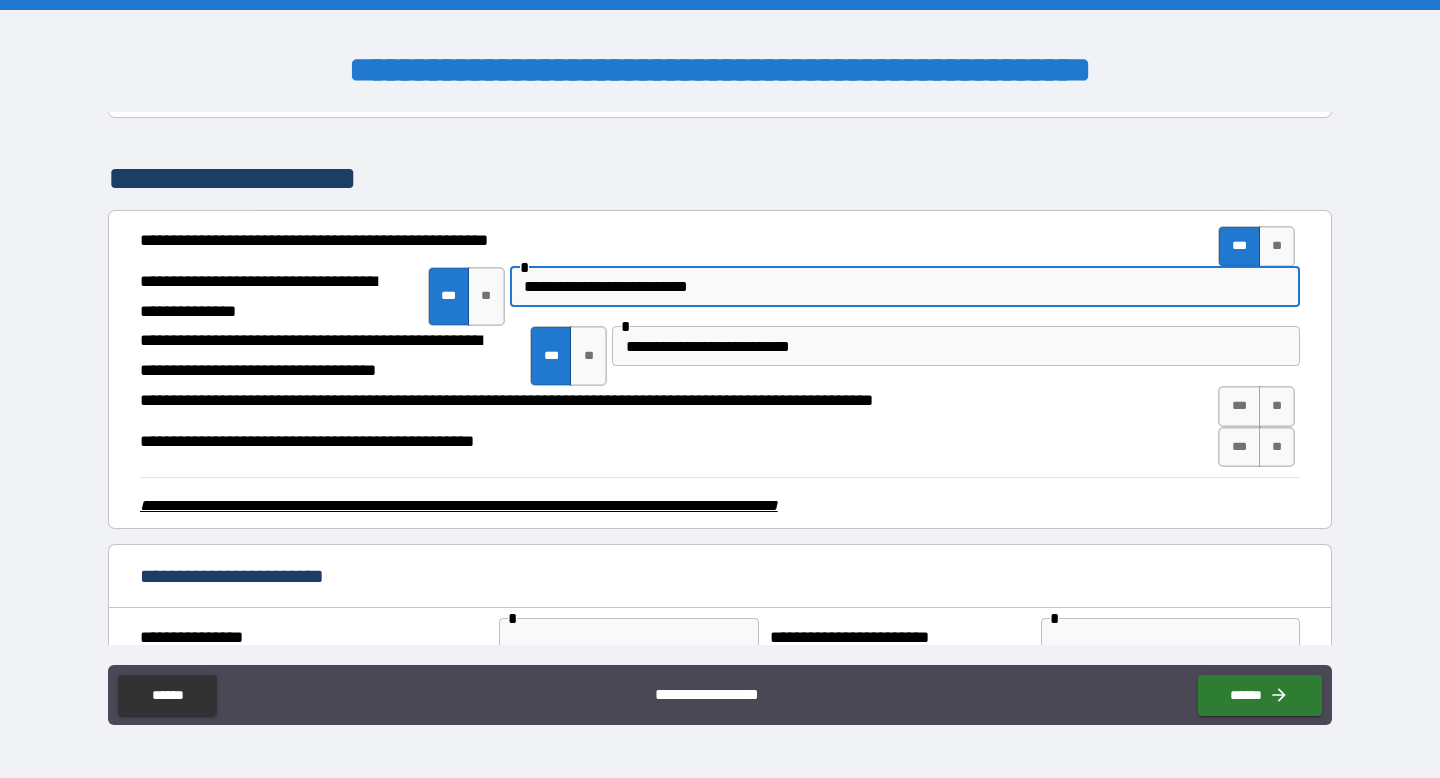 scroll, scrollTop: 2942, scrollLeft: 0, axis: vertical 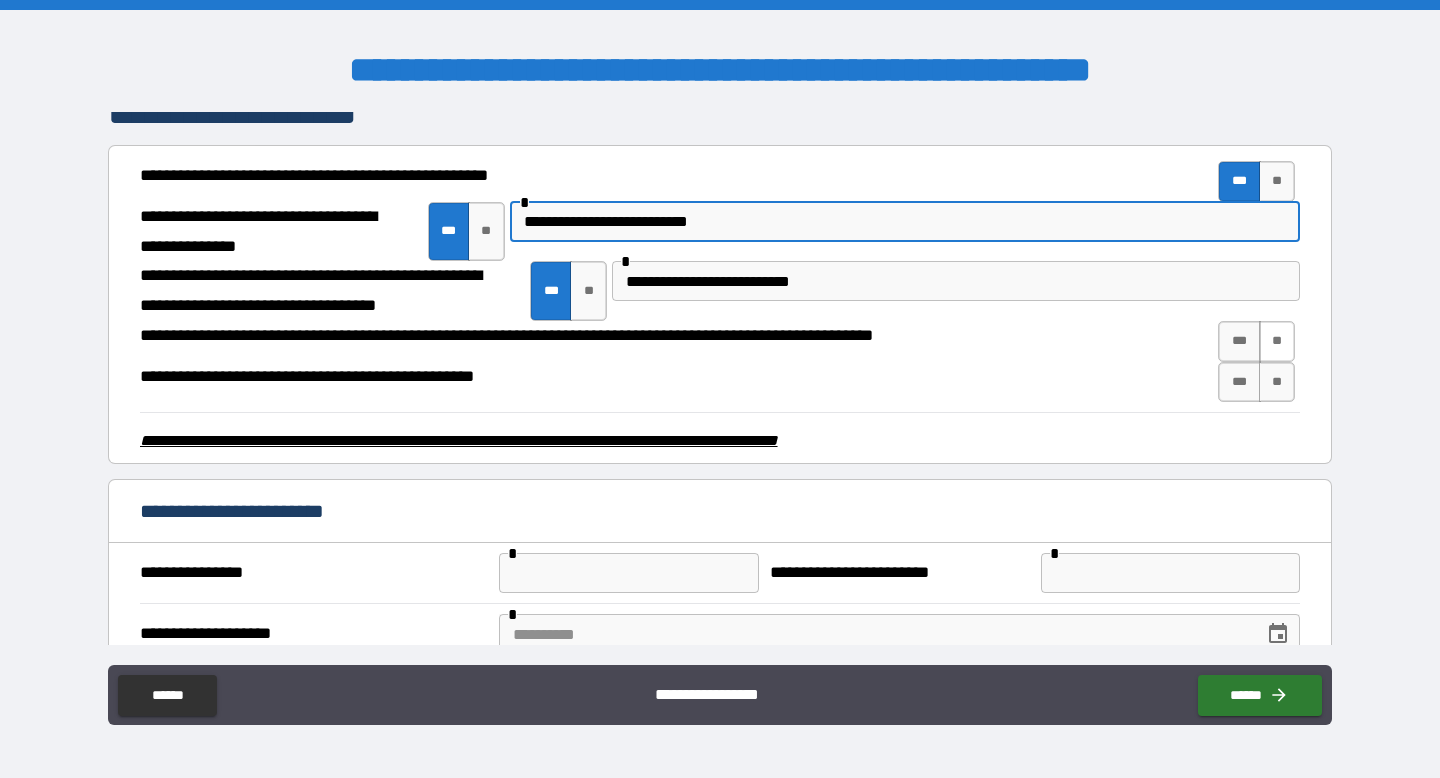 type on "**********" 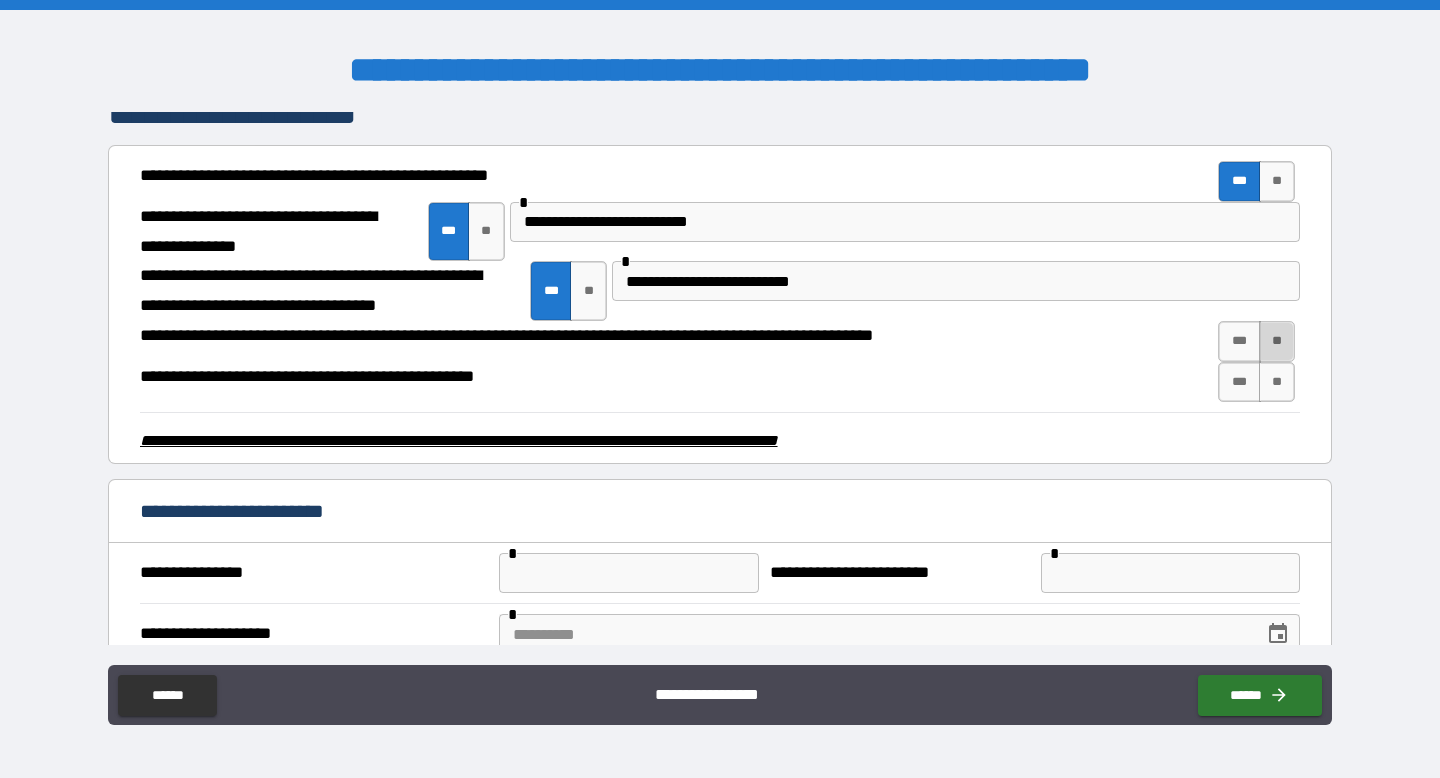 click on "**" at bounding box center [1277, 341] 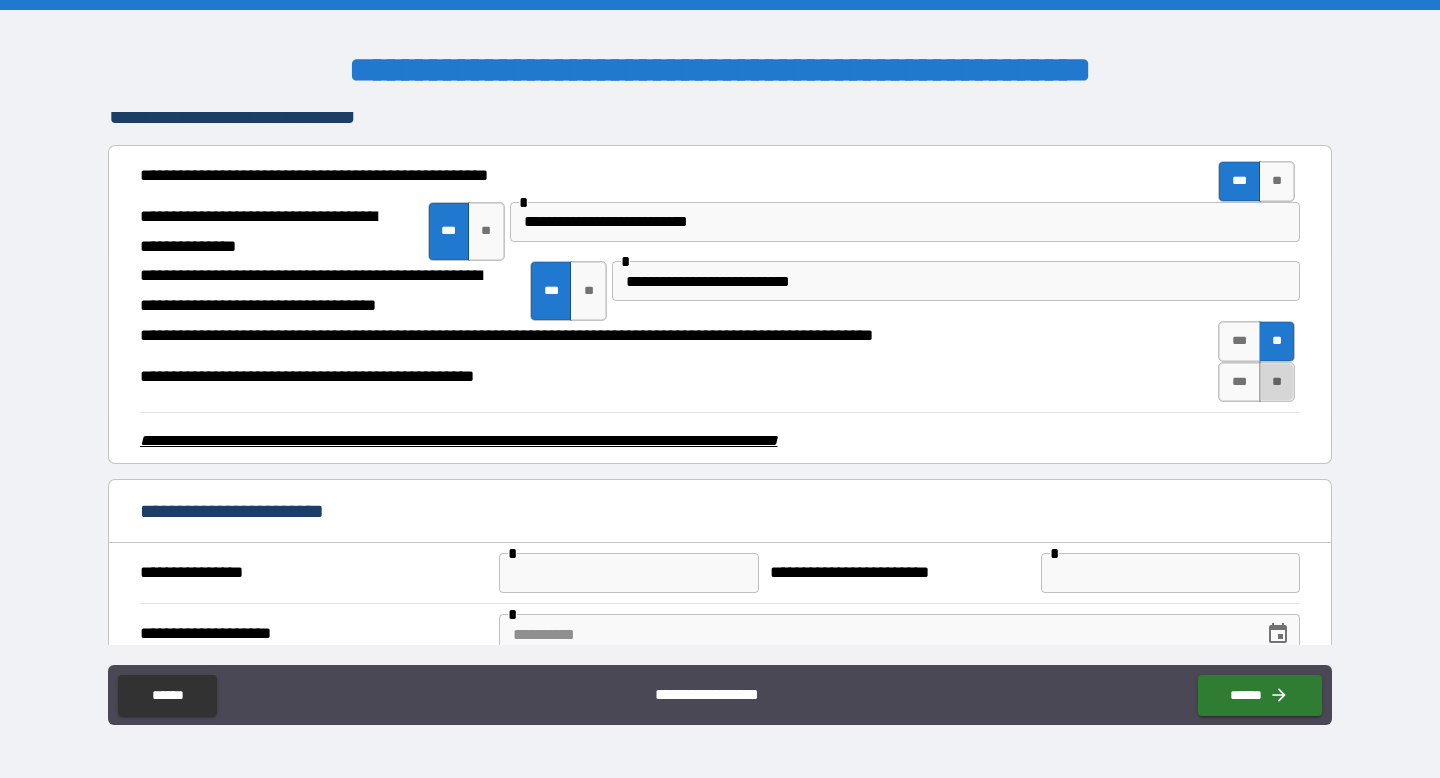 click on "**" at bounding box center [1277, 382] 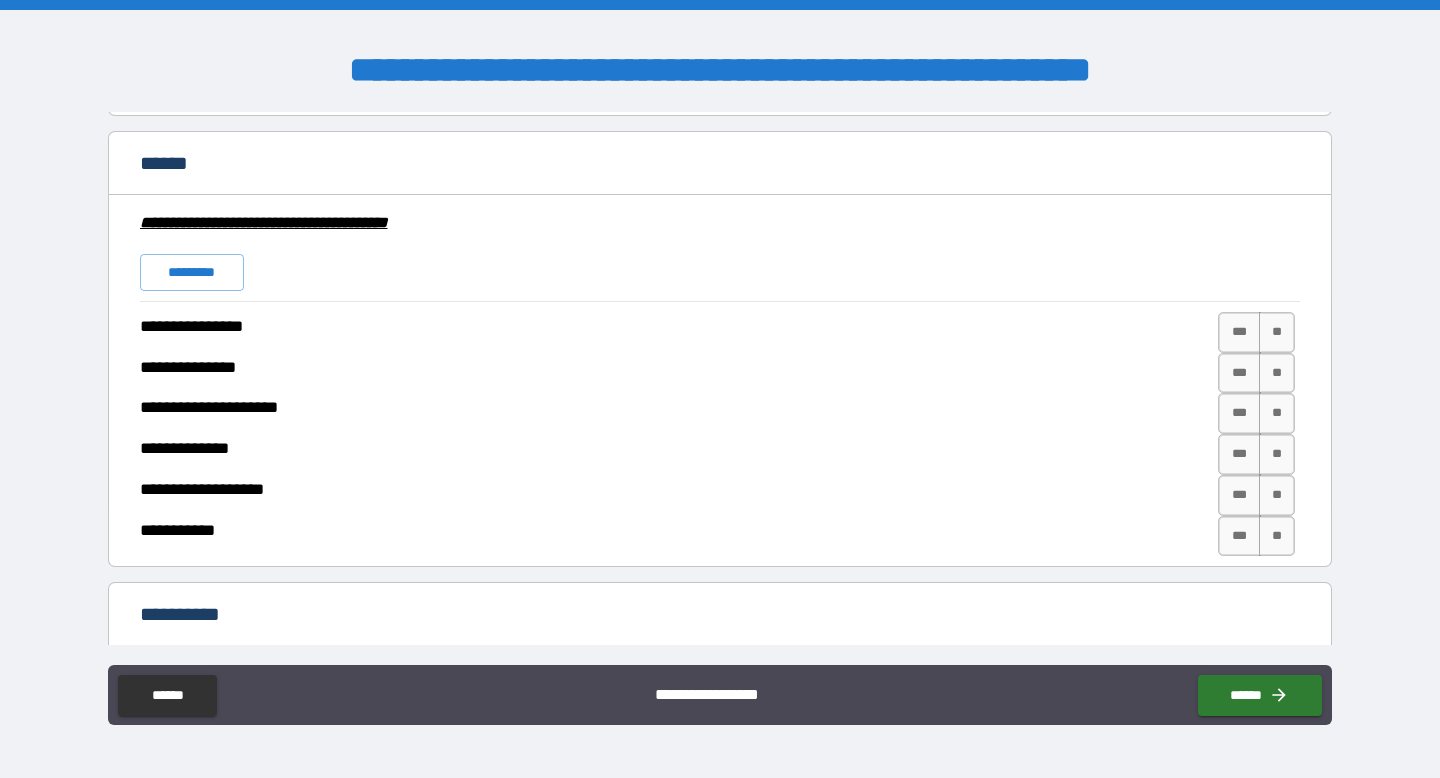 scroll, scrollTop: 3569, scrollLeft: 0, axis: vertical 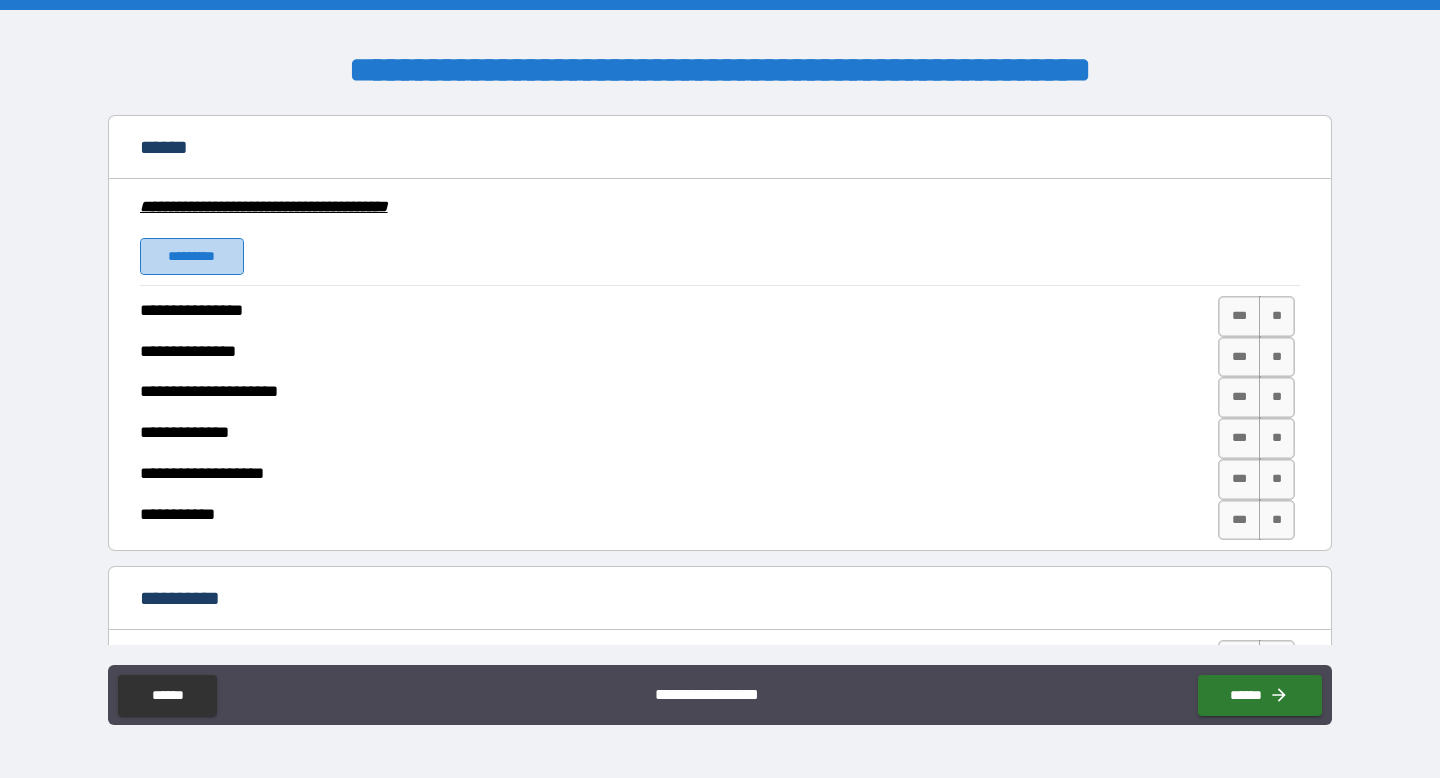 click on "*********" at bounding box center (192, 256) 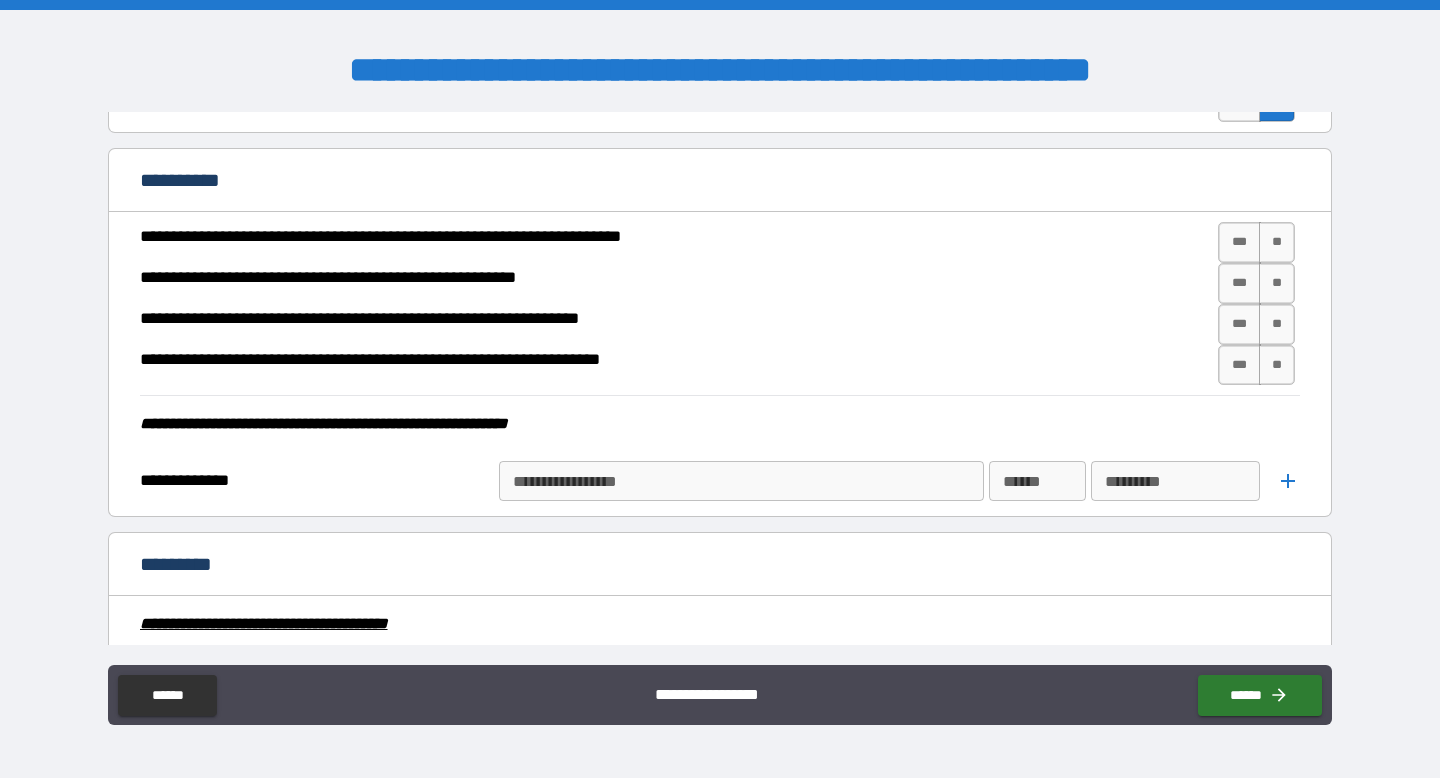 scroll, scrollTop: 4035, scrollLeft: 0, axis: vertical 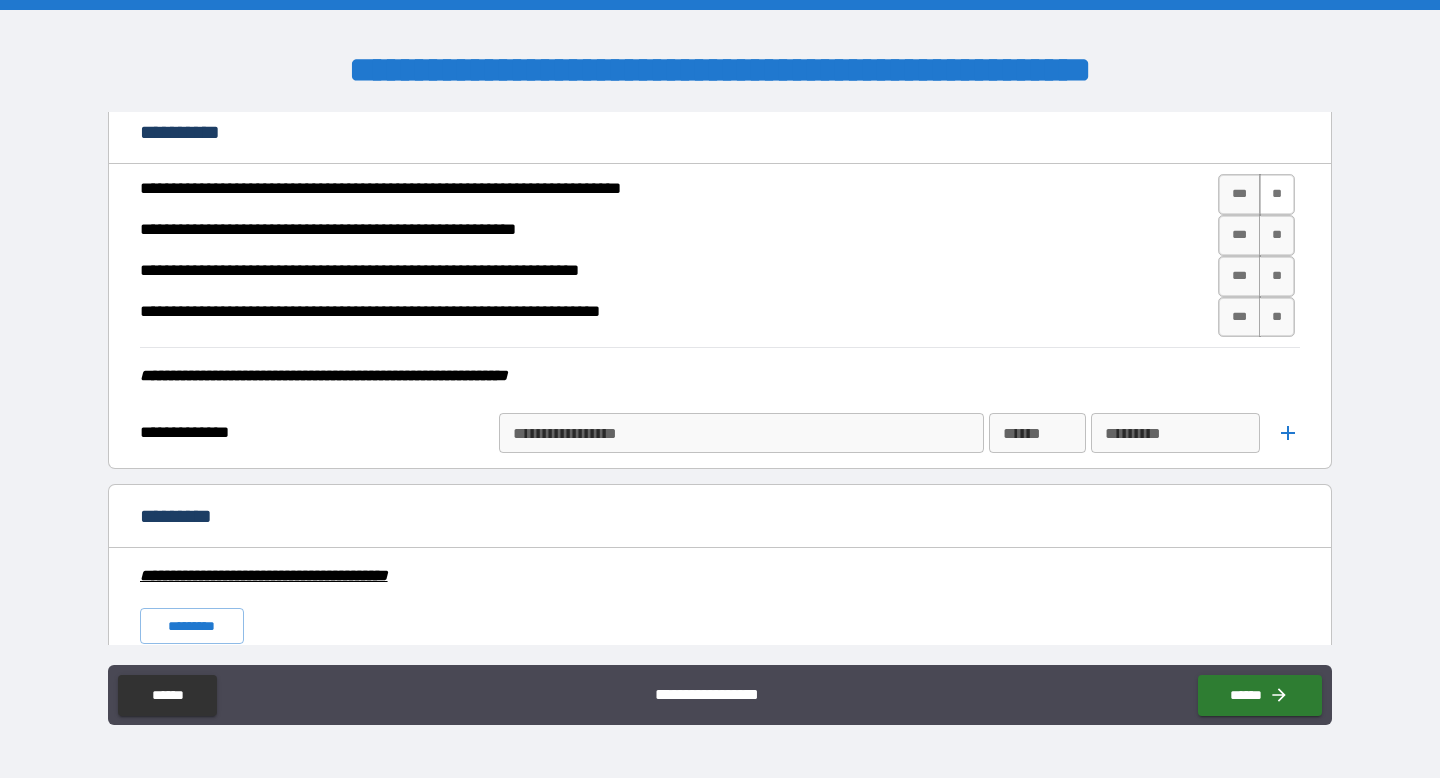 click on "**" at bounding box center [1277, 194] 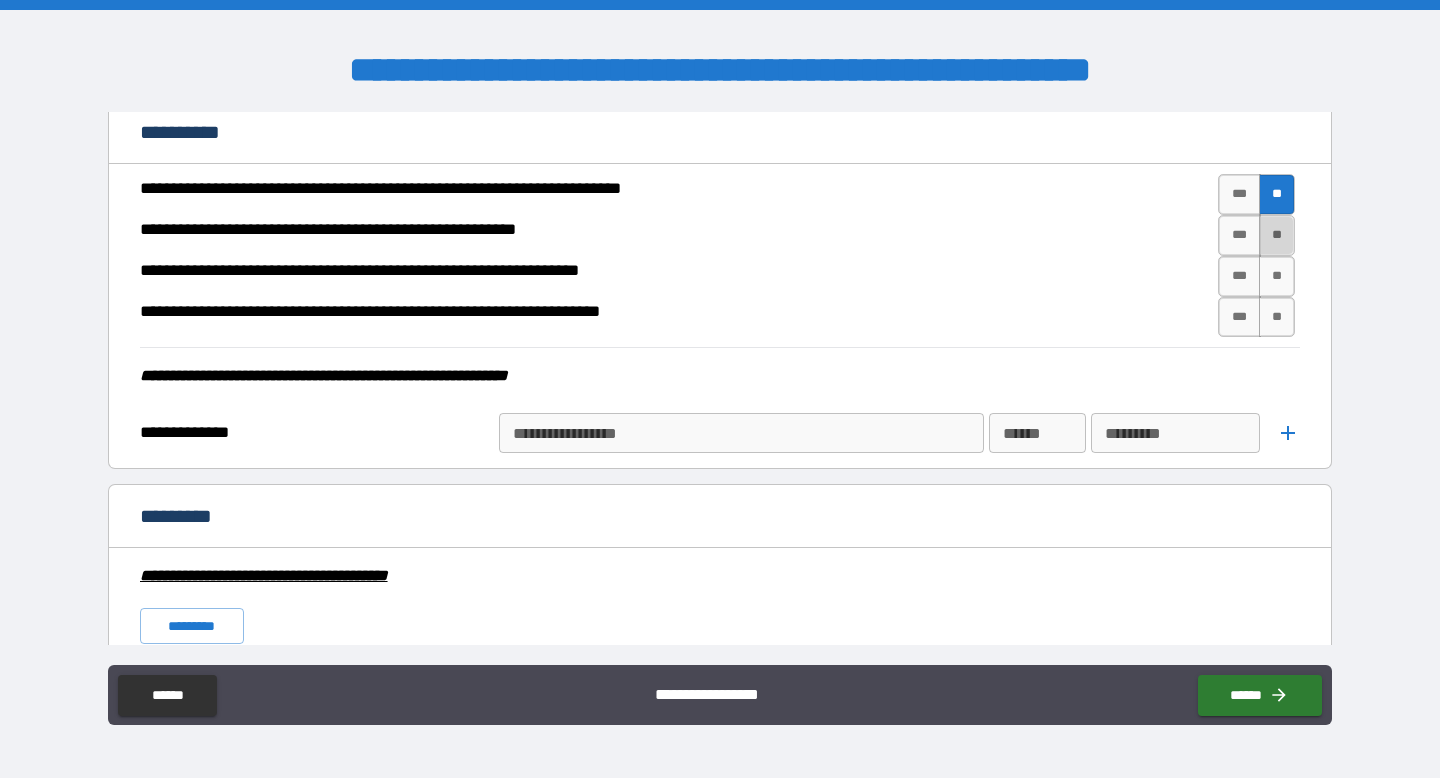 click on "**" at bounding box center [1277, 235] 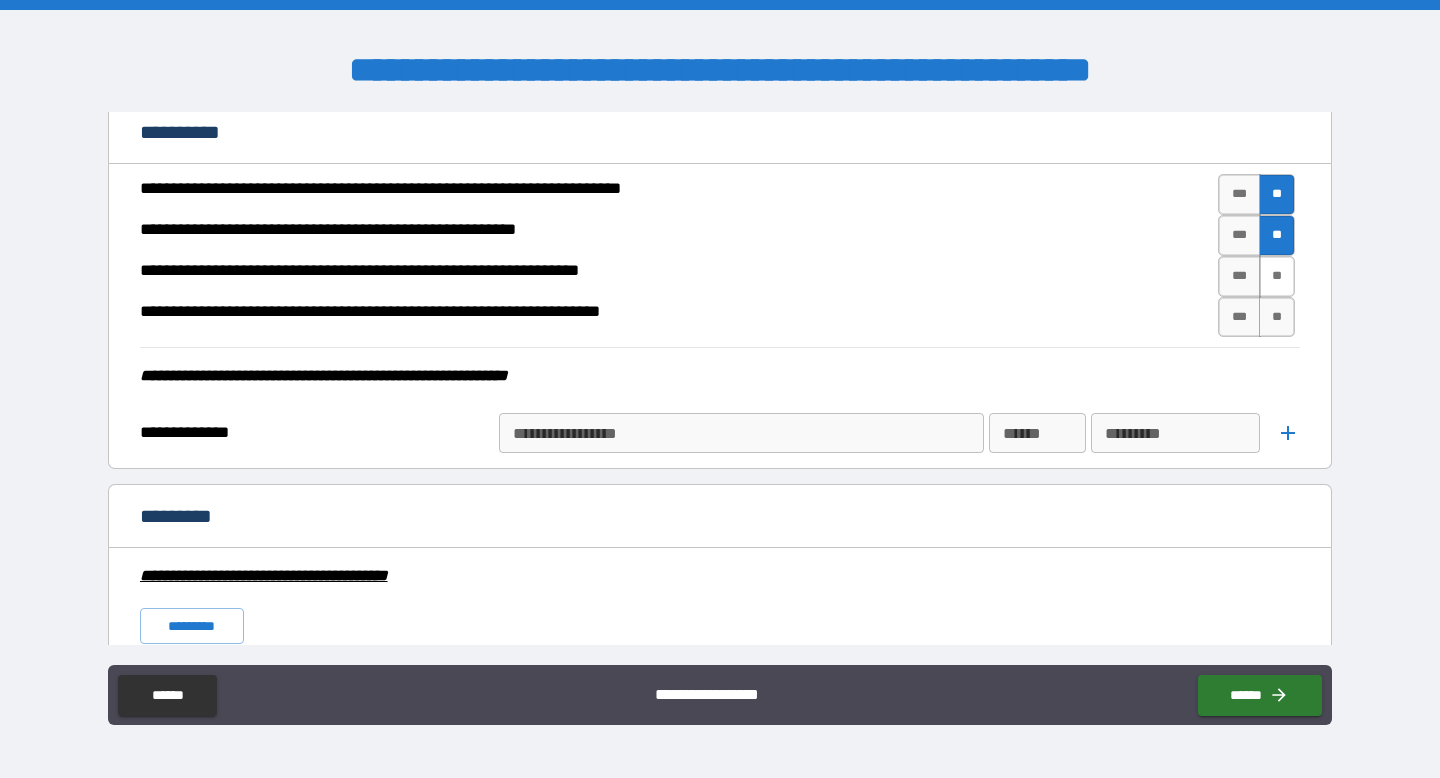 click on "**" at bounding box center (1277, 276) 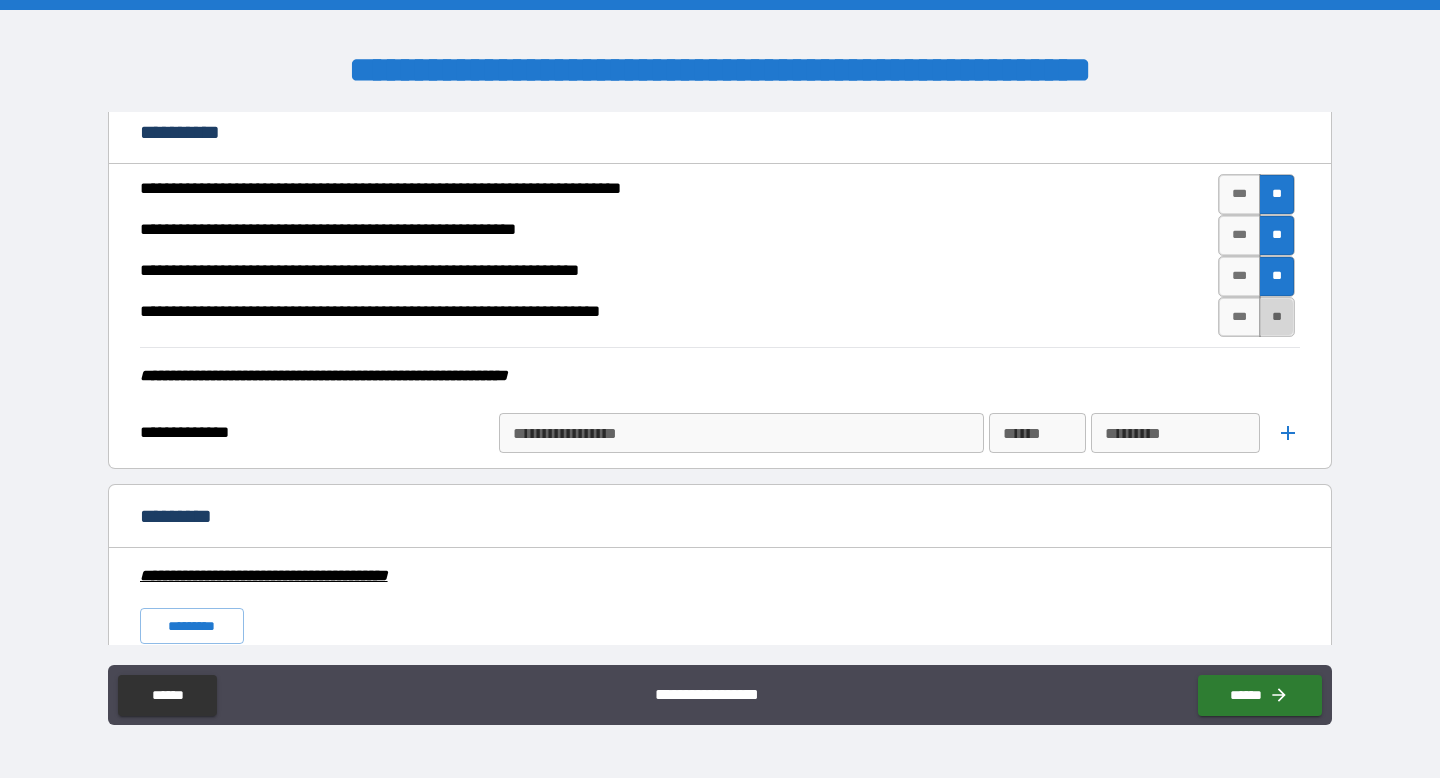 click on "**" at bounding box center [1277, 317] 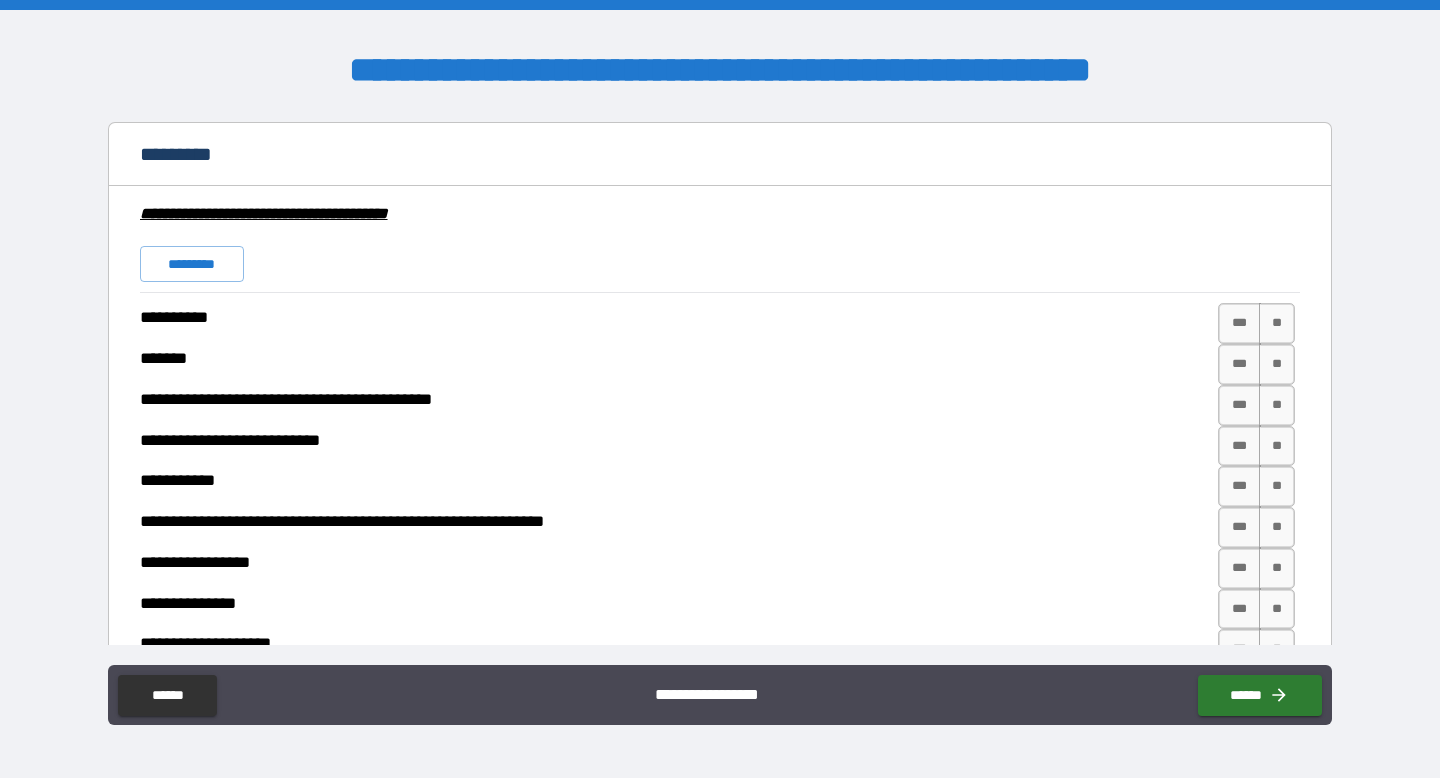 scroll, scrollTop: 4469, scrollLeft: 0, axis: vertical 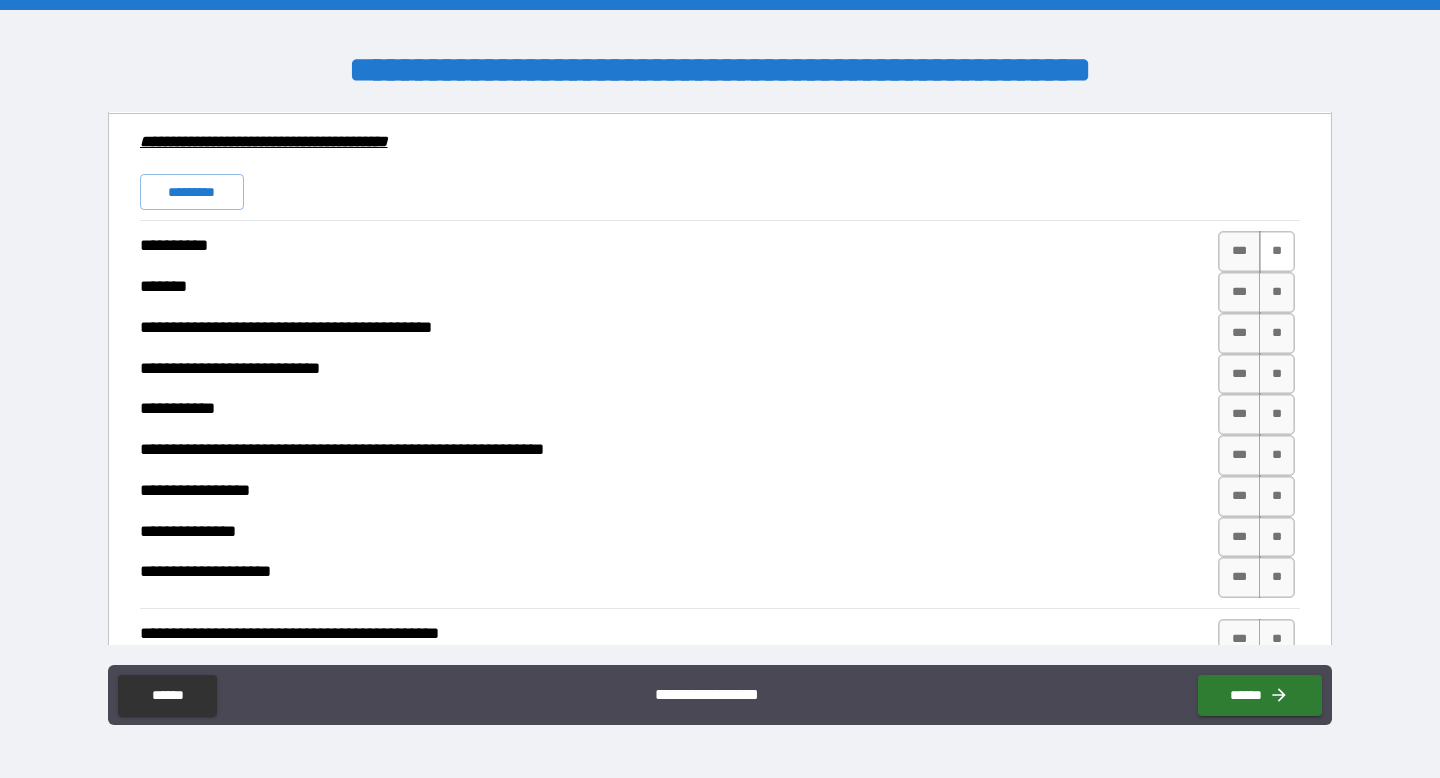 click on "**" at bounding box center (1277, 251) 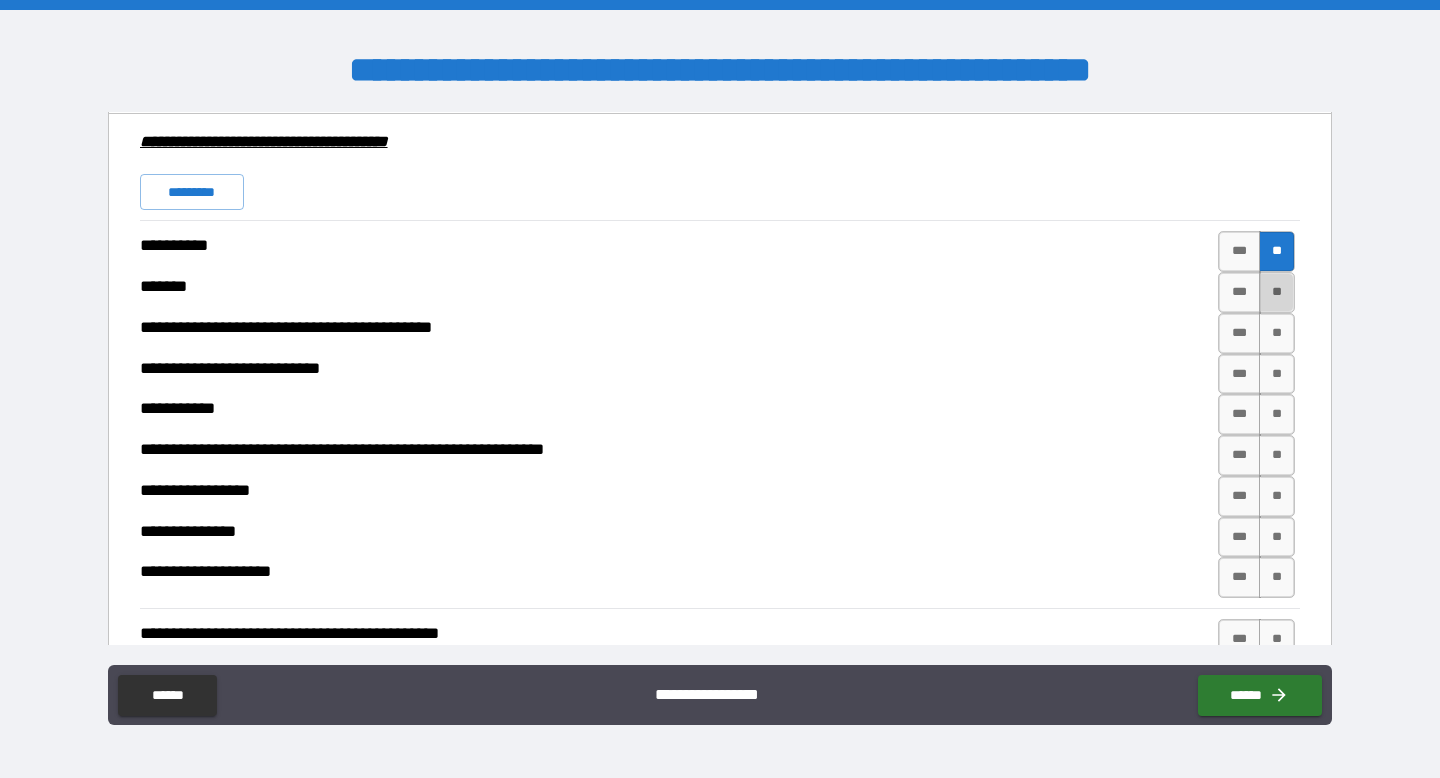 click on "**" at bounding box center [1277, 292] 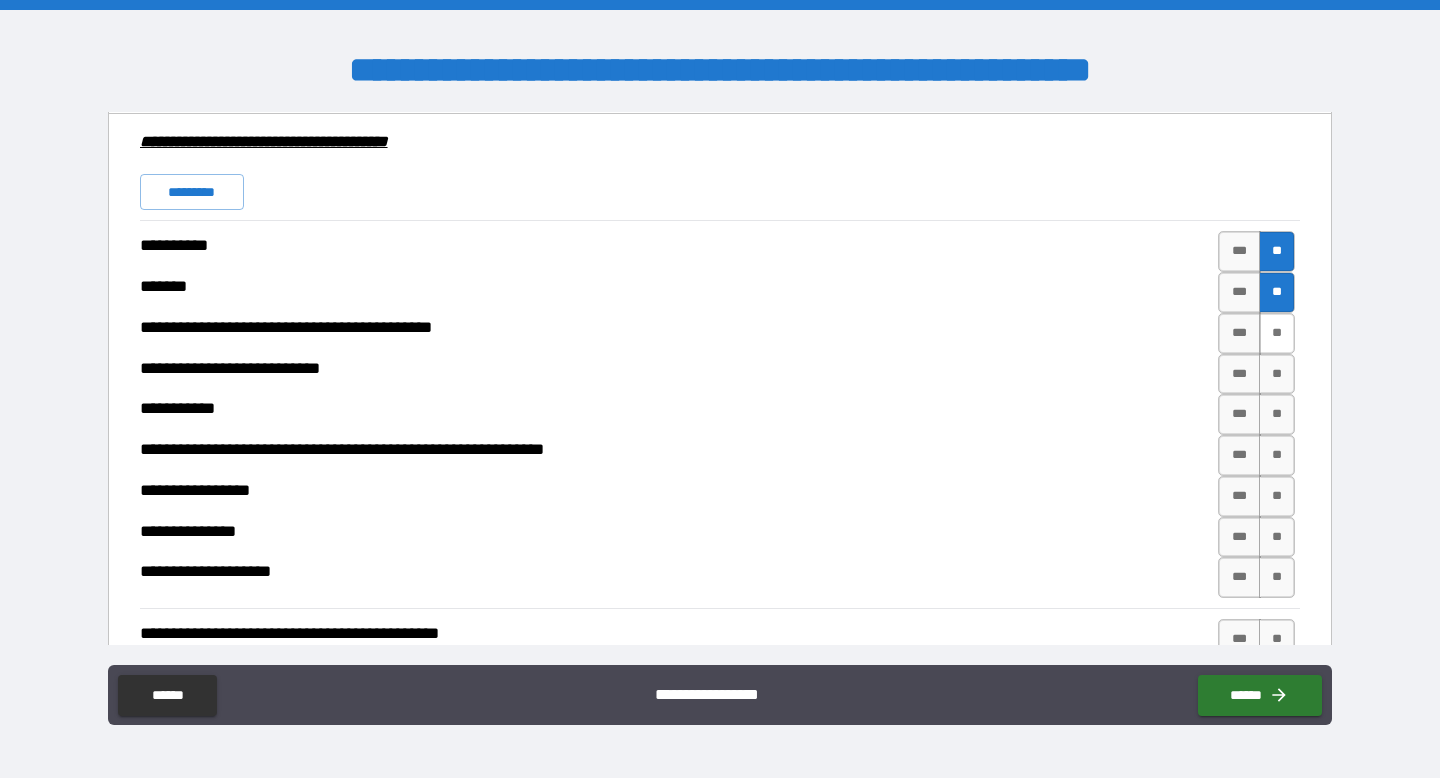 click on "**" at bounding box center [1277, 333] 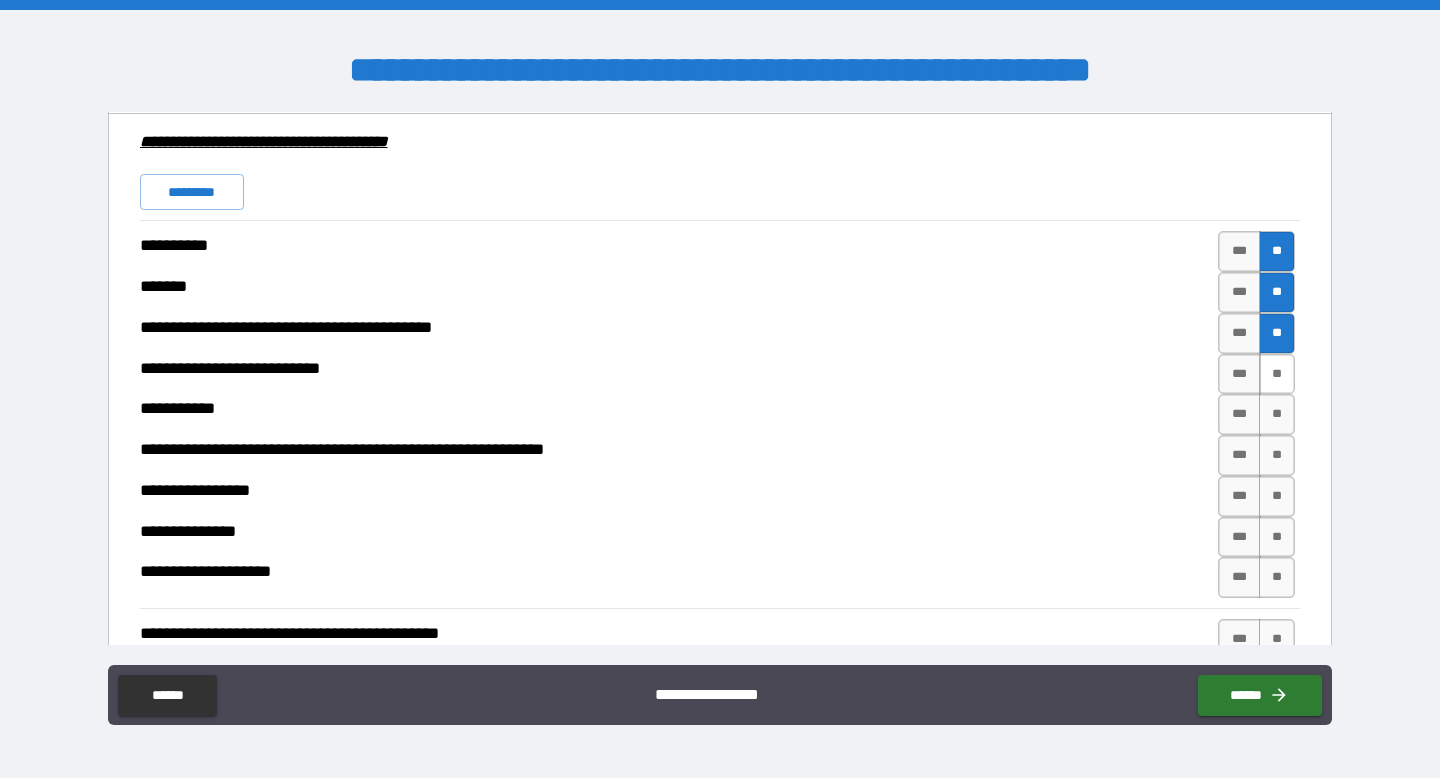 click on "**" at bounding box center [1277, 374] 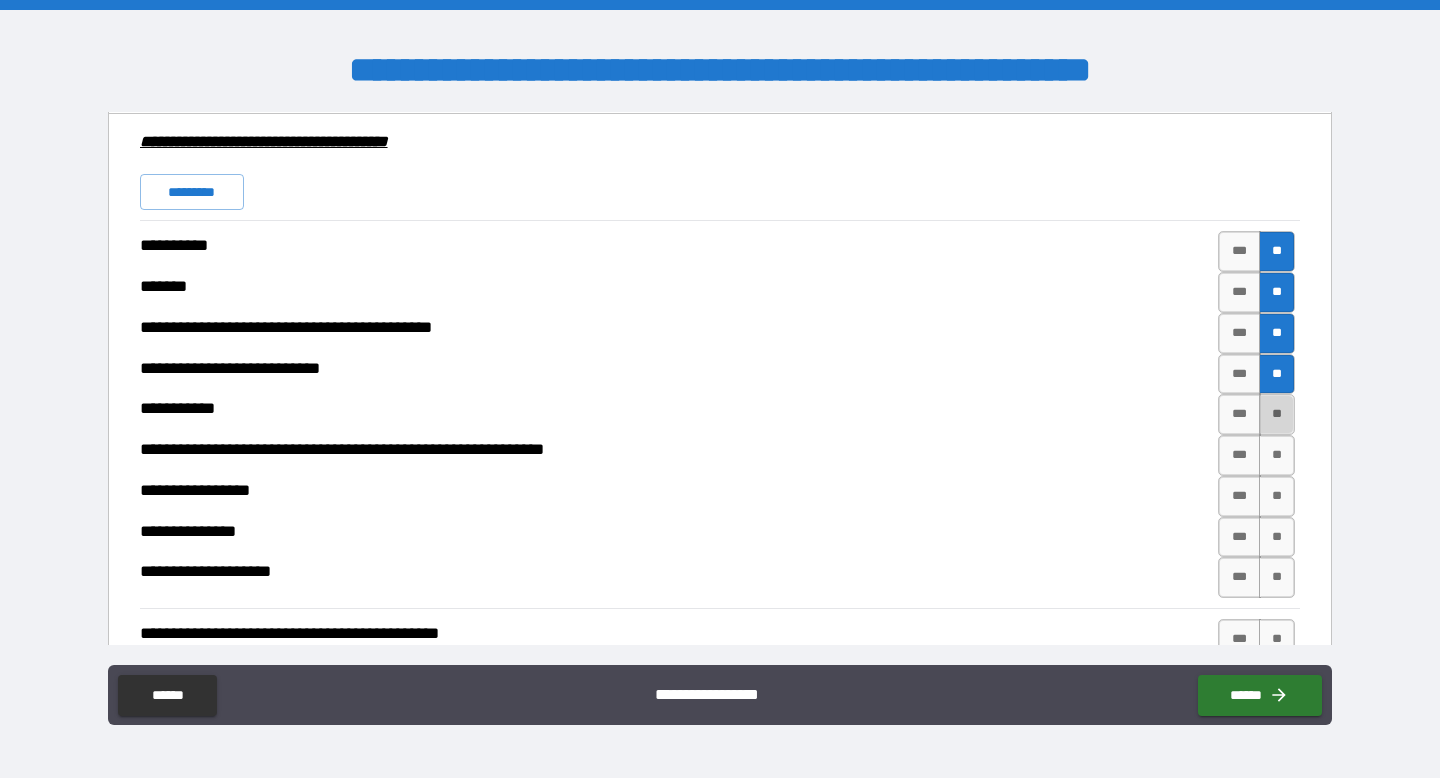 click on "**" at bounding box center (1277, 414) 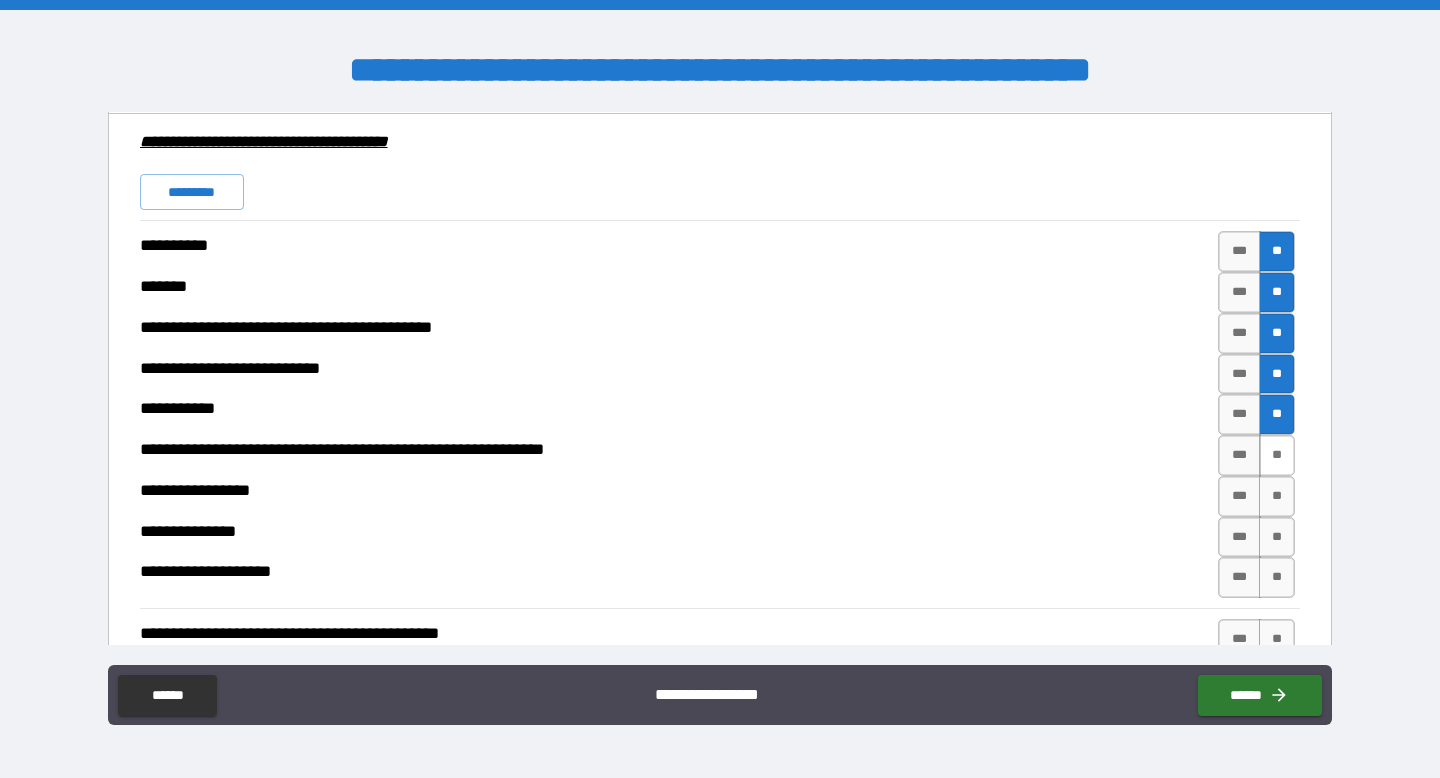 click on "**" at bounding box center [1277, 455] 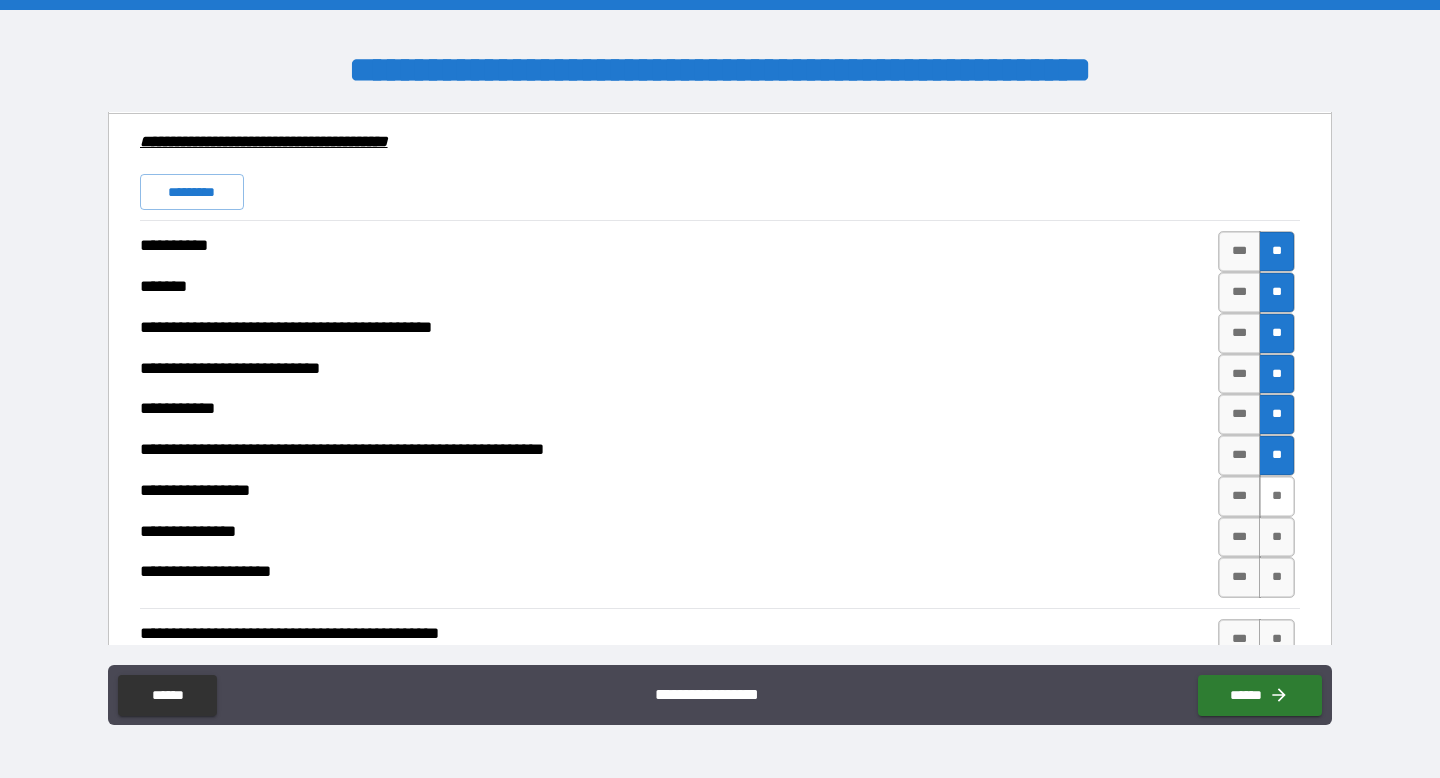 click on "**" at bounding box center (1277, 496) 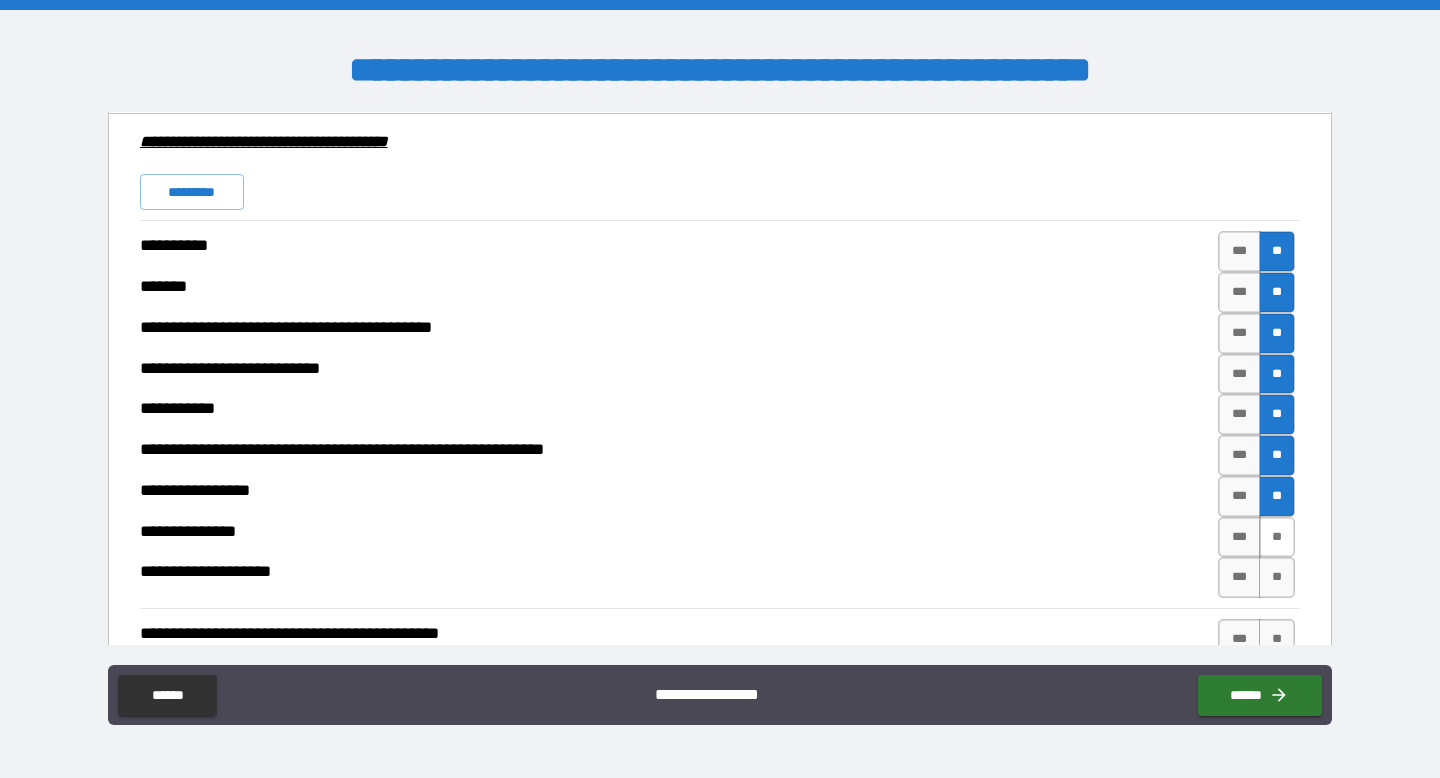 click on "**" at bounding box center (1277, 537) 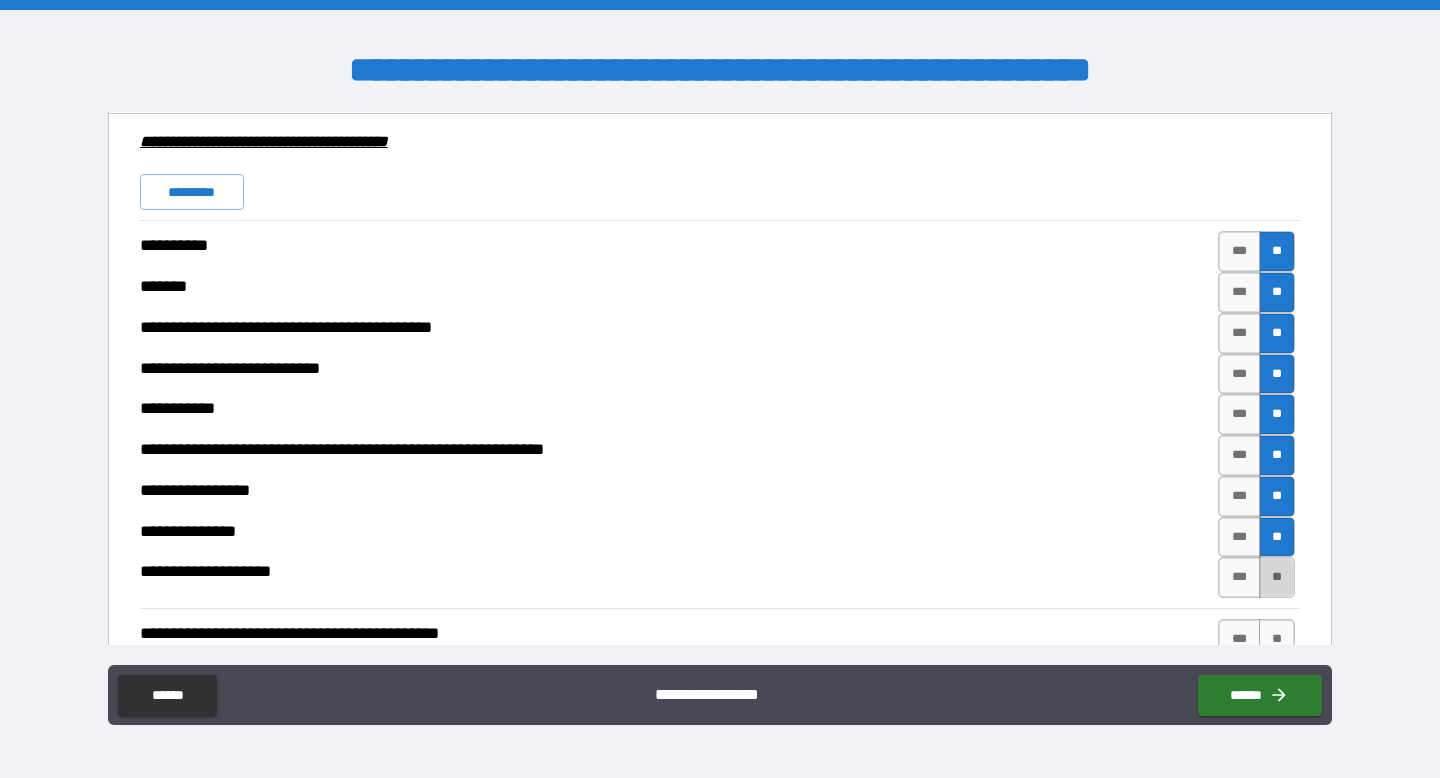 click on "**" at bounding box center (1277, 577) 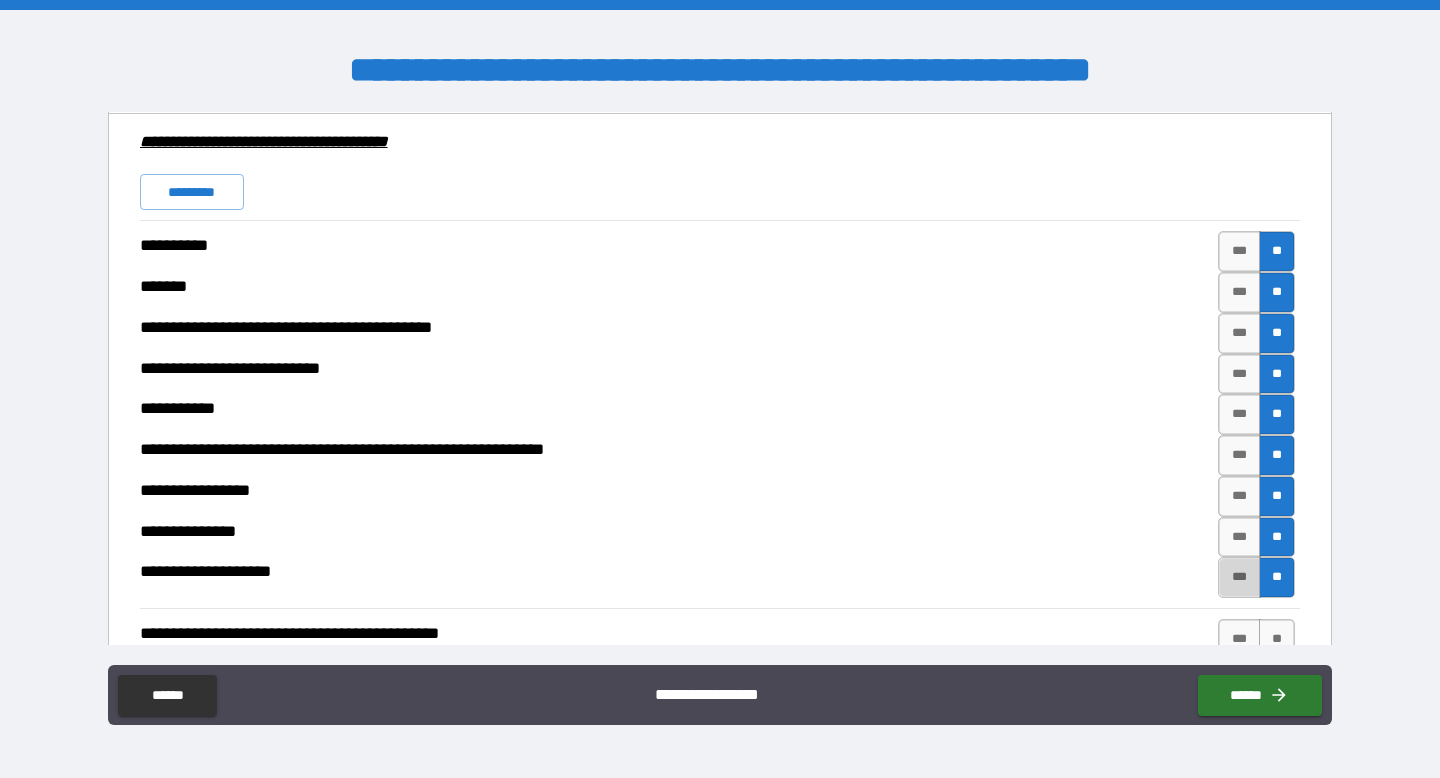 click on "***" at bounding box center [1239, 577] 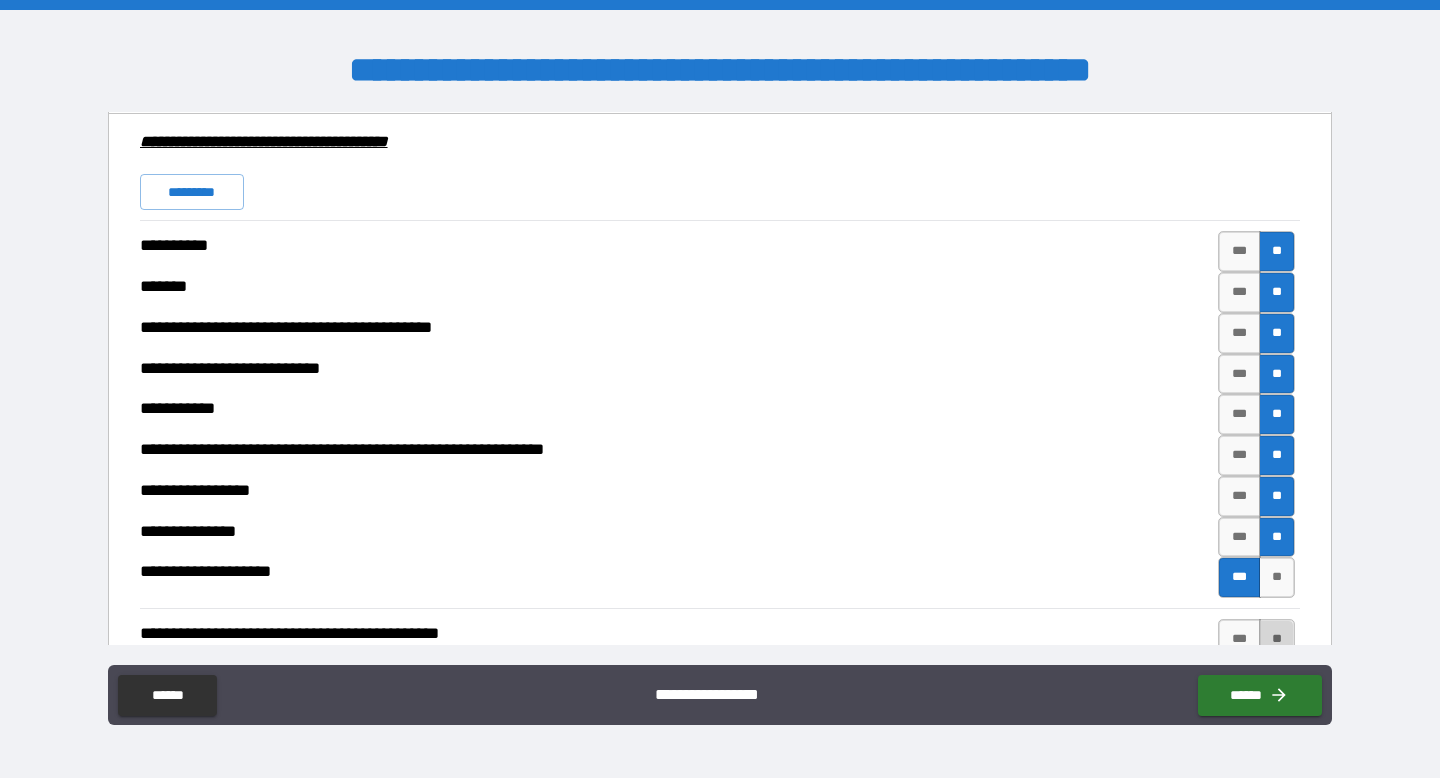 click on "**" at bounding box center (1277, 639) 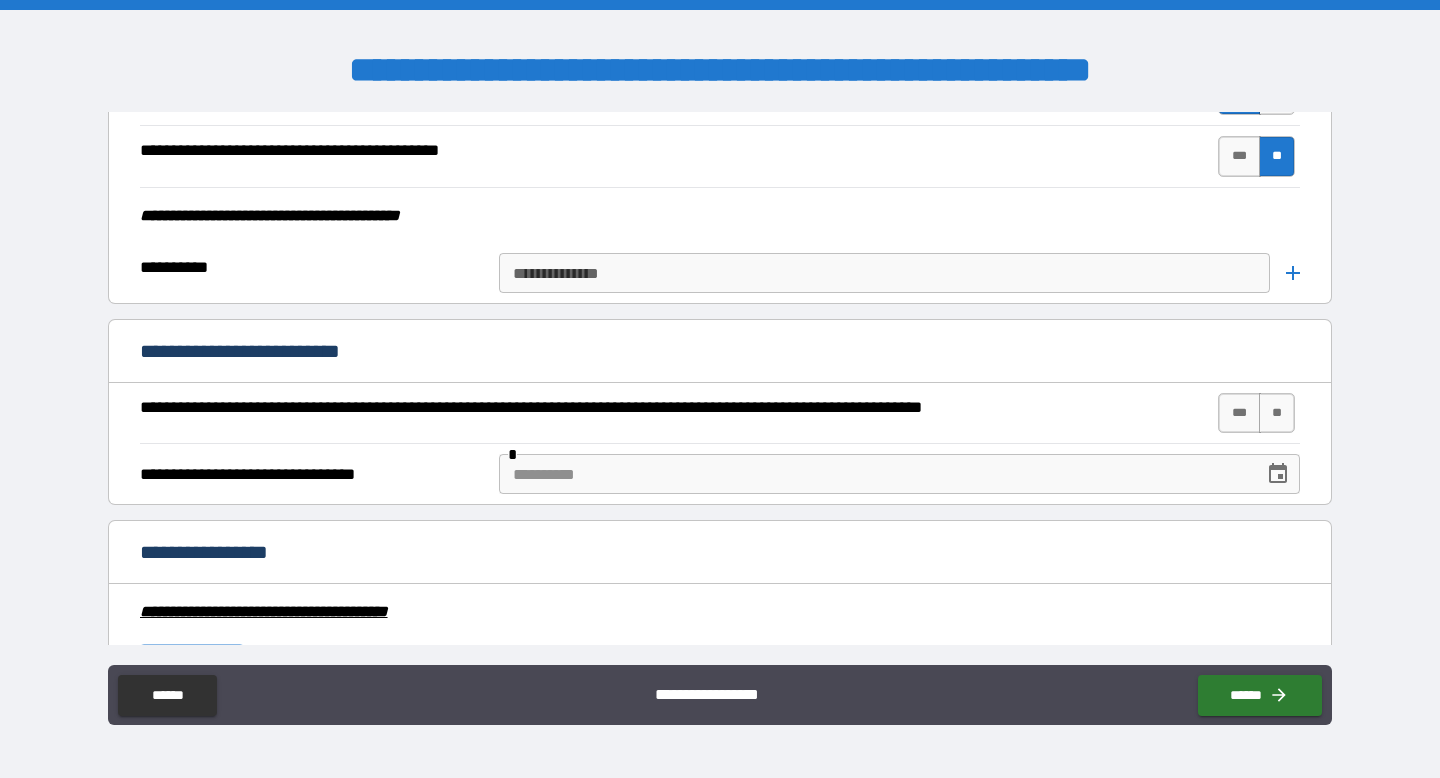 scroll, scrollTop: 4992, scrollLeft: 0, axis: vertical 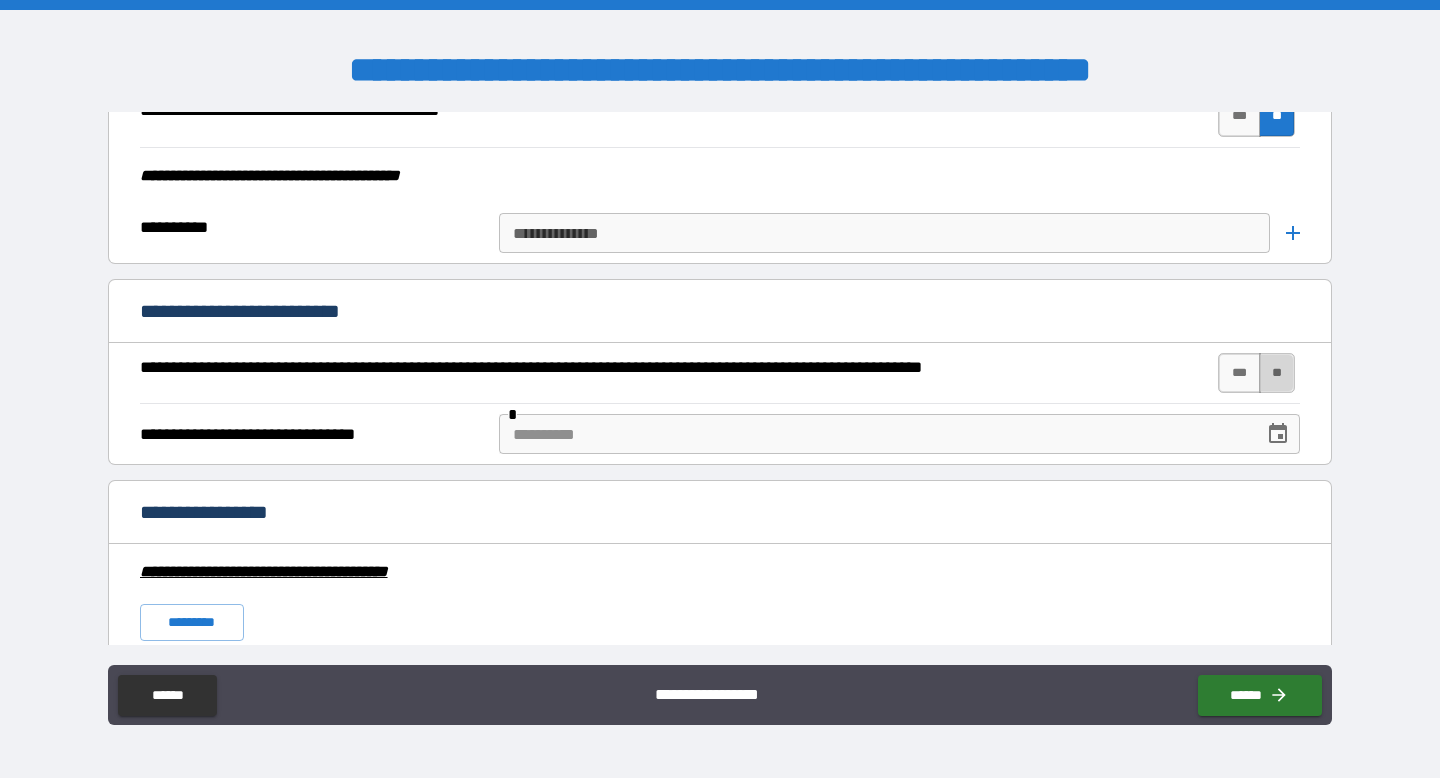 click on "**" at bounding box center (1277, 373) 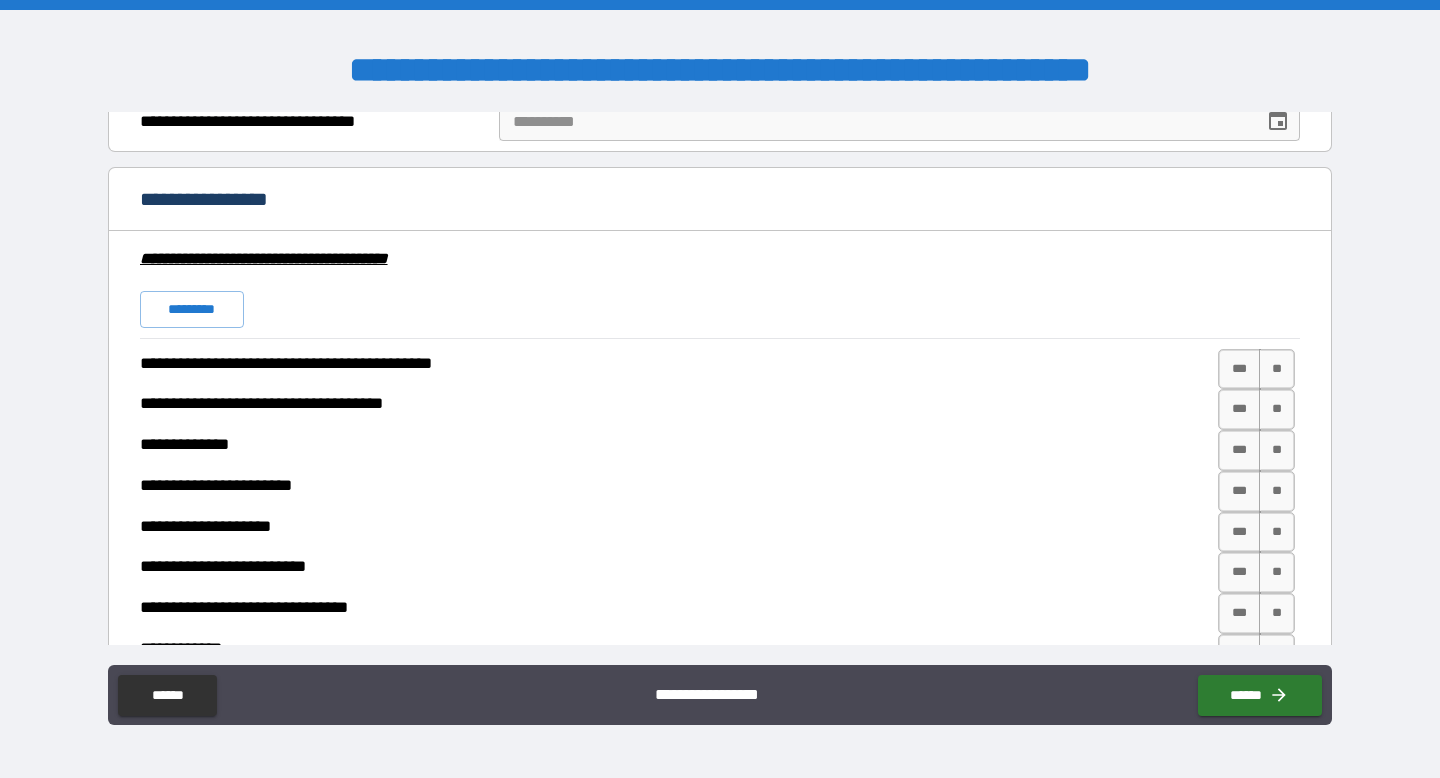 scroll, scrollTop: 5345, scrollLeft: 0, axis: vertical 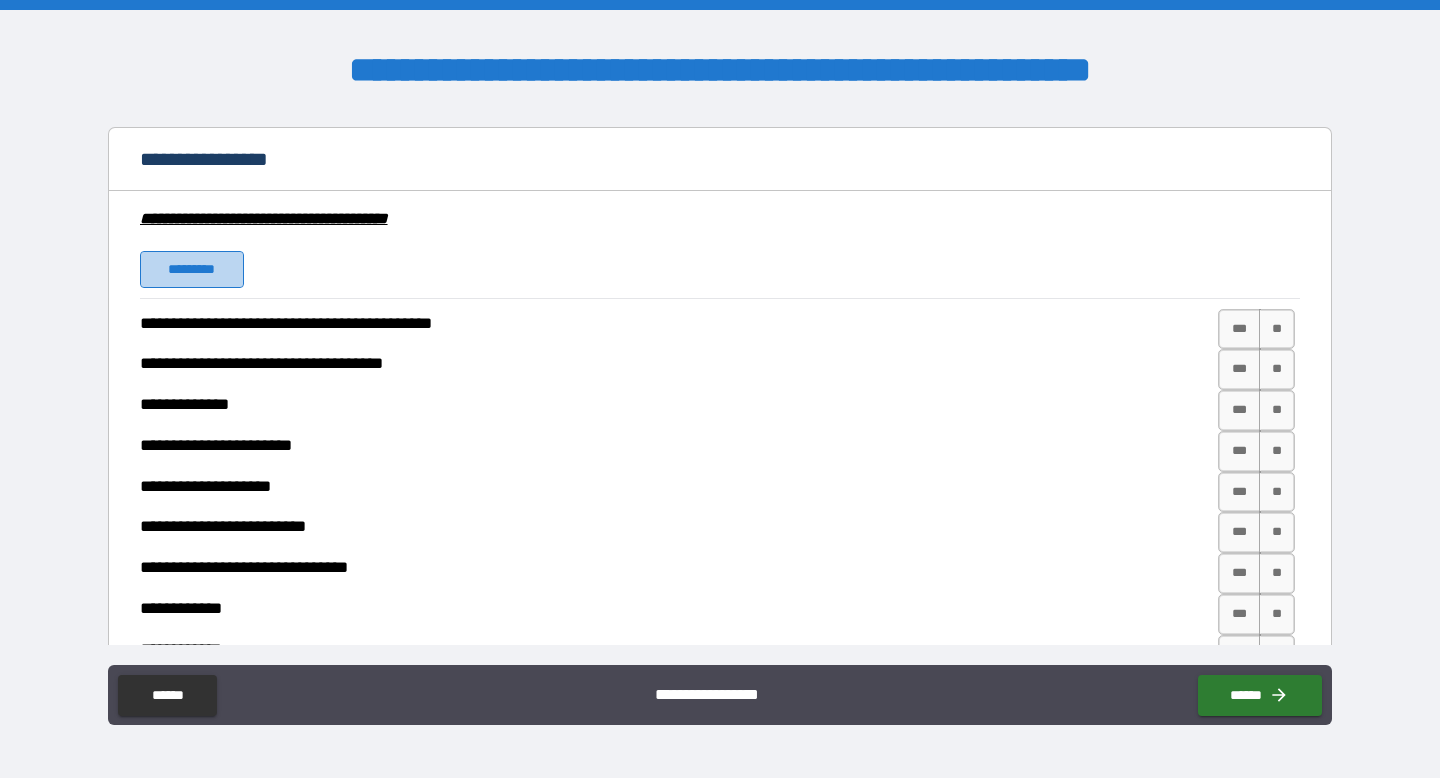 click on "*********" at bounding box center (192, 269) 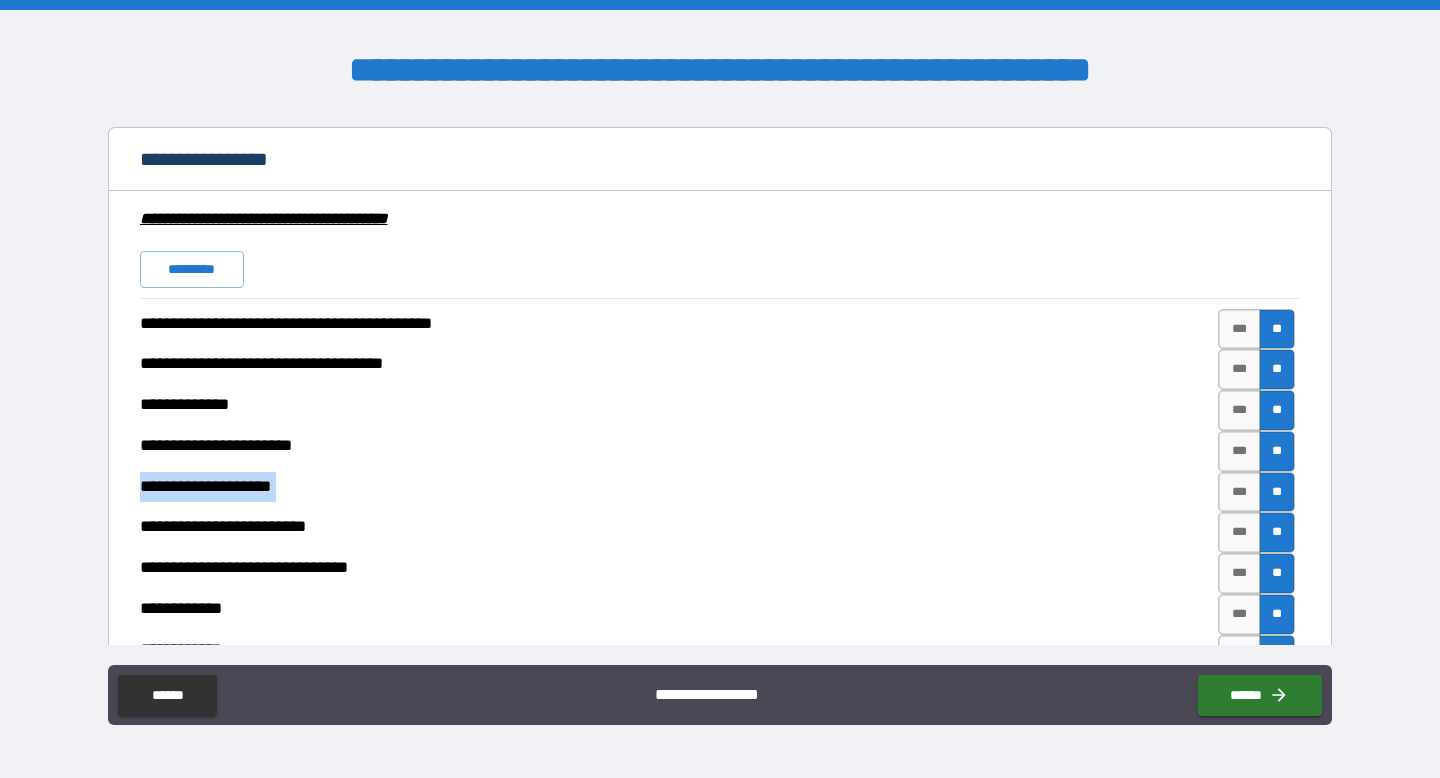 drag, startPoint x: 1333, startPoint y: 463, endPoint x: 1332, endPoint y: 475, distance: 12.0415945 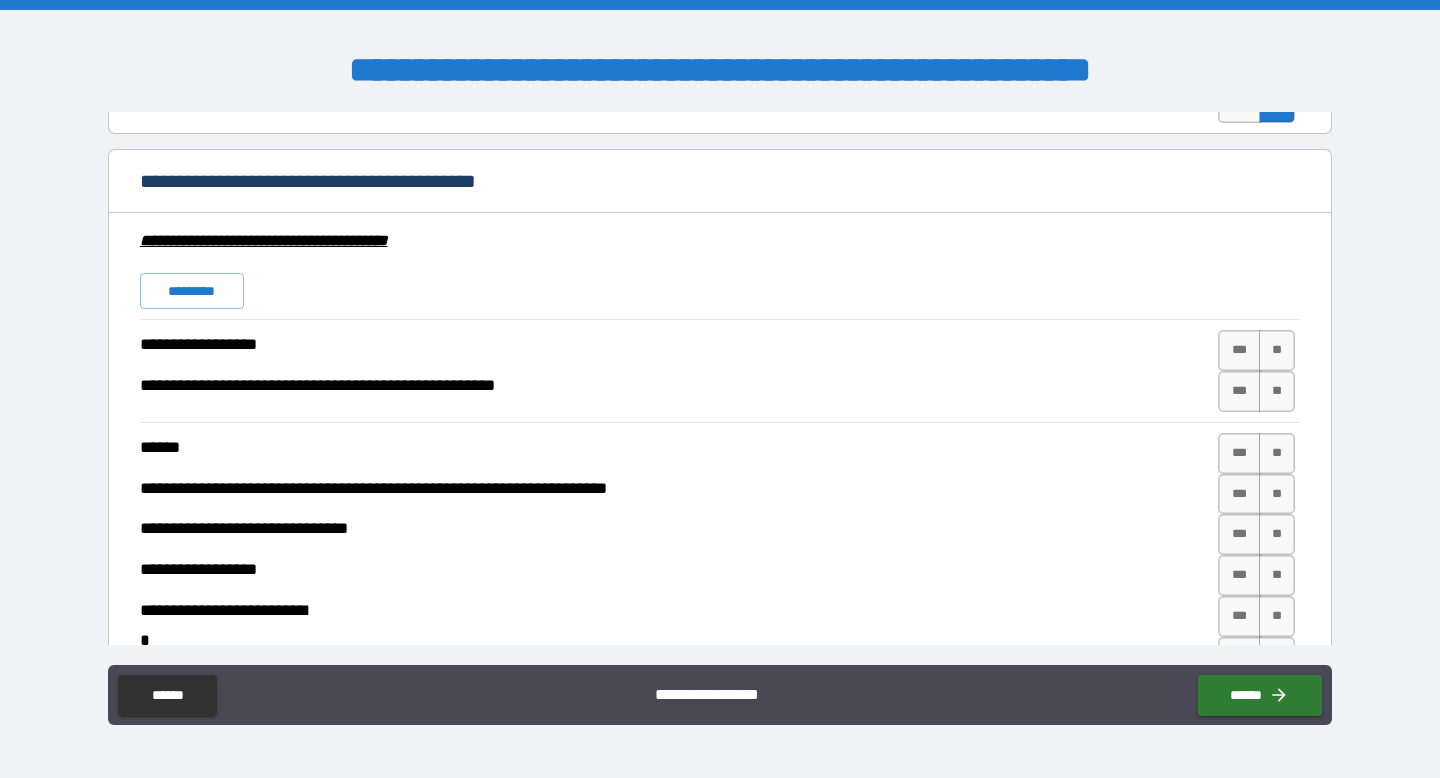 scroll, scrollTop: 6101, scrollLeft: 0, axis: vertical 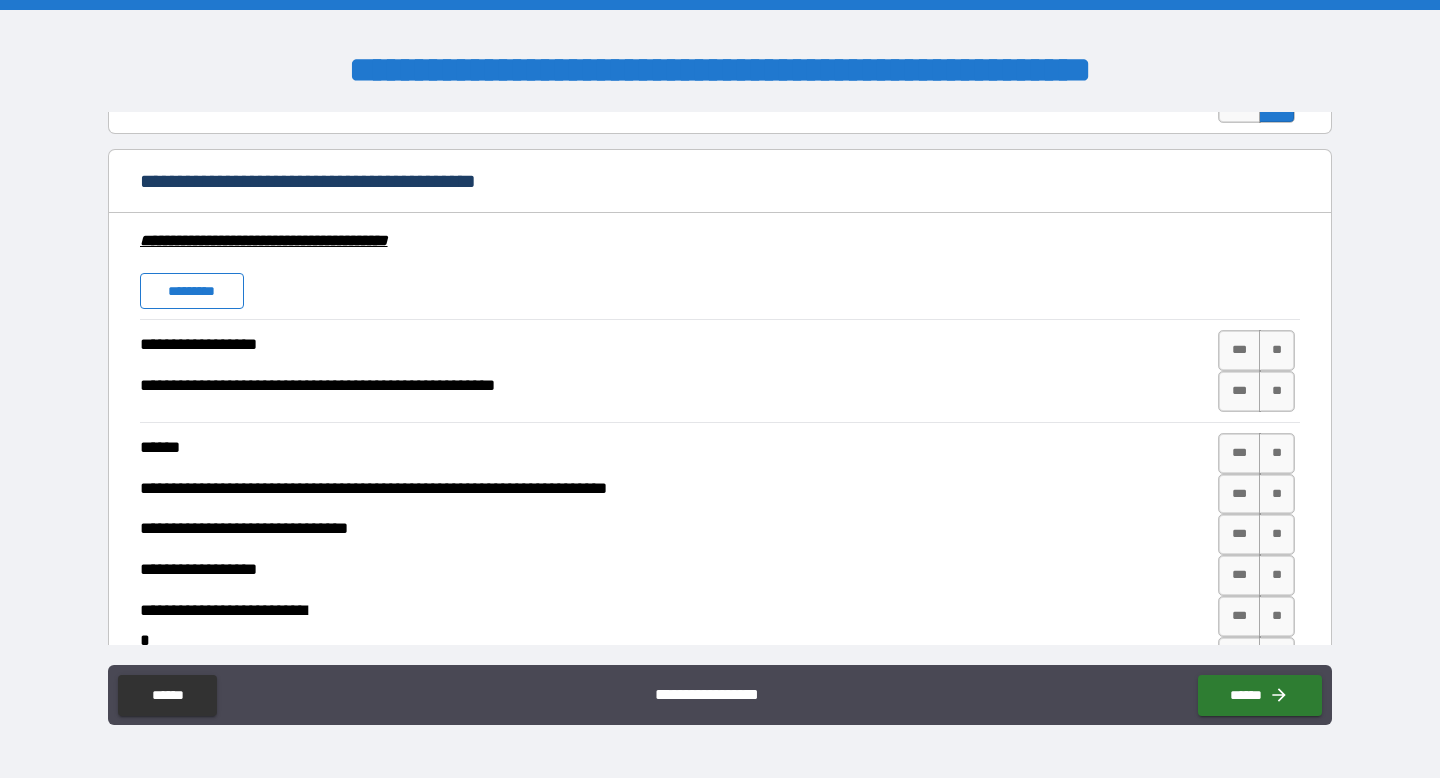 click on "*********" at bounding box center (192, 291) 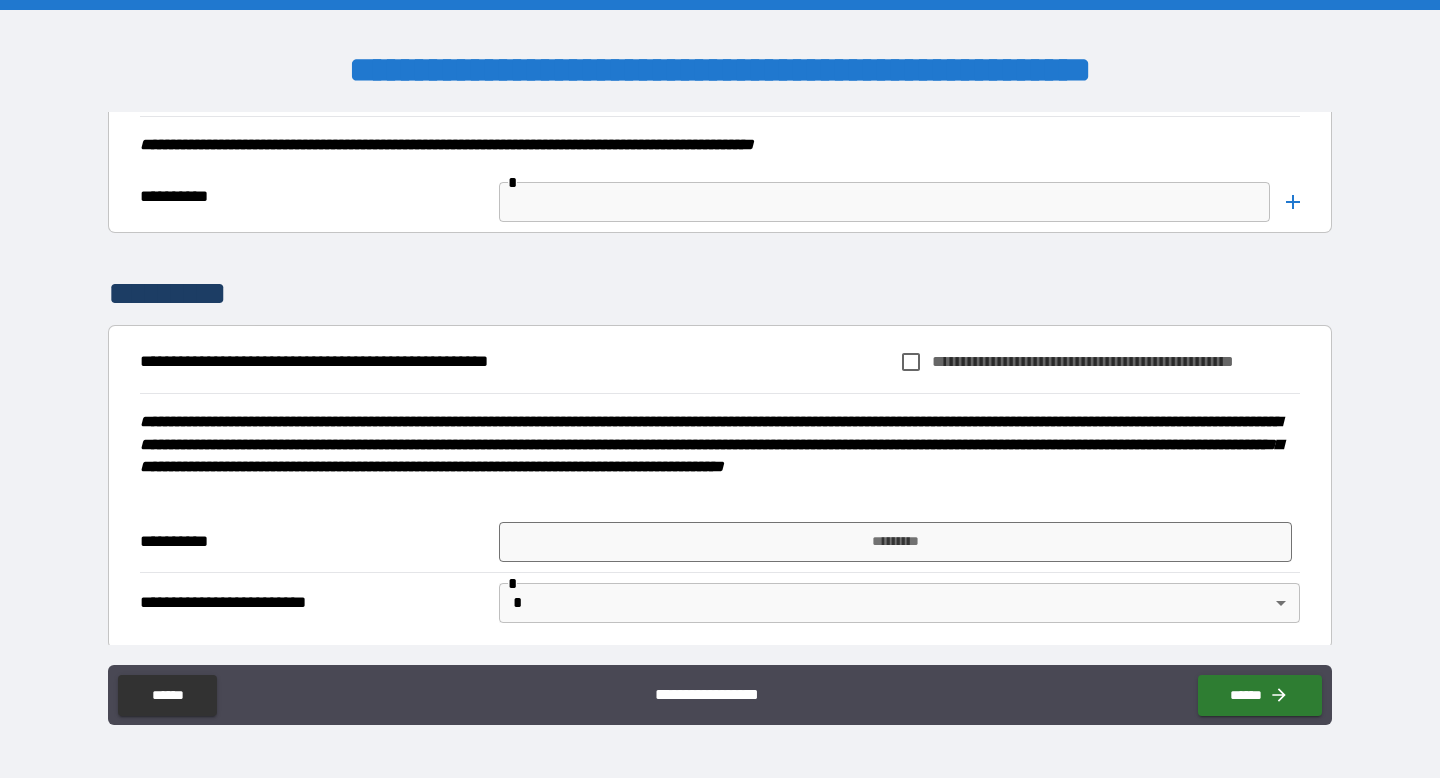 scroll, scrollTop: 8046, scrollLeft: 0, axis: vertical 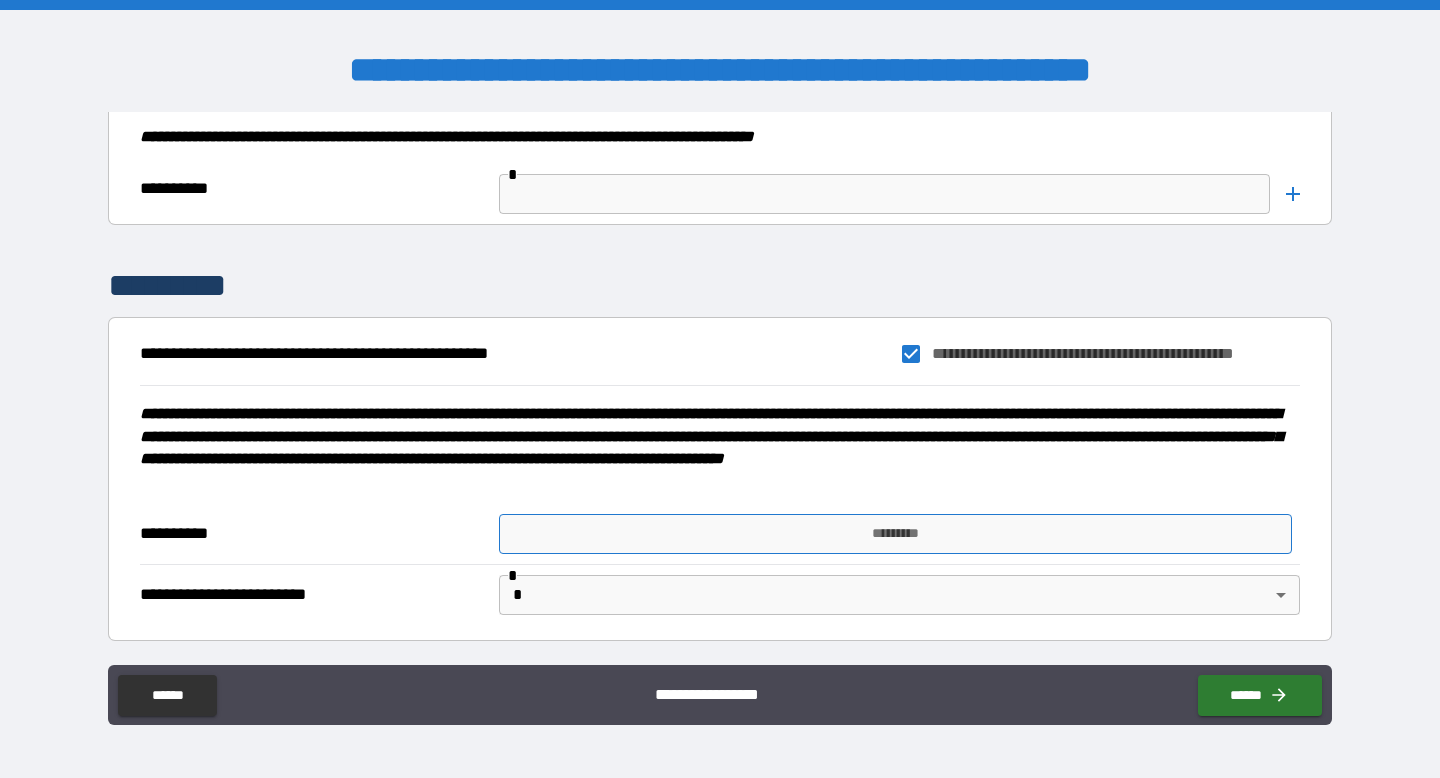click on "*********" at bounding box center [895, 534] 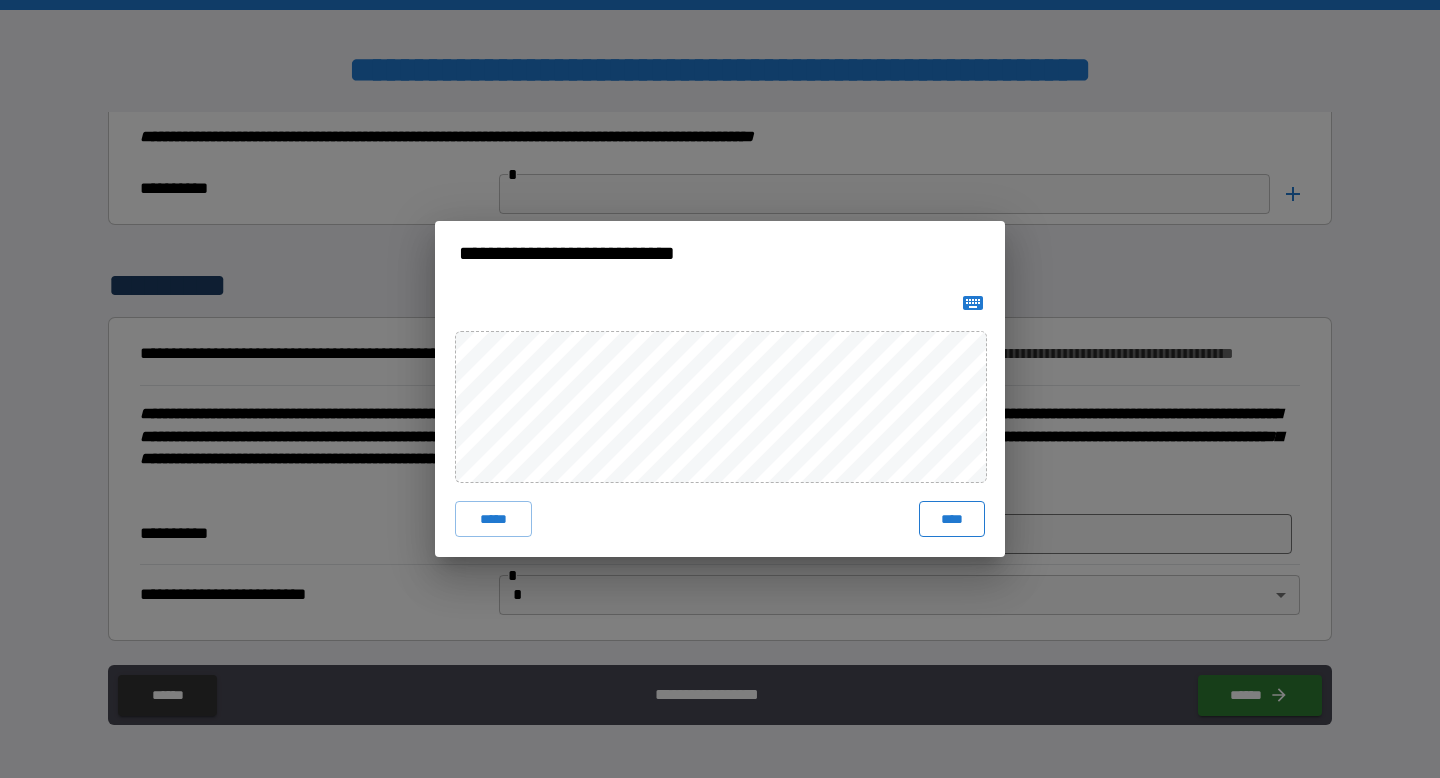 click on "****" at bounding box center (952, 519) 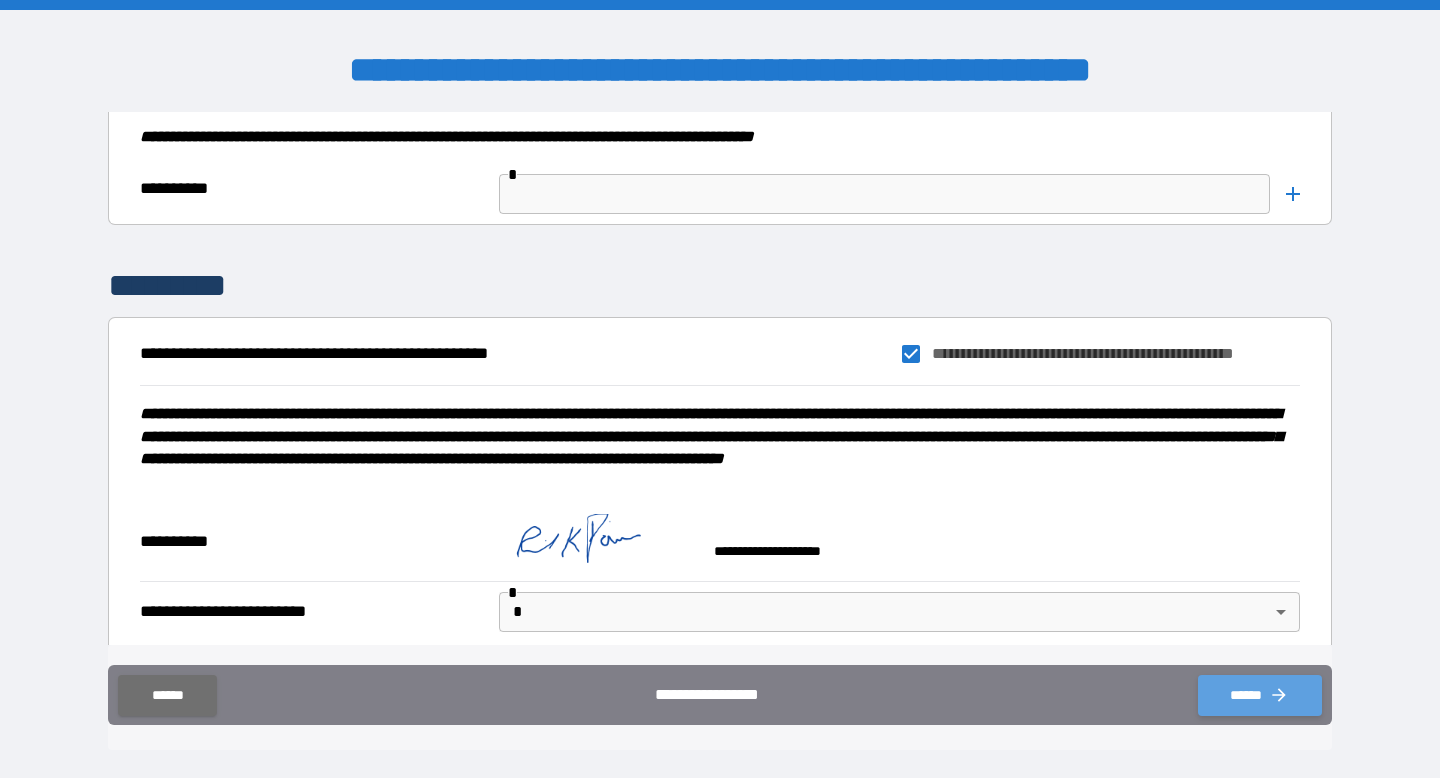 click 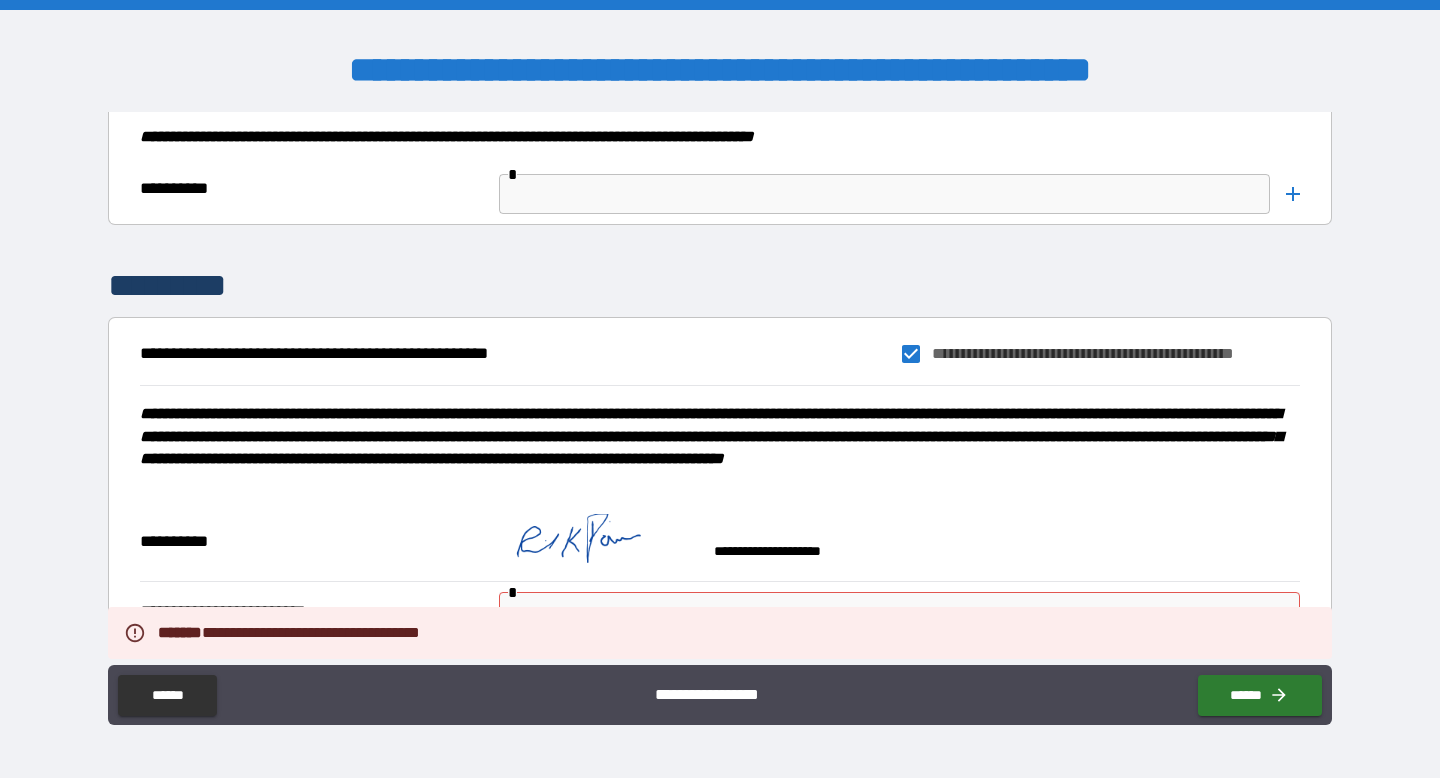 click on "**********" at bounding box center (720, 697) 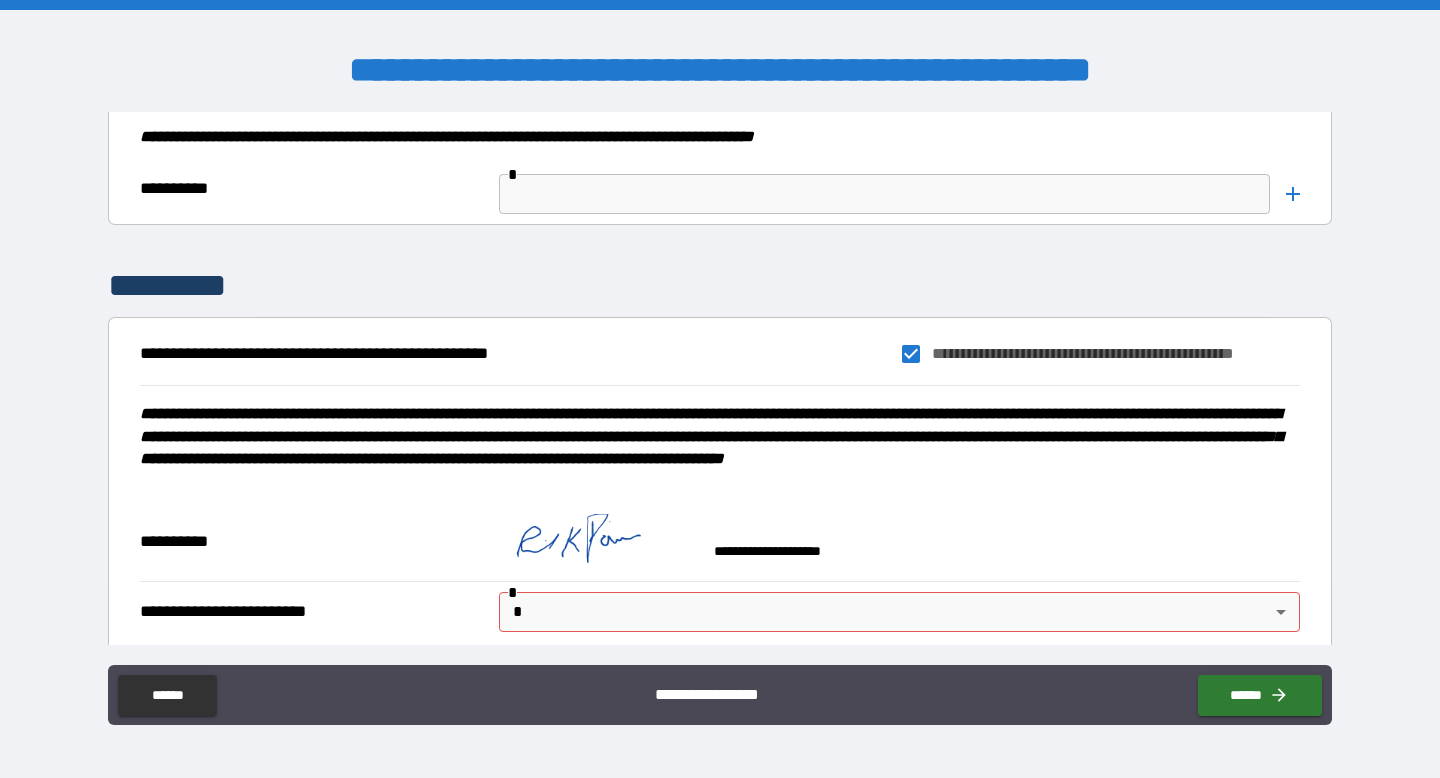 scroll, scrollTop: 7579, scrollLeft: 0, axis: vertical 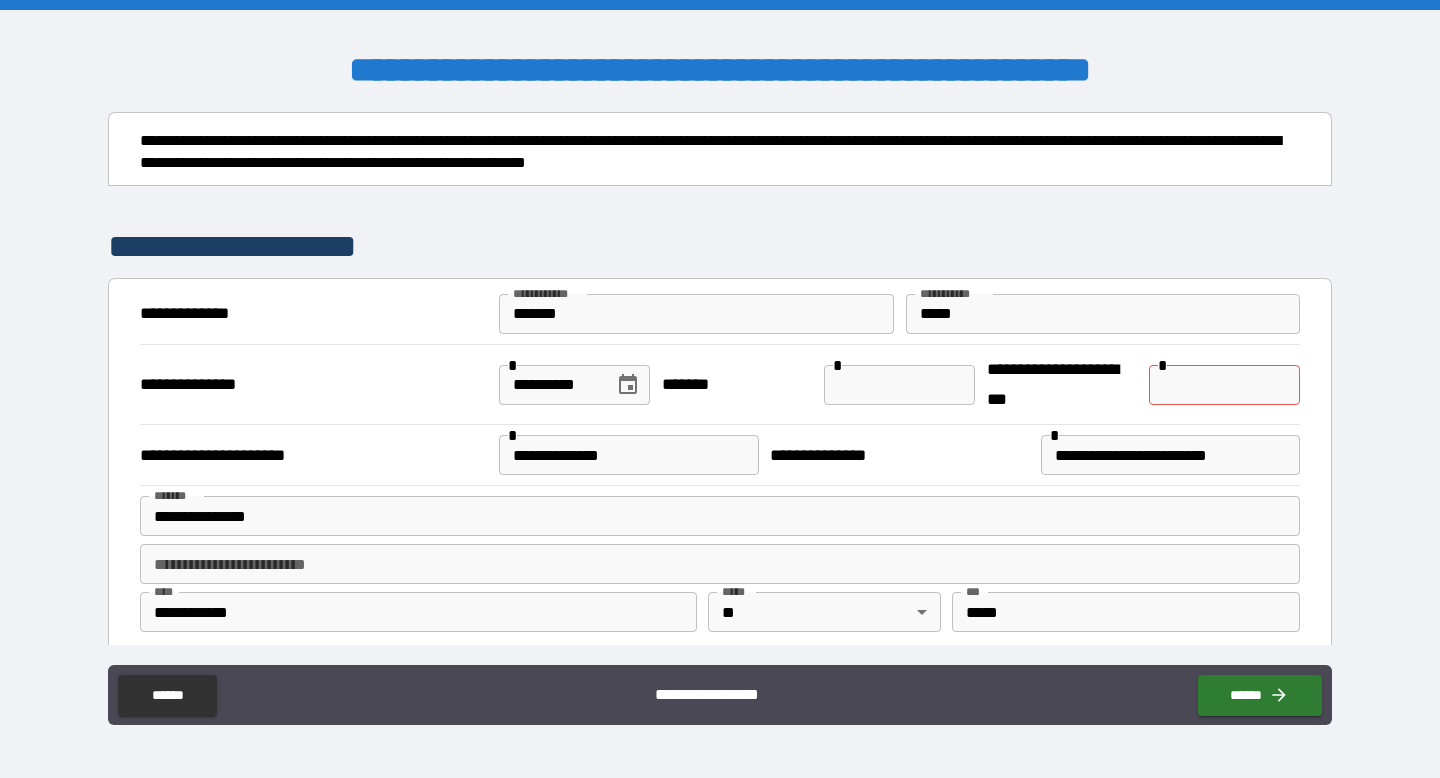 click at bounding box center [1224, 385] 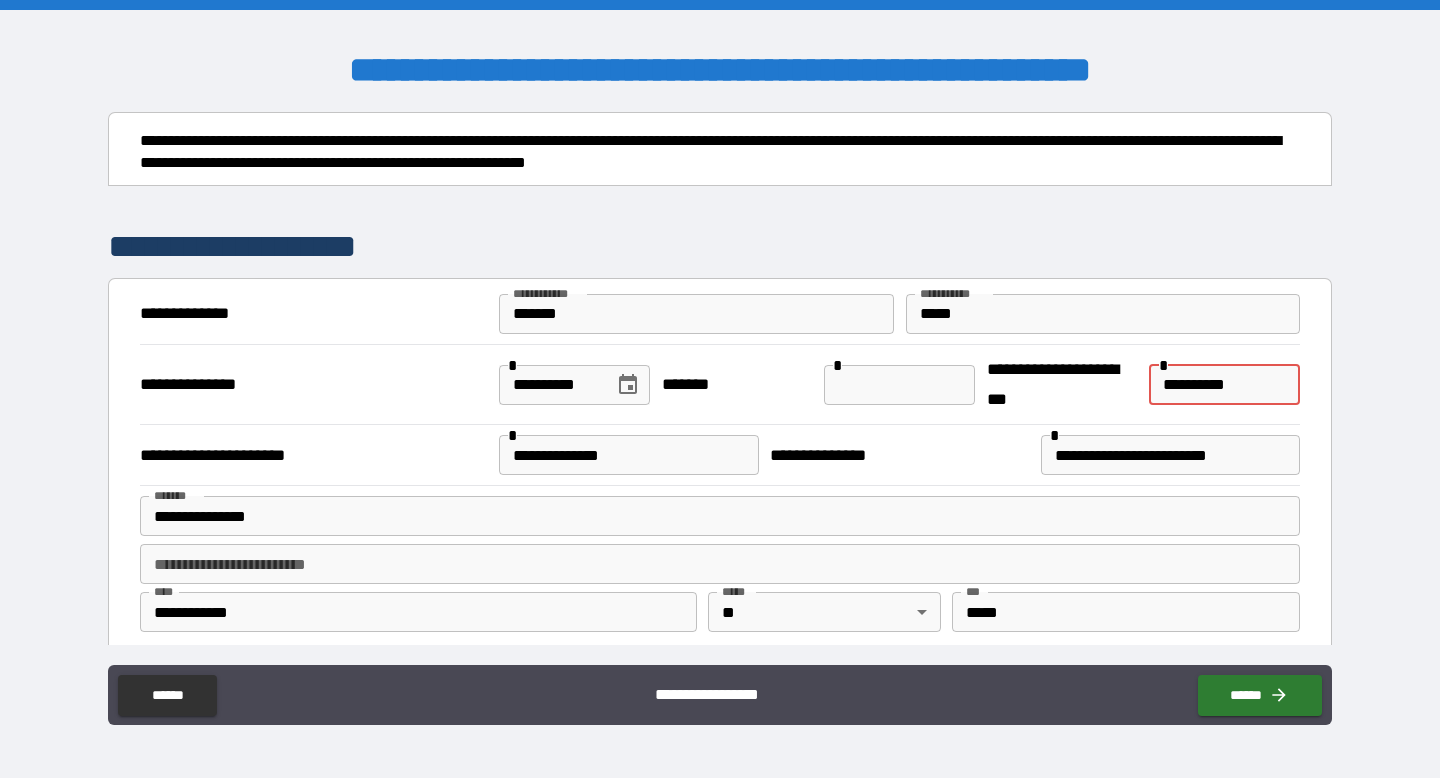 click on "**********" at bounding box center [1224, 385] 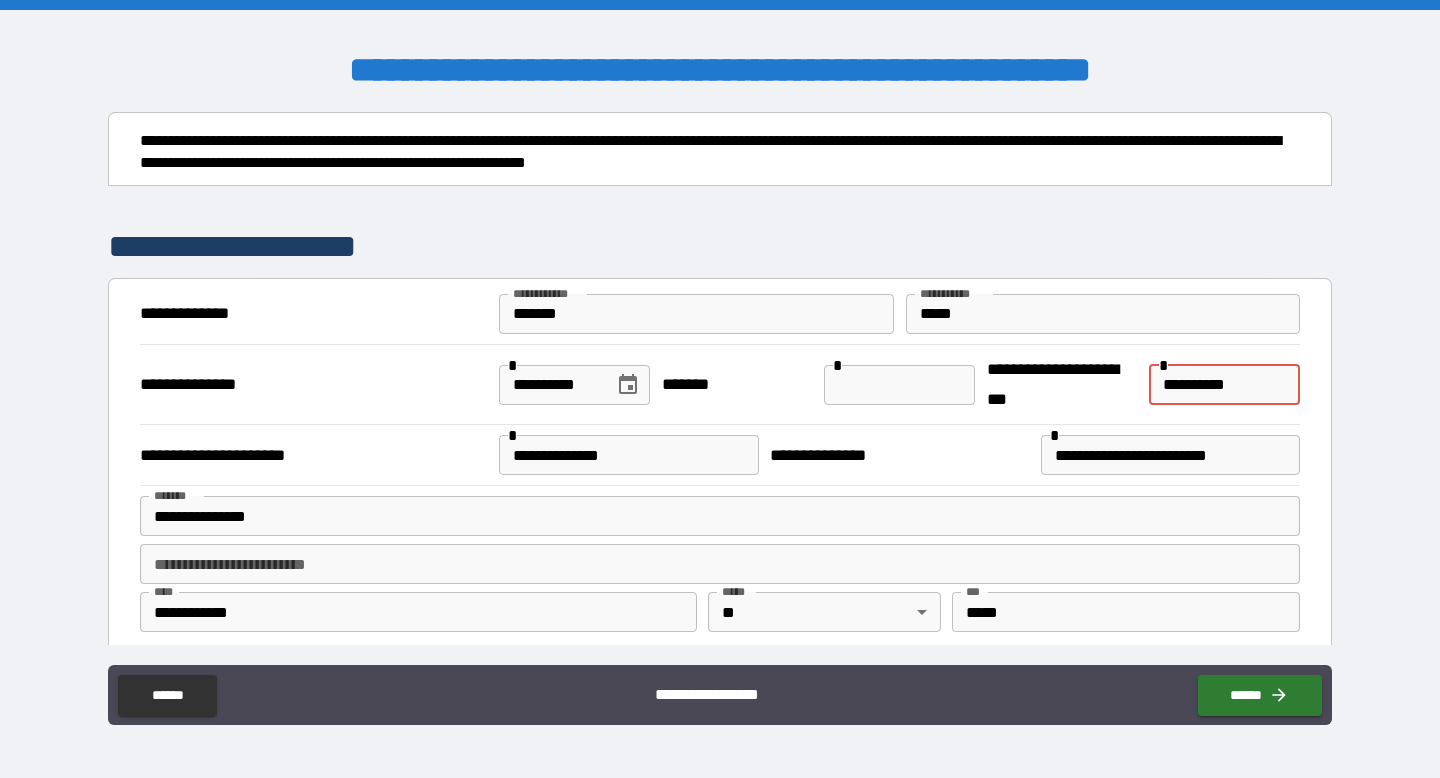 click on "**********" at bounding box center [1224, 385] 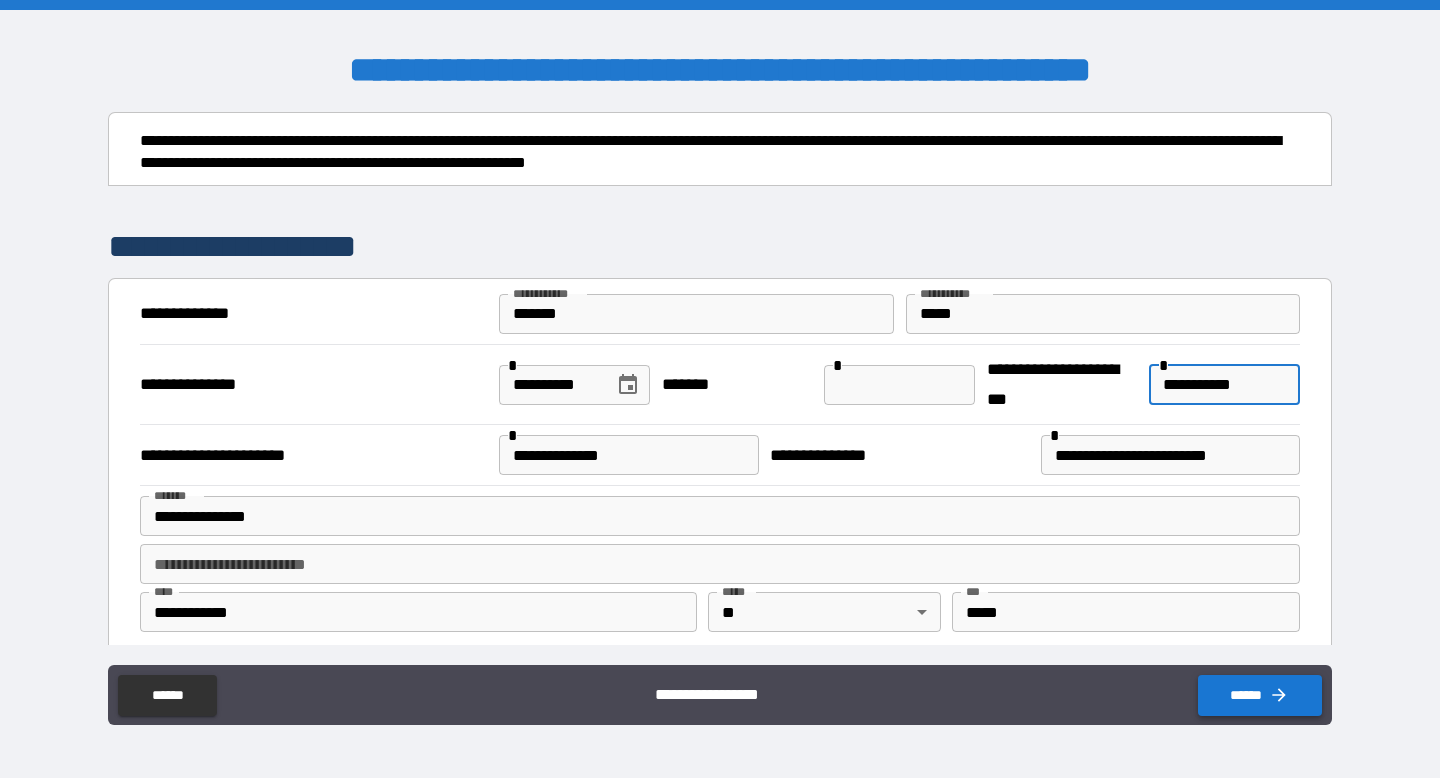 type on "**********" 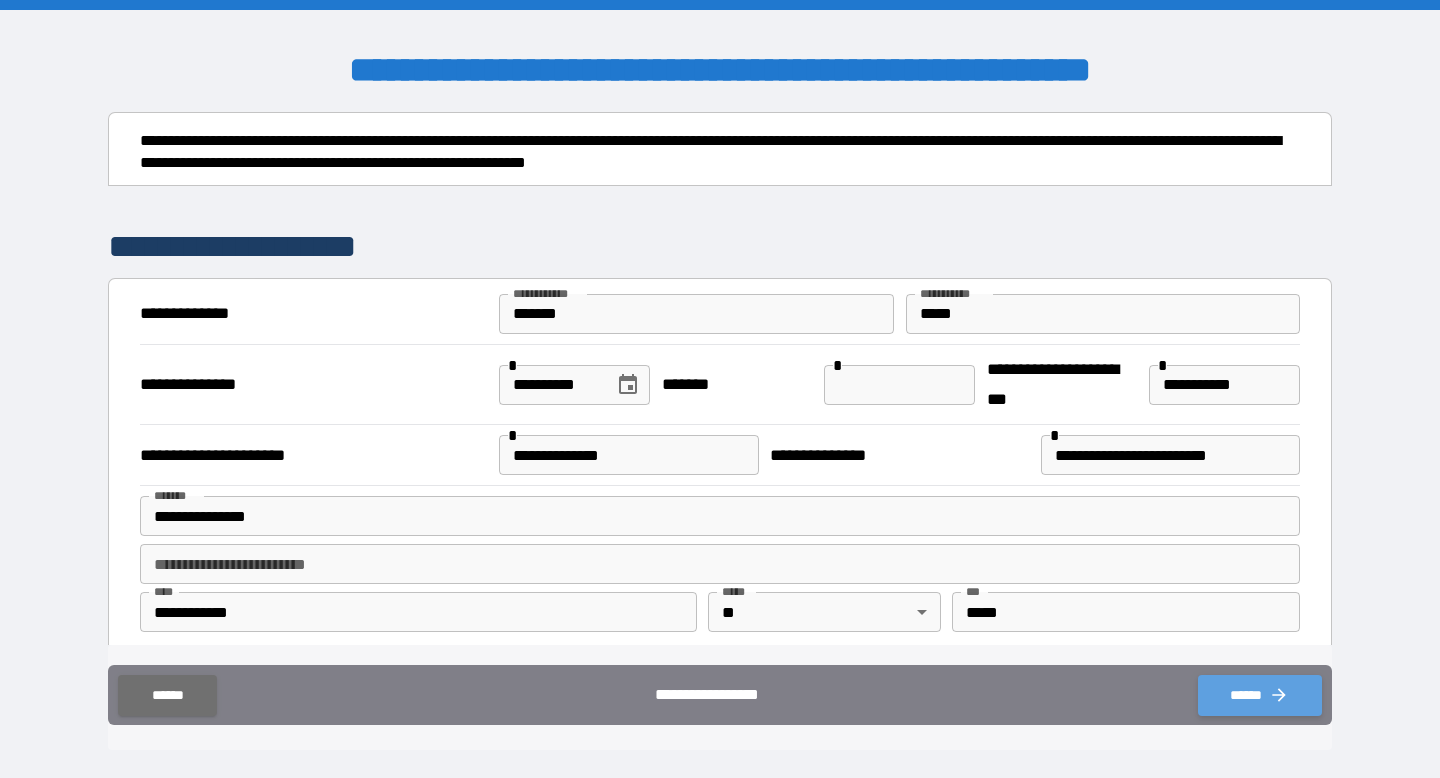 click 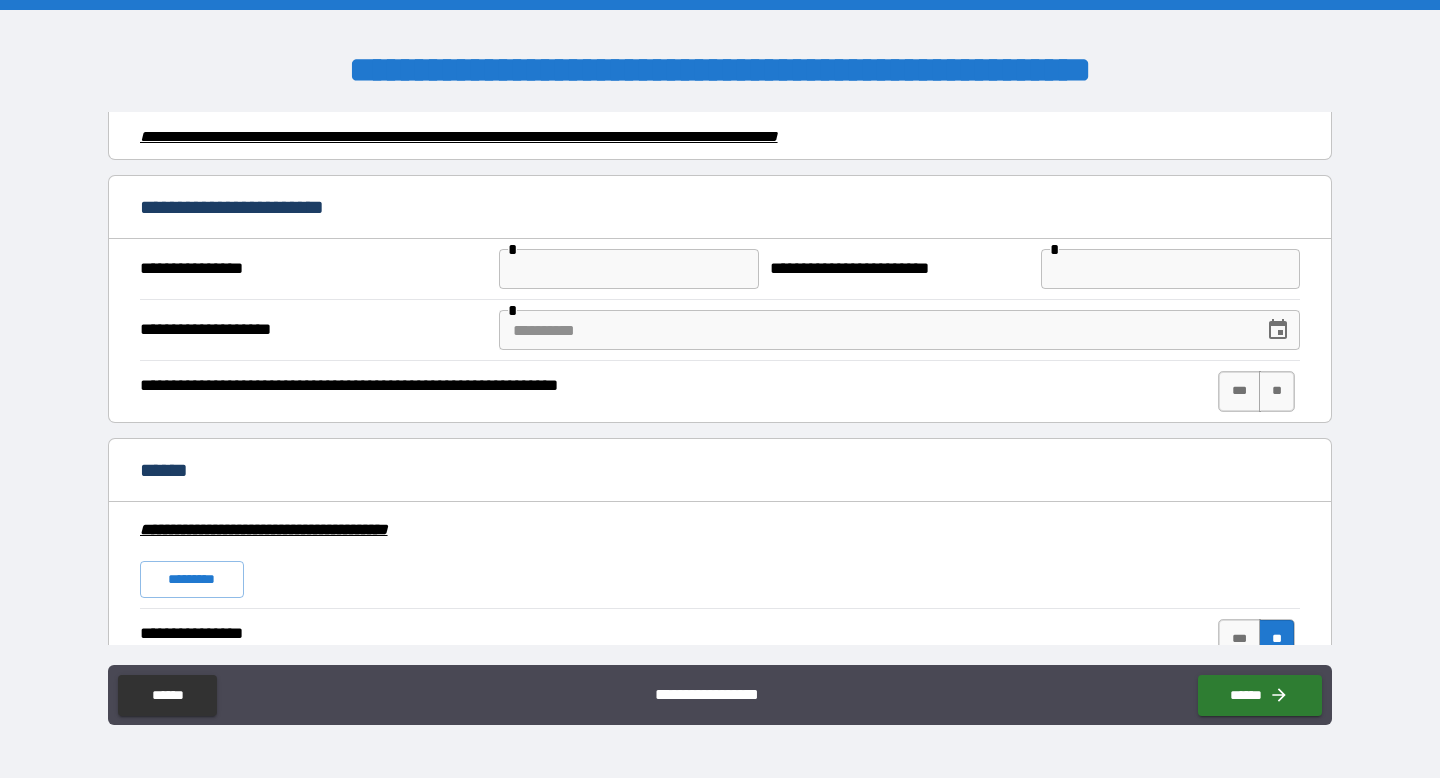 scroll, scrollTop: 3254, scrollLeft: 0, axis: vertical 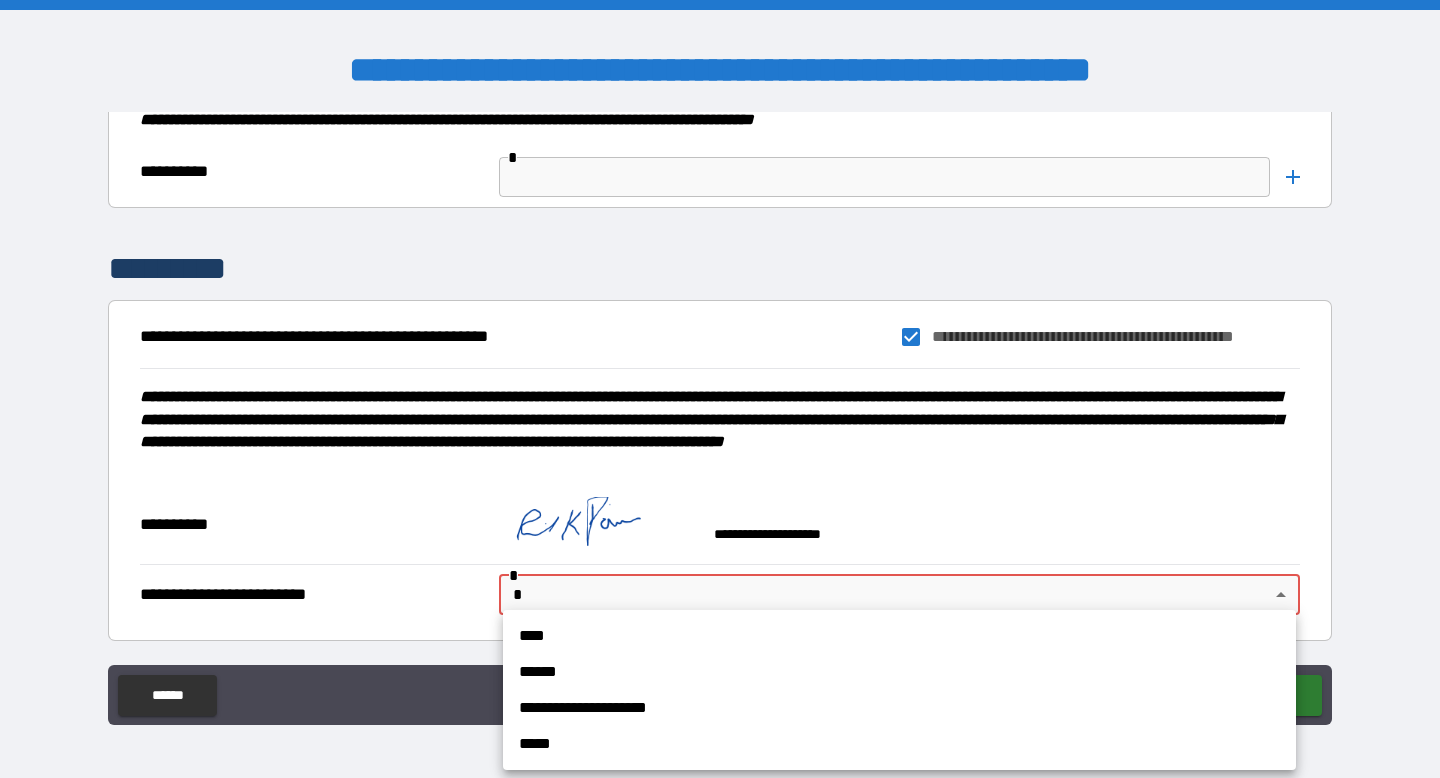 click on "**********" at bounding box center [720, 389] 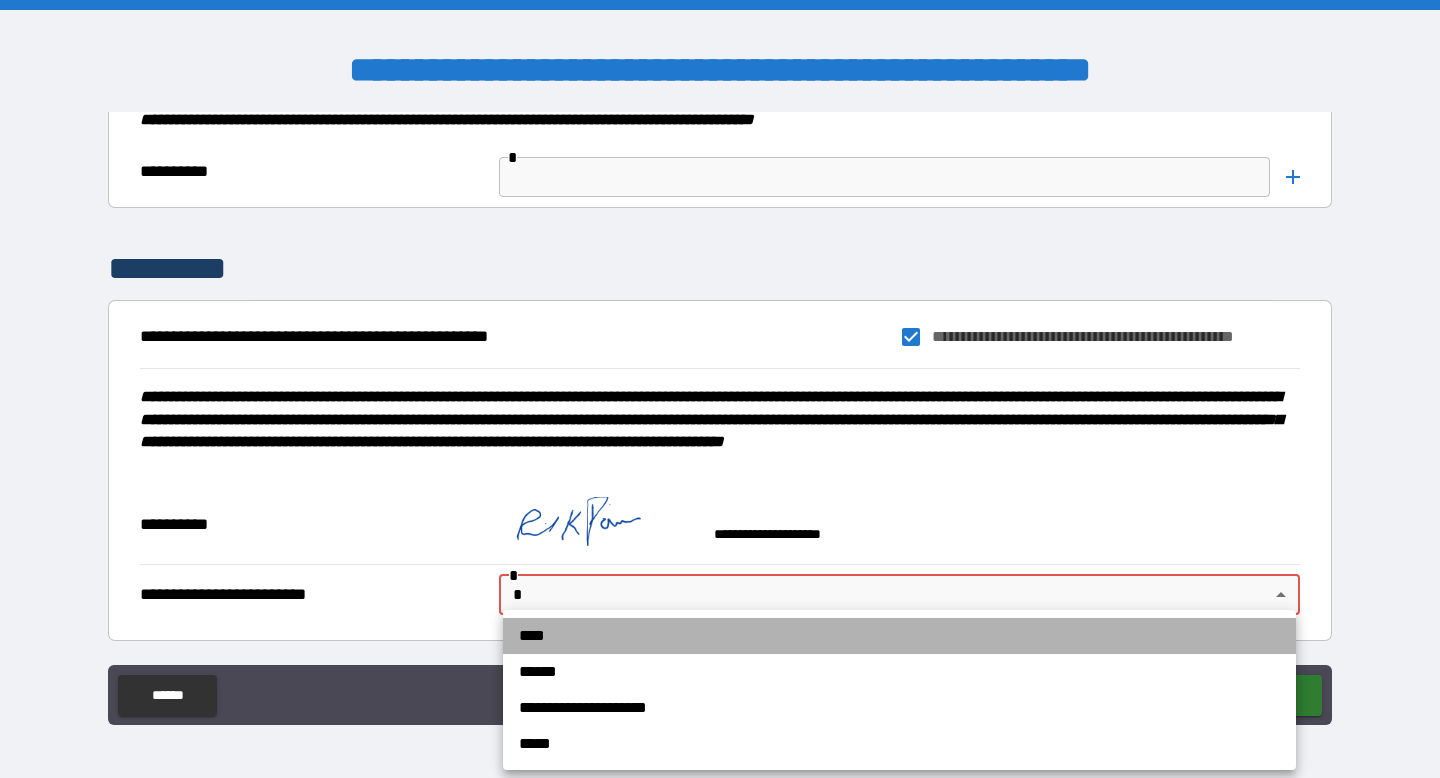 click on "****" at bounding box center (899, 636) 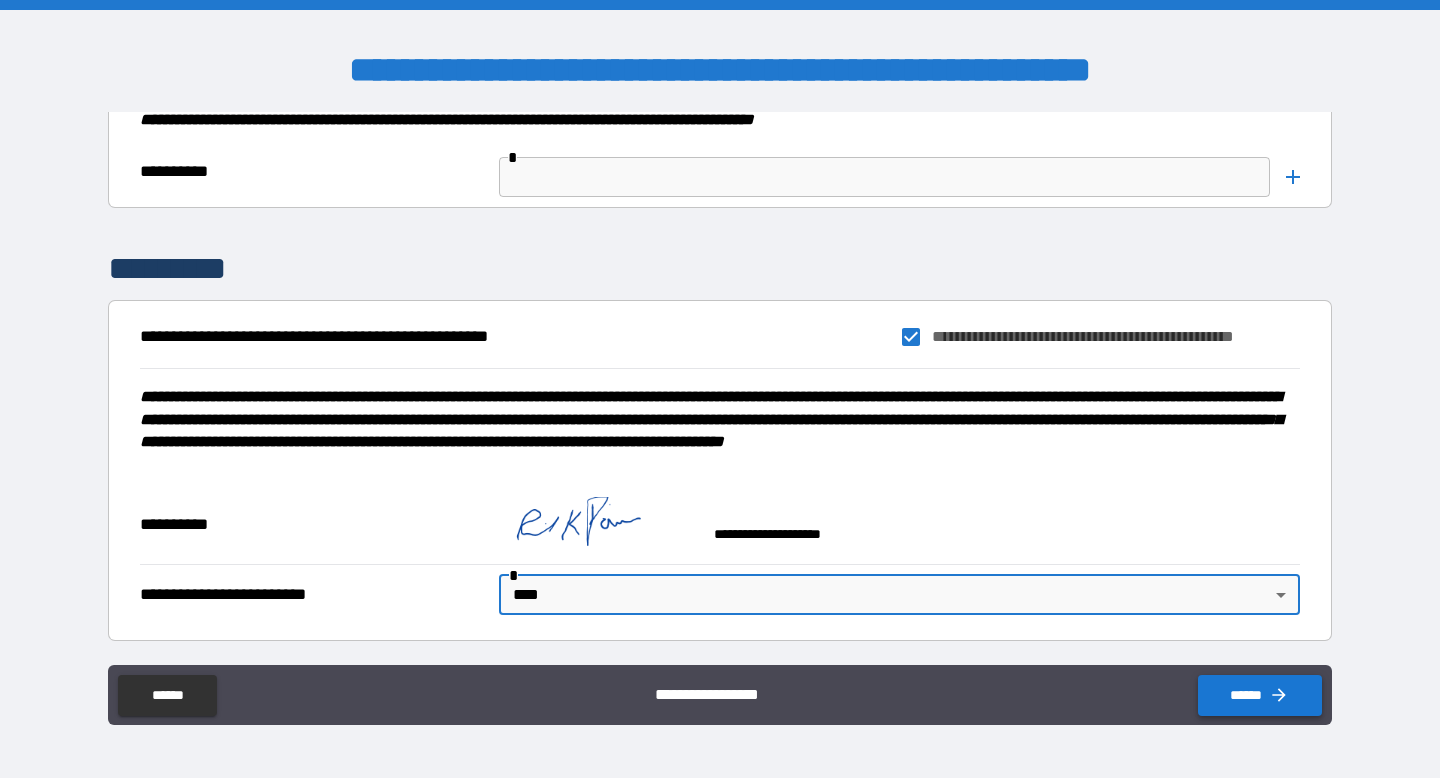 click on "******" at bounding box center [1260, 695] 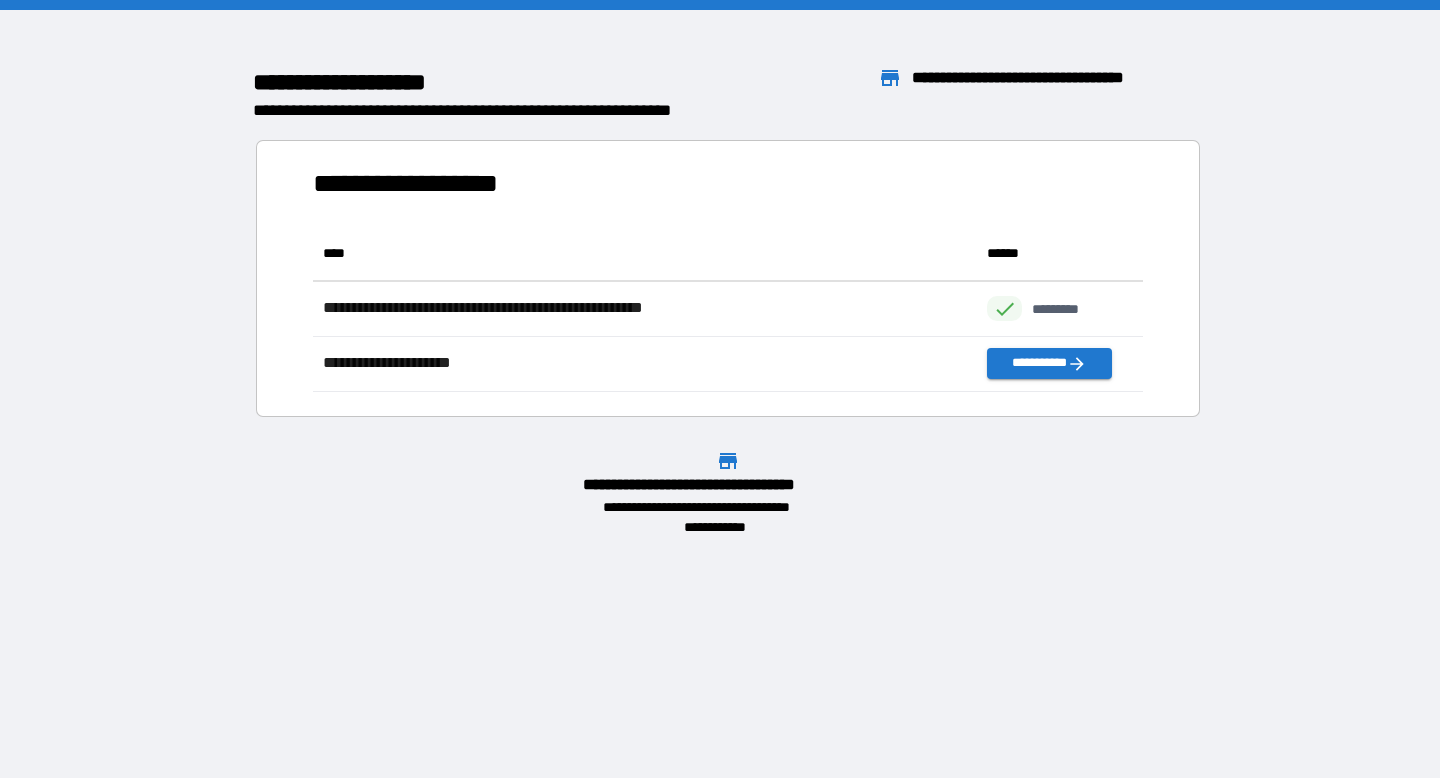 scroll, scrollTop: 16, scrollLeft: 16, axis: both 